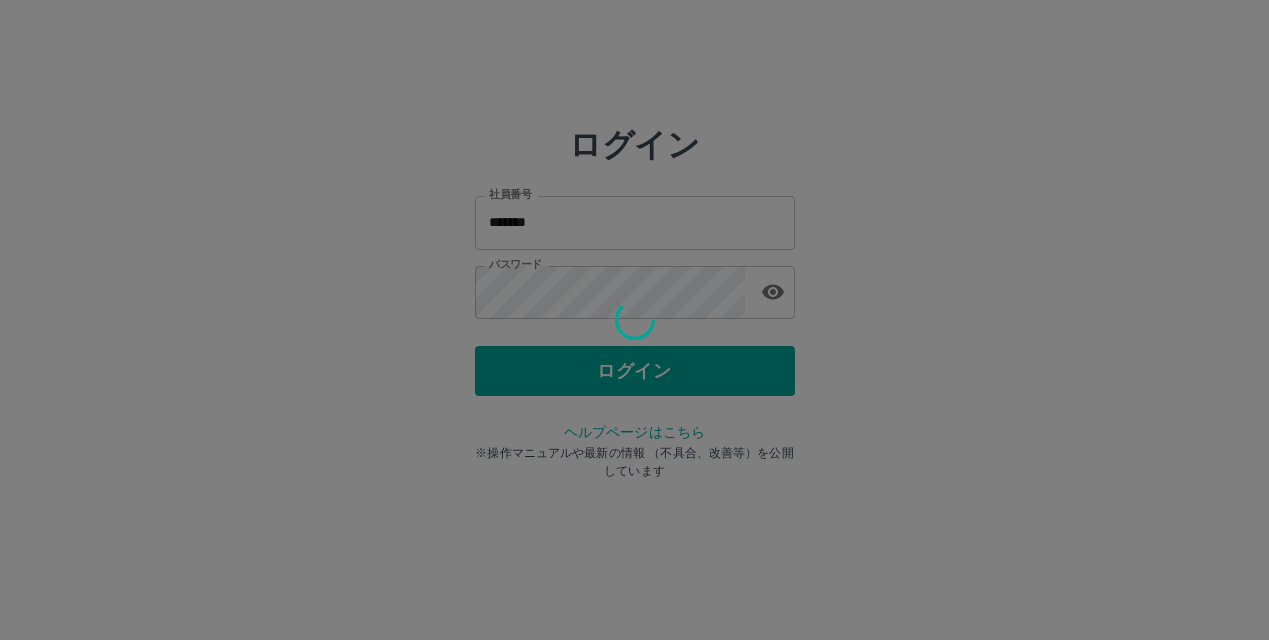scroll, scrollTop: 0, scrollLeft: 0, axis: both 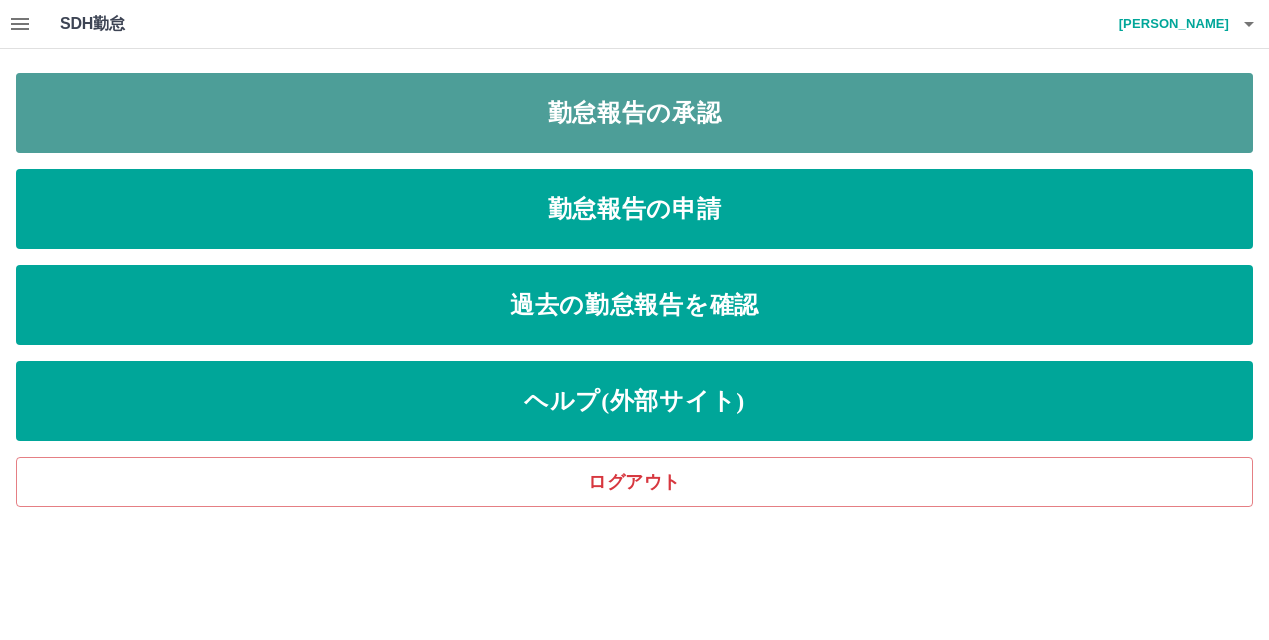 click on "勤怠報告の承認" at bounding box center (634, 113) 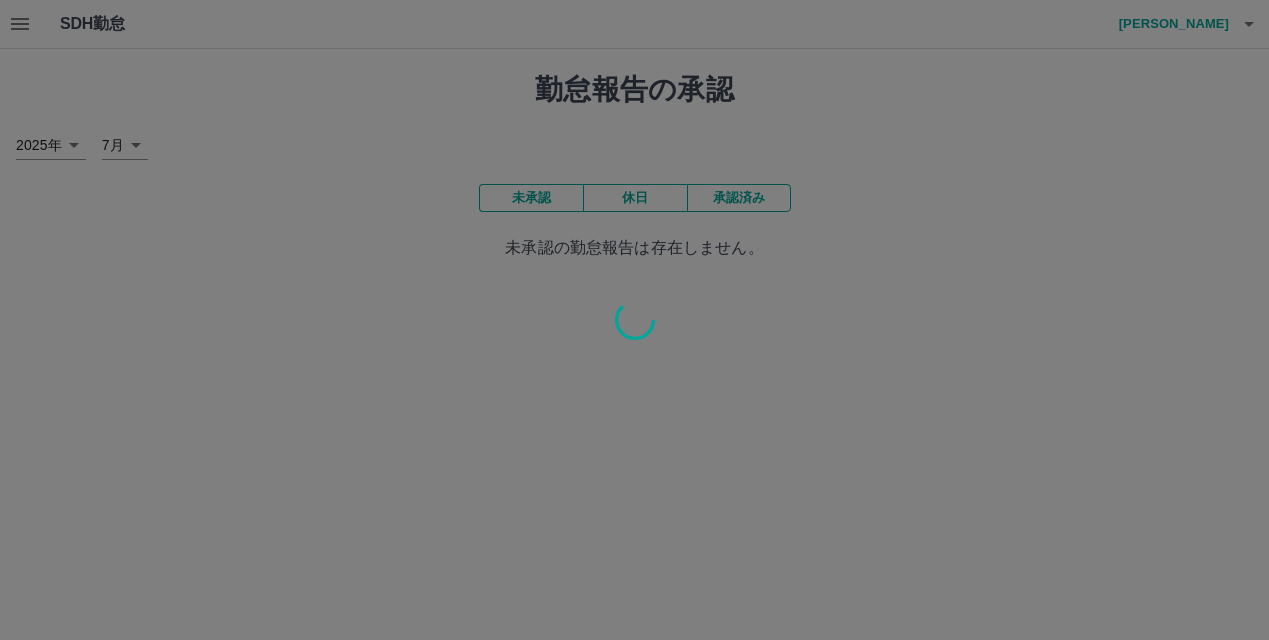click at bounding box center (634, 320) 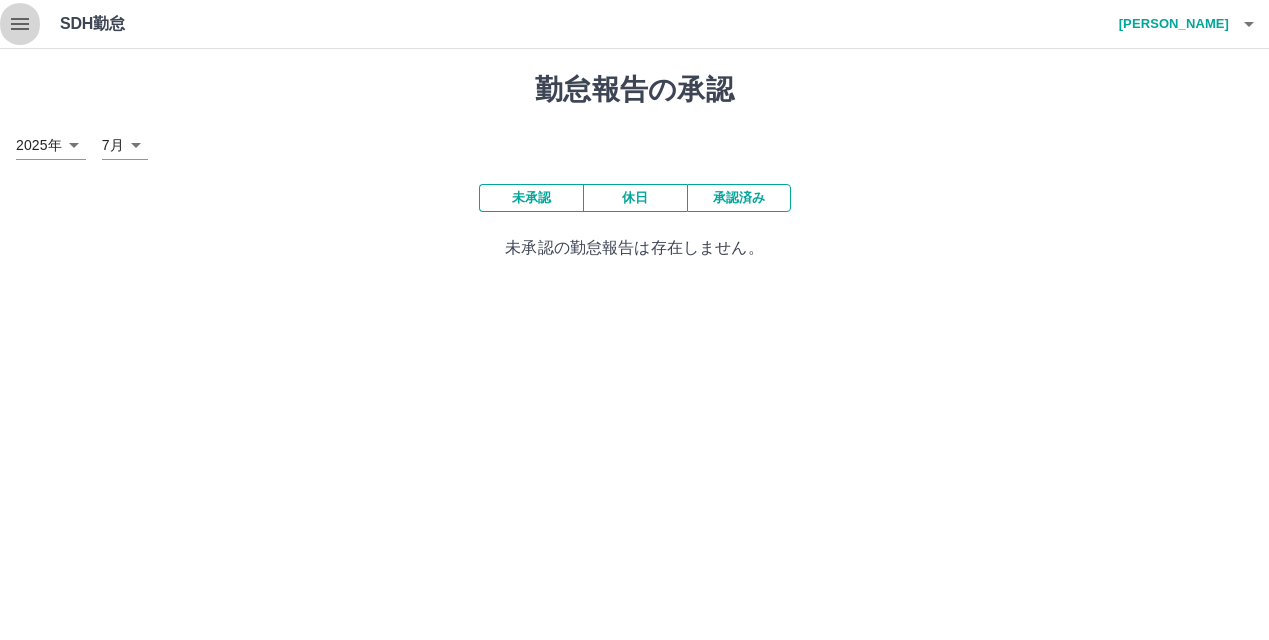 click 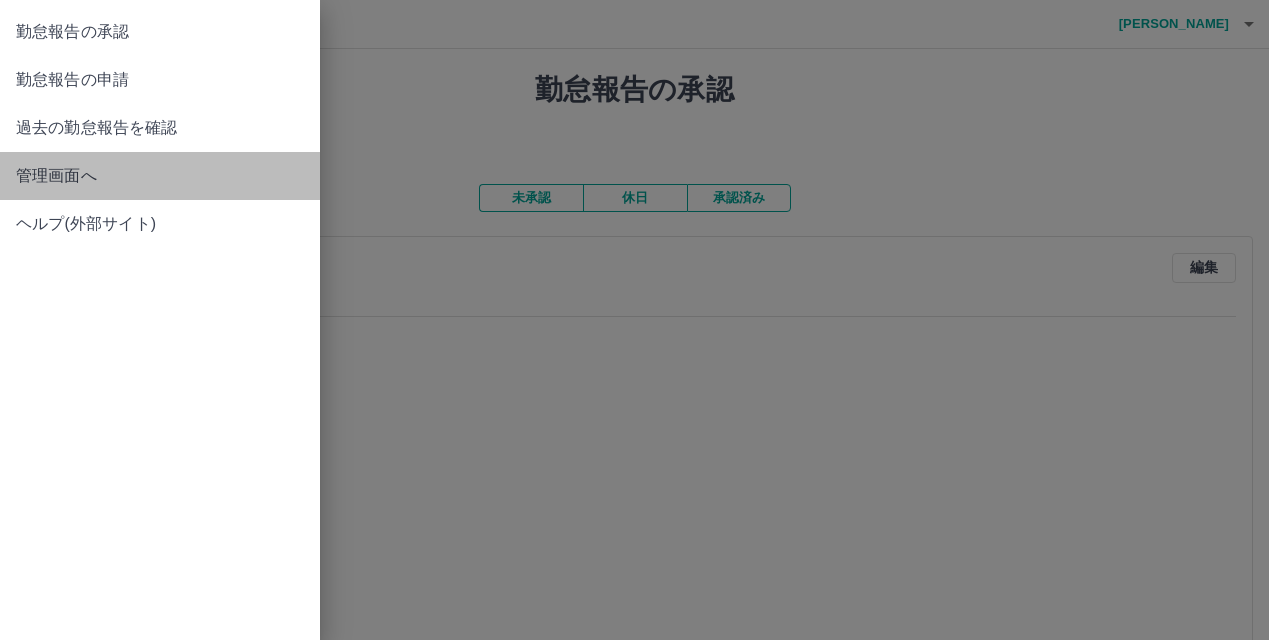 click on "管理画面へ" at bounding box center [160, 176] 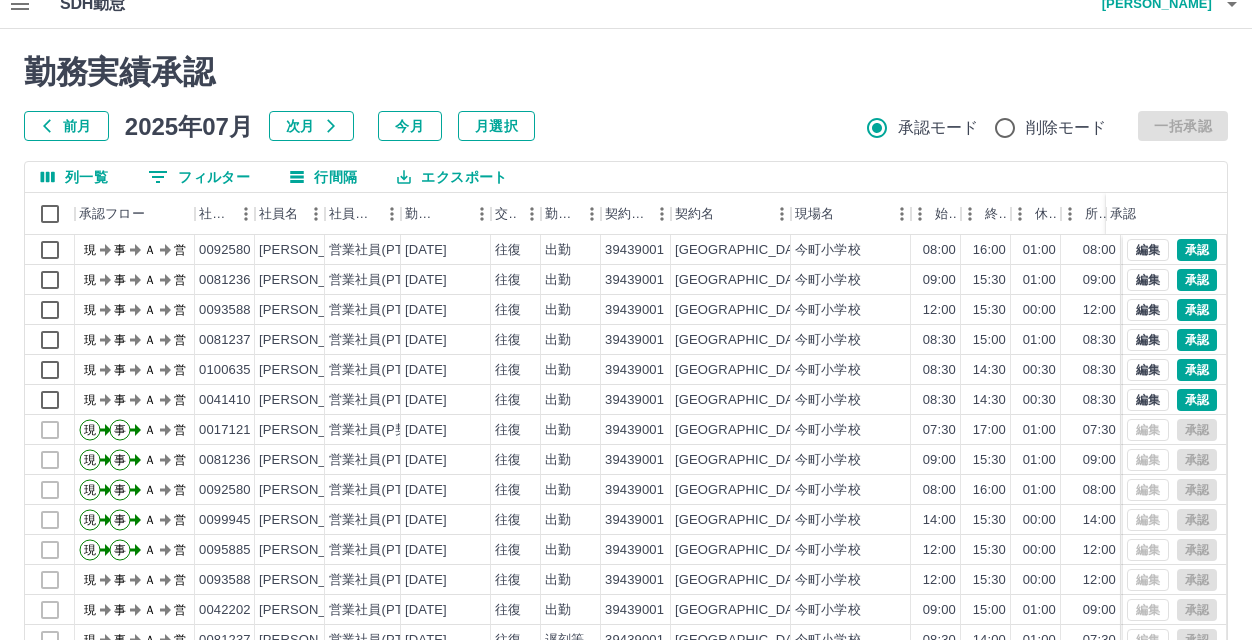 scroll, scrollTop: 100, scrollLeft: 0, axis: vertical 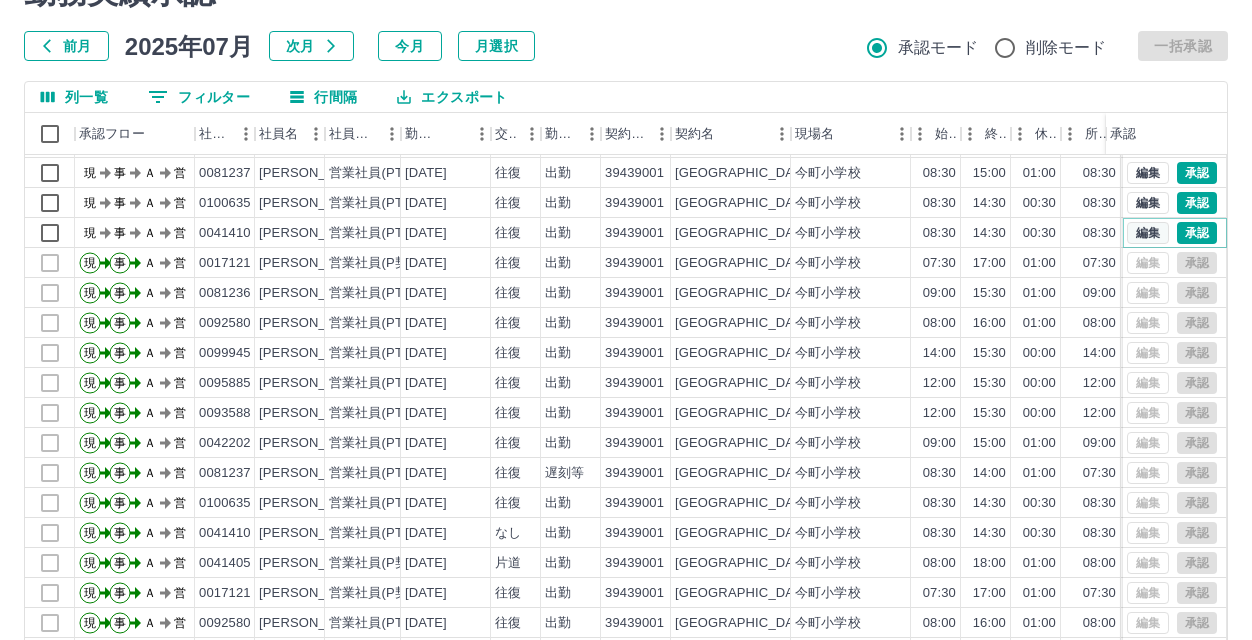 click on "編集" at bounding box center (1148, 233) 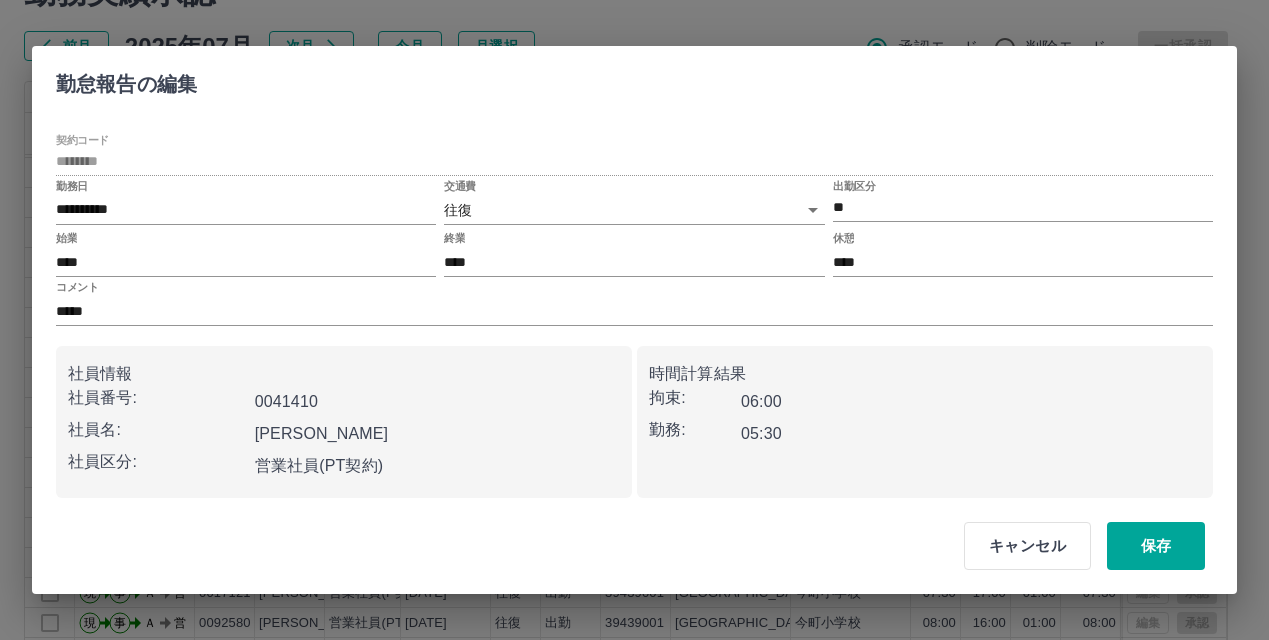 click on "SDH勤怠 北田　結 勤務実績承認 前月 2025年07月 次月 今月 月選択 承認モード 削除モード 一括承認 列一覧 0 フィルター 行間隔 エクスポート 承認フロー 社員番号 社員名 社員区分 勤務日 交通費 勤務区分 契約コード 契約名 現場名 始業 終業 休憩 所定開始 所定終業 所定休憩 拘束 勤務 遅刻等 承認 現 事 Ａ 営 0081236 神村　真歩 営業社員(PT契約) 2025-07-11 往復 出勤 39439001 北九州市 今町小学校 09:00 15:30 01:00 09:00 15:30 01:00 06:30 05:30 00:00 現 事 Ａ 営 0093588 長谷川　康穂 営業社員(PT契約) 2025-07-11 往復 出勤 39439001 北九州市 今町小学校 12:00 15:30 00:00 12:00 15:30 00:00 03:30 03:30 00:00 現 事 Ａ 営 0081237 長友　麻紀 営業社員(PT契約) 2025-07-11 往復 出勤 39439001 北九州市 今町小学校 08:30 15:00 01:00 08:30 15:00 01:00 06:30 05:30 00:00 現 事 Ａ 営 0100635 堀口　昌子 営業社員(PT契約) 2025-07-11 往復" at bounding box center [634, 322] 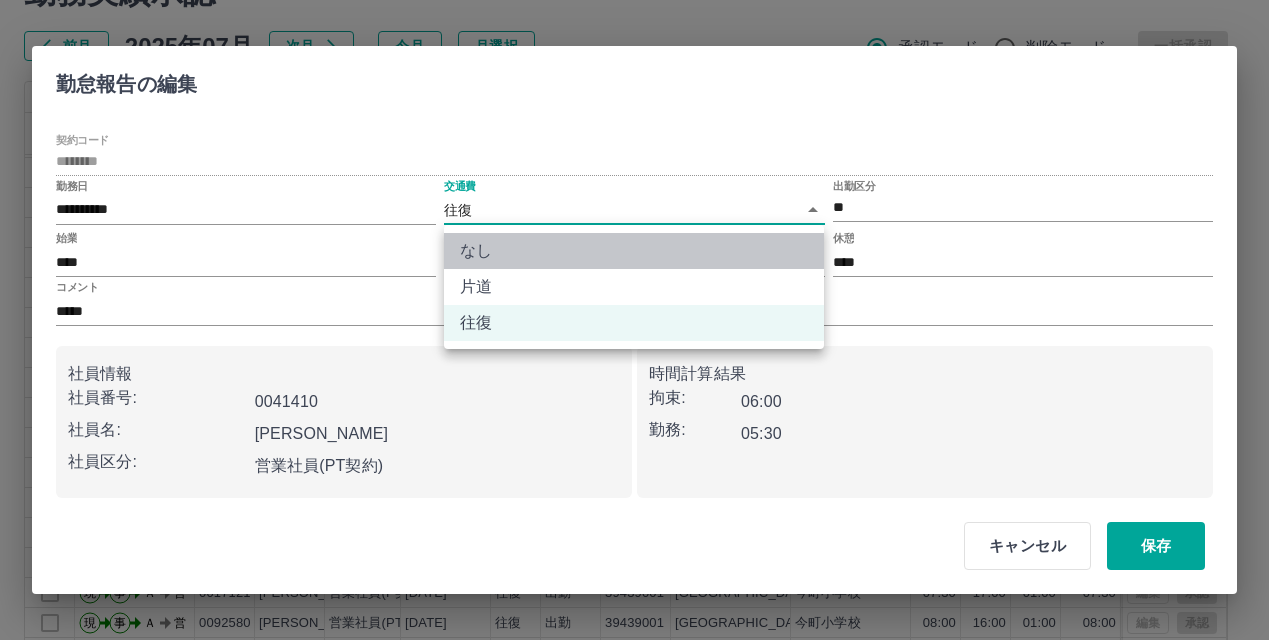 click on "なし" at bounding box center (634, 251) 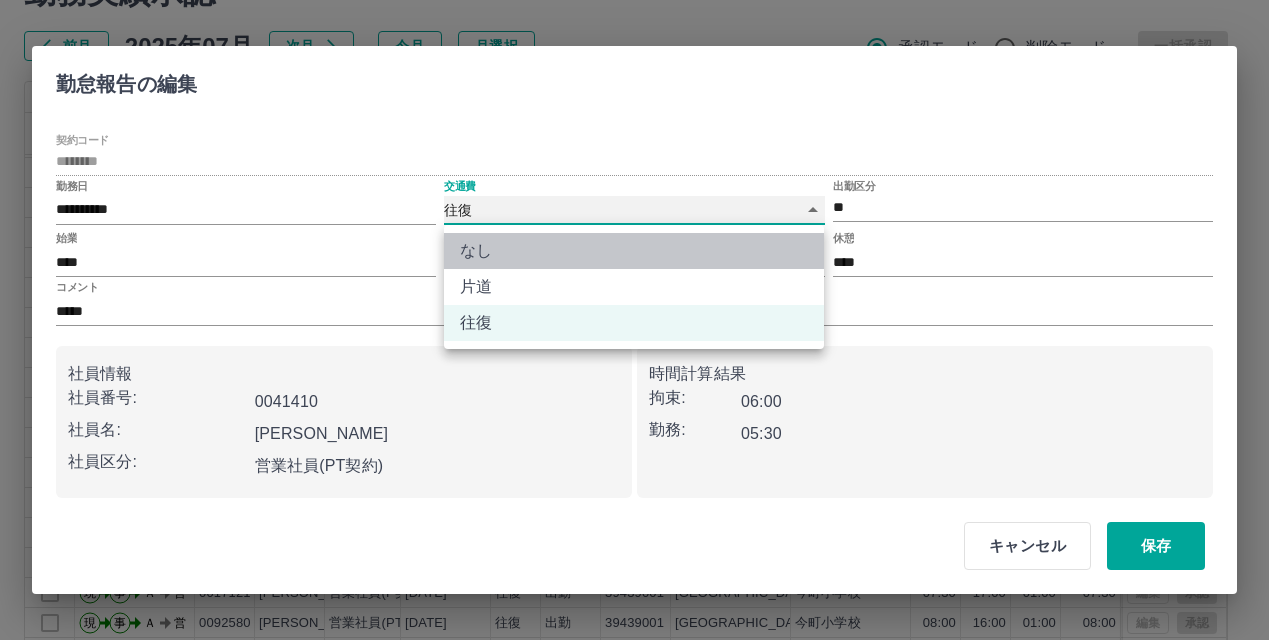 type on "****" 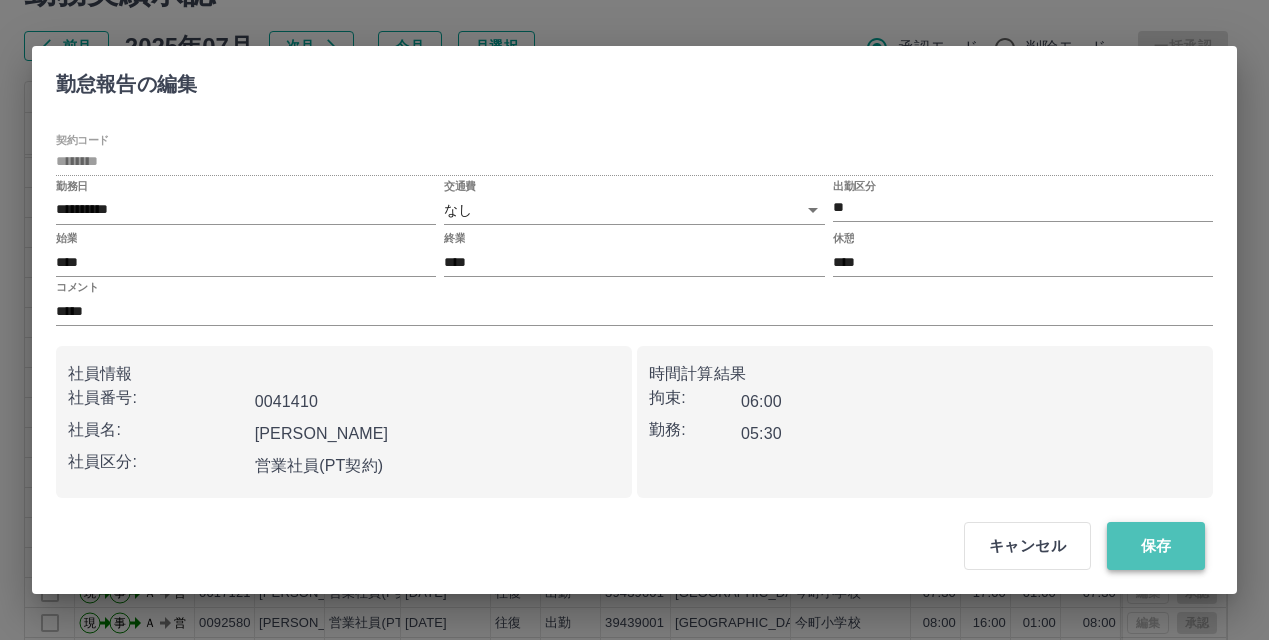 click on "保存" at bounding box center [1156, 546] 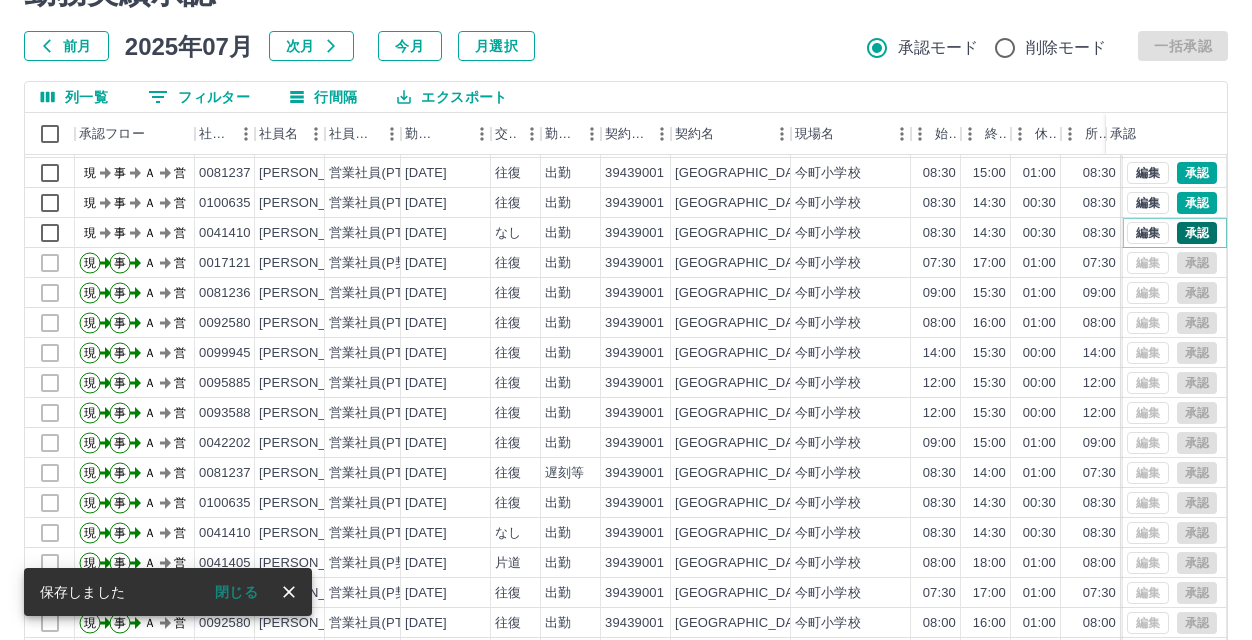 click on "承認" at bounding box center (1197, 233) 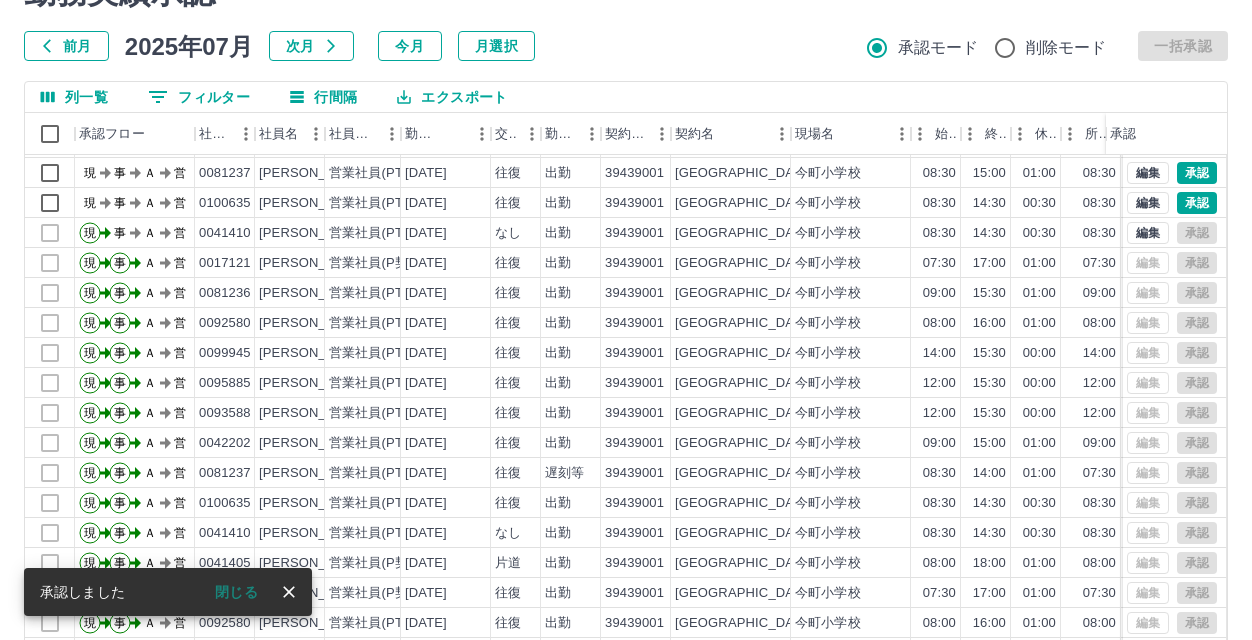 scroll, scrollTop: 0, scrollLeft: 0, axis: both 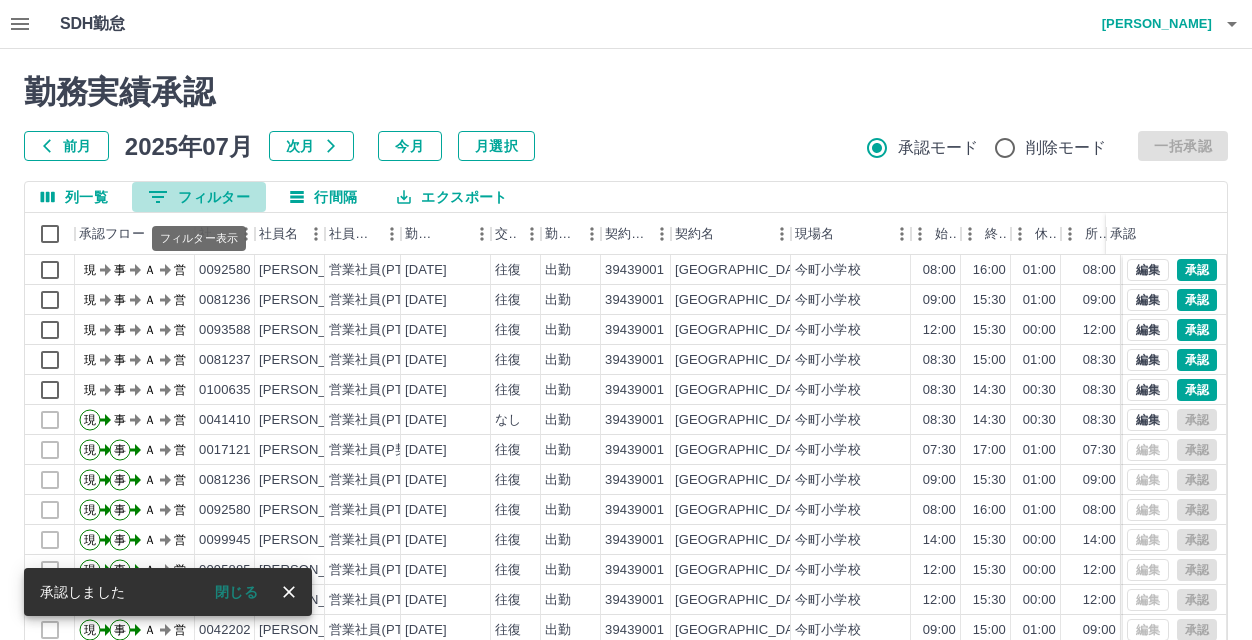 click on "0 フィルター" at bounding box center (199, 197) 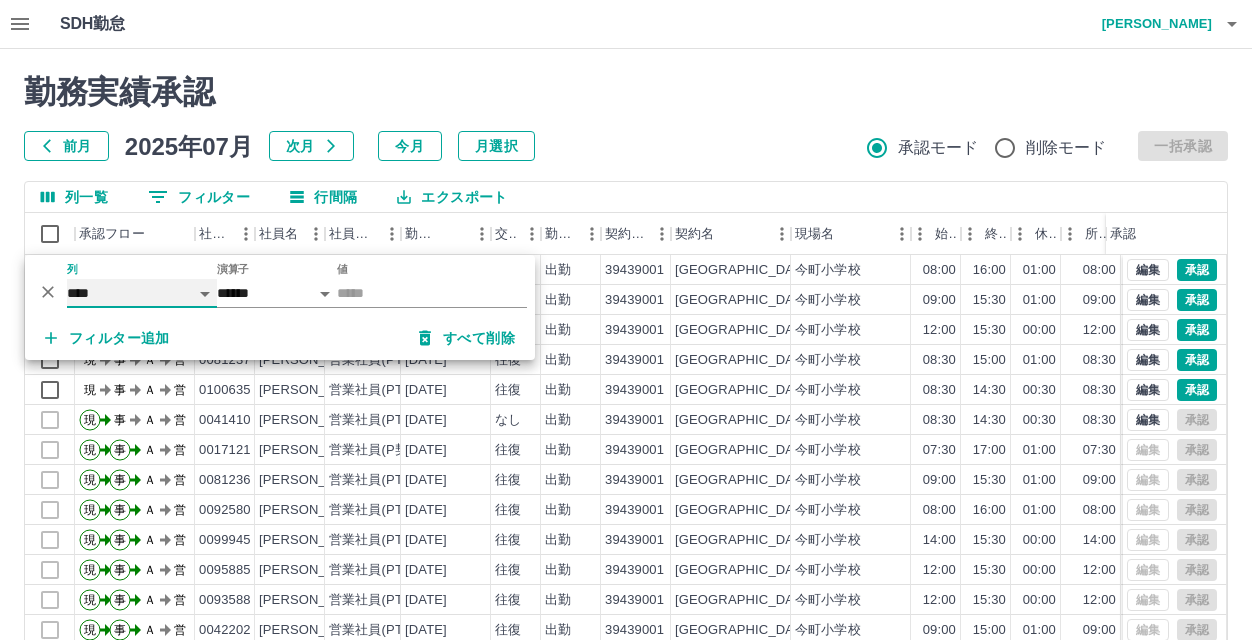 click on "**** *** **** *** *** **** ***** *** *** ** ** ** **** **** **** ** ** *** **** *****" at bounding box center [142, 293] 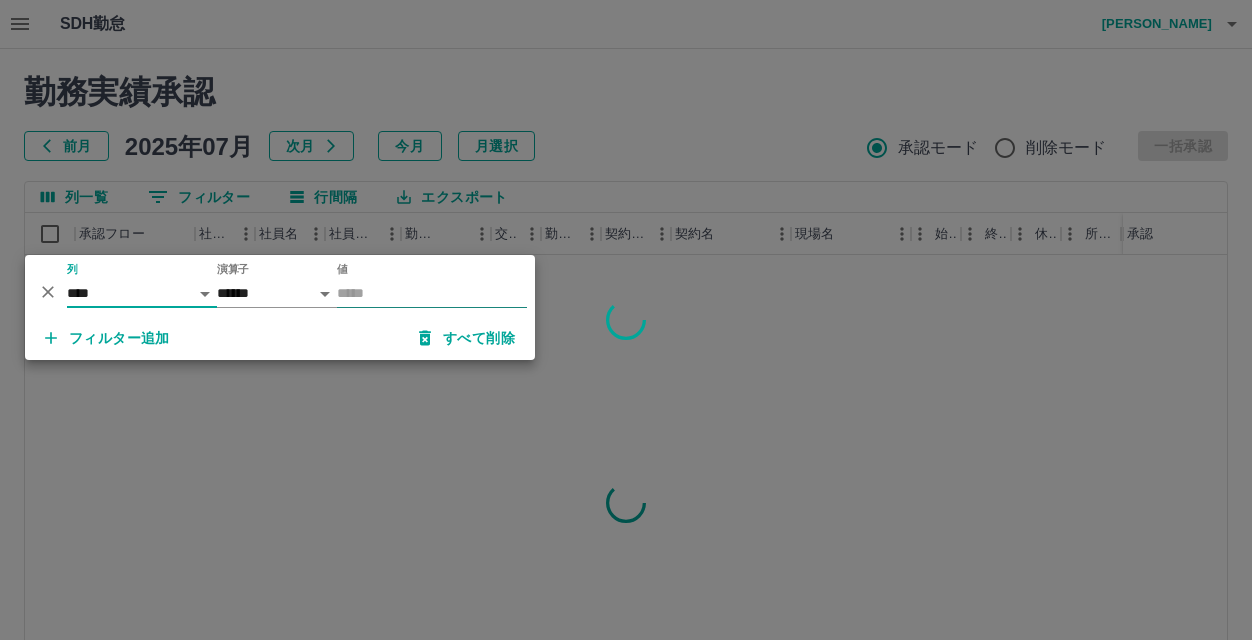 click on "値" at bounding box center (432, 293) 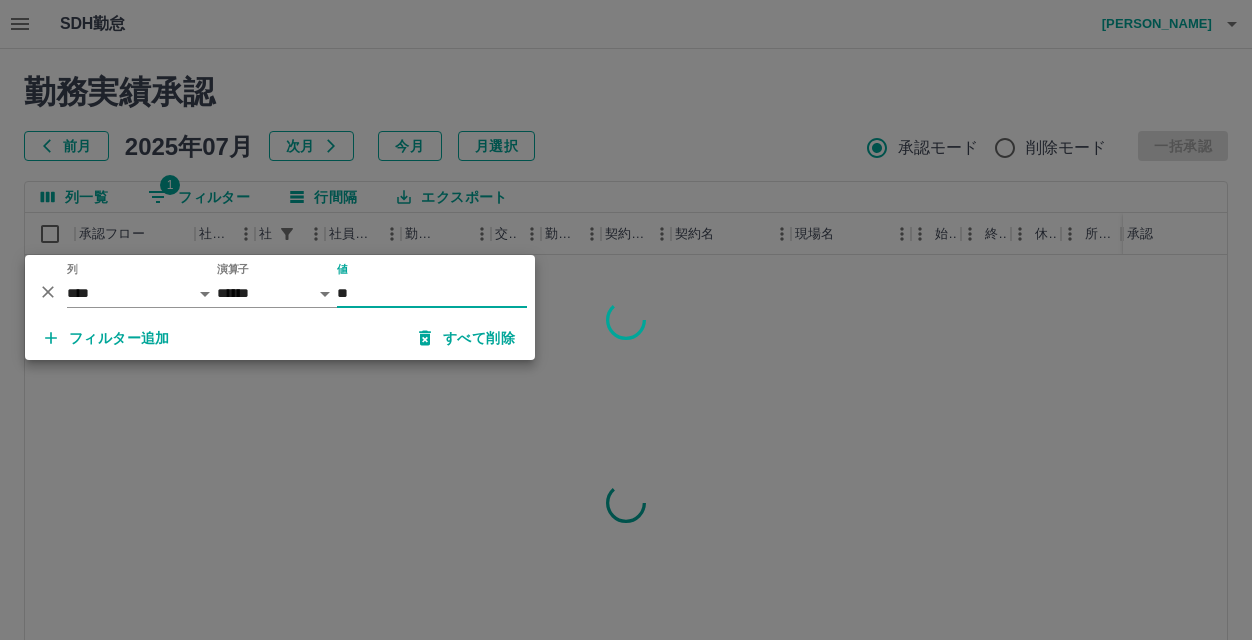 type on "*" 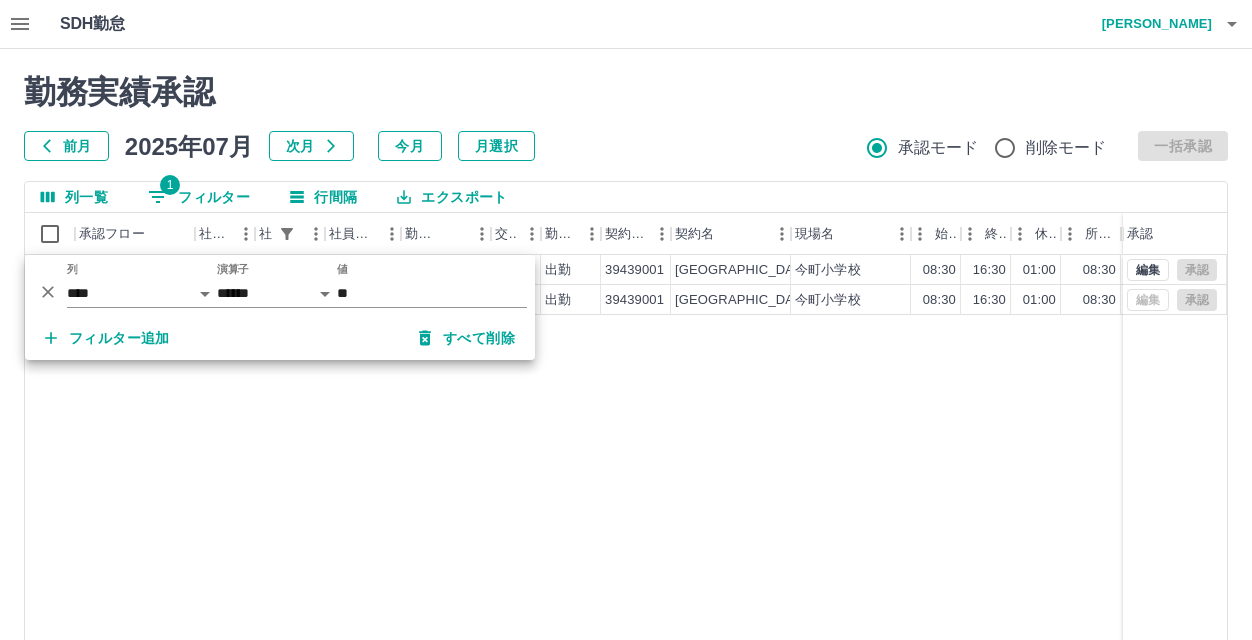 click on "勤務実績承認 前月 2025年07月 次月 今月 月選択 承認モード 削除モード 一括承認 列一覧 1 フィルター 行間隔 エクスポート 承認フロー 社員番号 社員名 社員区分 勤務日 交通費 勤務区分 契約コード 契約名 現場名 始業 終業 休憩 所定開始 所定終業 所定休憩 拘束 勤務 遅刻等 承認 現 事 Ａ 営 0061315 伊藤　裕子 営業社員(PT契約) 2025-07-07 片道 出勤 39439001 北九州市 今町小学校 08:30 16:30 01:00 08:30 16:30 01:00 08:00 07:00 00:00 現 事 Ａ 営 0061315 伊藤　裕子 営業社員(PT契約) 2025-07-03 片道 出勤 39439001 北九州市 今町小学校 08:30 16:30 01:00 08:30 16:30 01:00 08:00 07:00 00:00 編集 承認 編集 承認 ページあたりの行数: 20 ** 1～2 / 2" at bounding box center [626, 447] 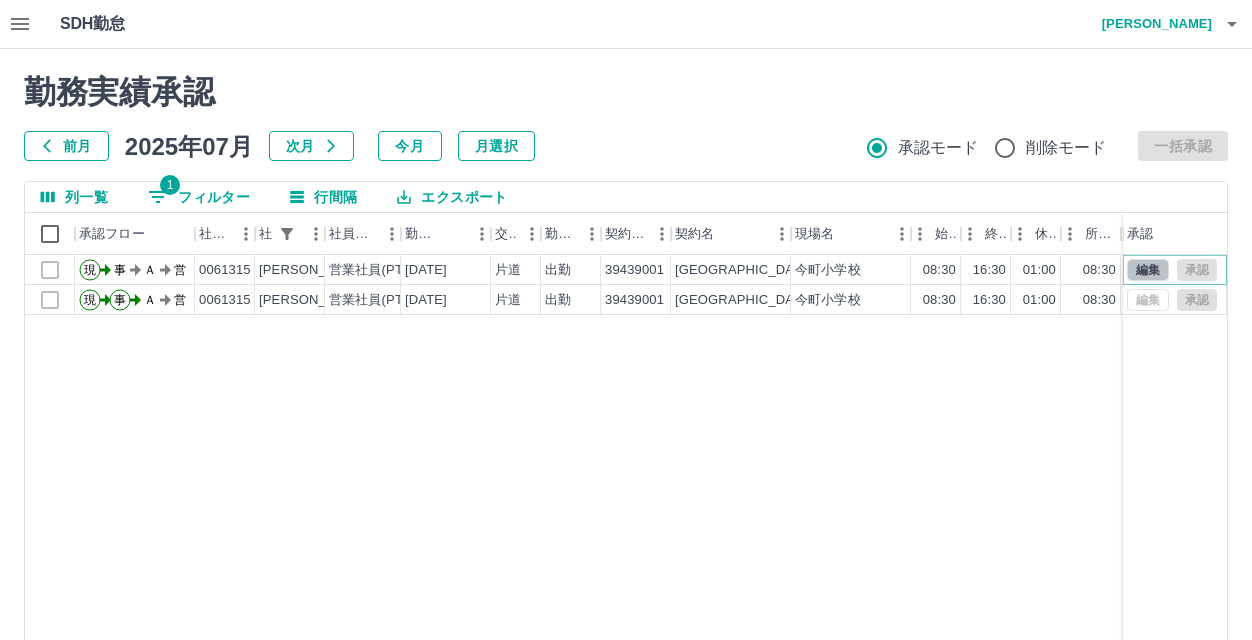 click on "編集" at bounding box center [1148, 270] 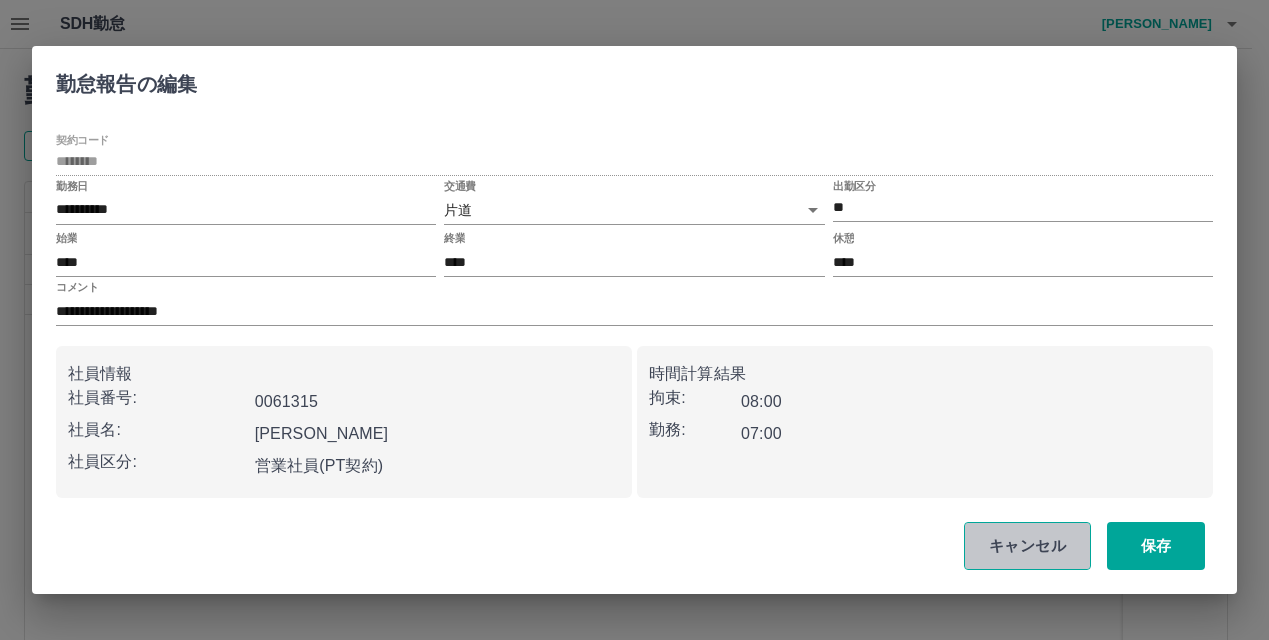 click on "キャンセル" at bounding box center [1027, 546] 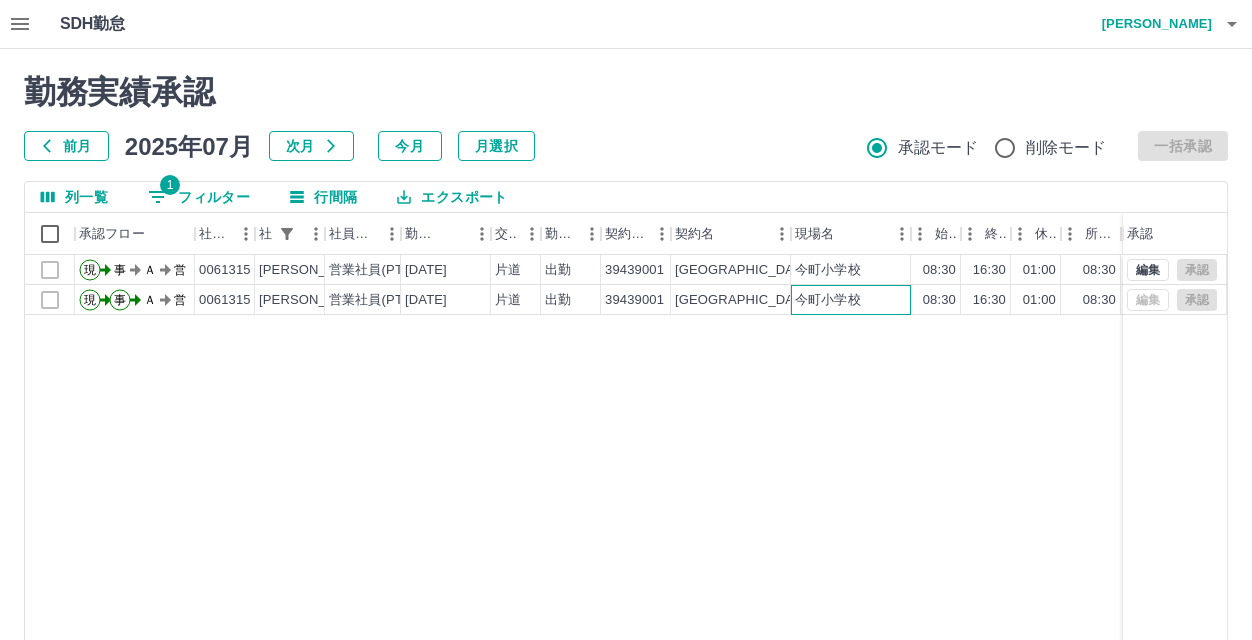 click on "今町小学校" at bounding box center (851, 300) 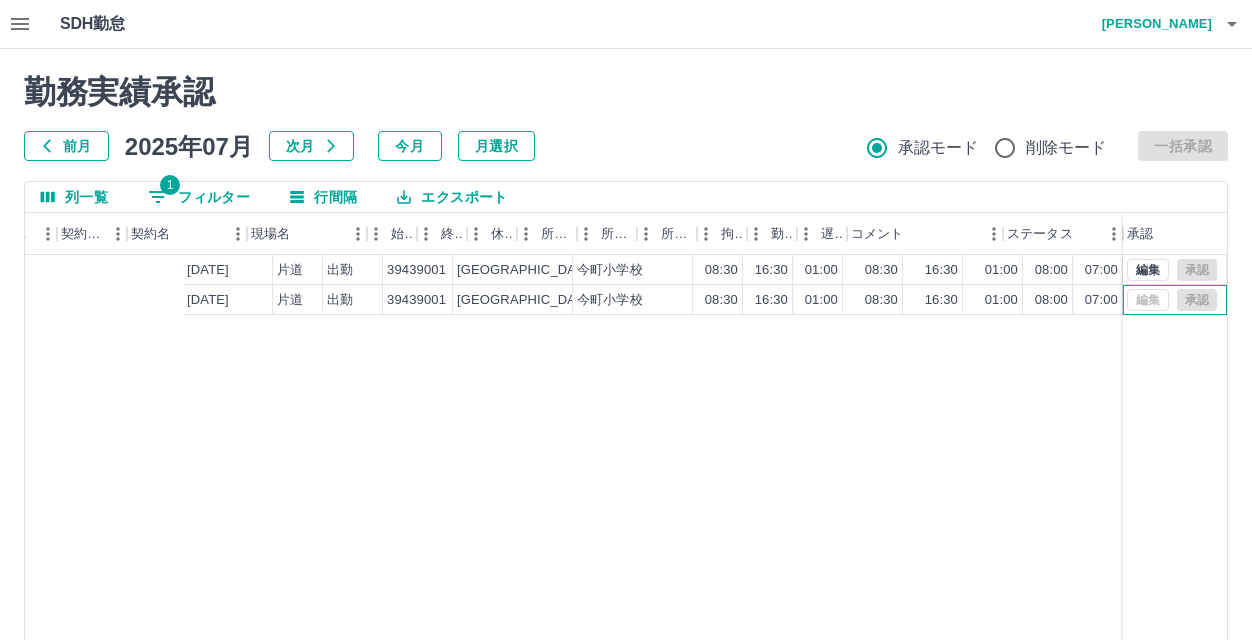 scroll, scrollTop: 0, scrollLeft: 544, axis: horizontal 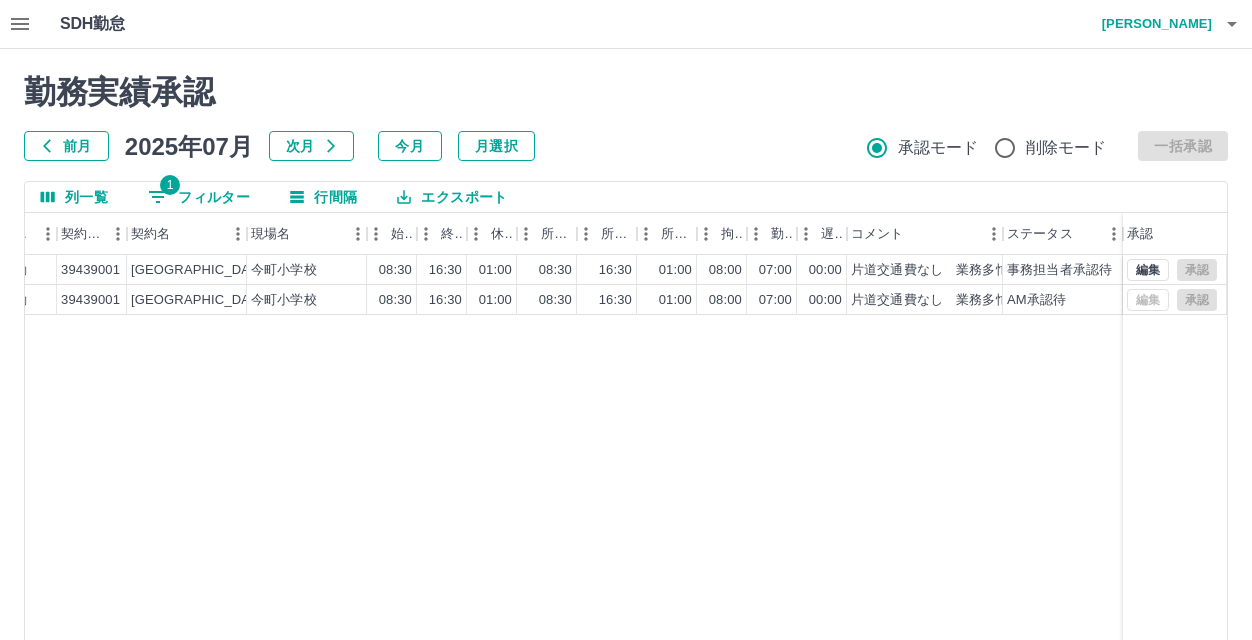 click on "2025-07-07 片道 出勤 39439001 北九州市 今町小学校 08:30 16:30 01:00 08:30 16:30 01:00 08:00 07:00 00:00 片道交通費なし　業務多忙の為　今町小応援 事務担当者承認待 2025-07-03 片道 出勤 39439001 北九州市 今町小学校 08:30 16:30 01:00 08:30 16:30 01:00 08:00 07:00 00:00 片道交通費なし　業務多忙のため　今町小応援 AM承認待 編集 承認 編集 承認" at bounding box center [354, 511] 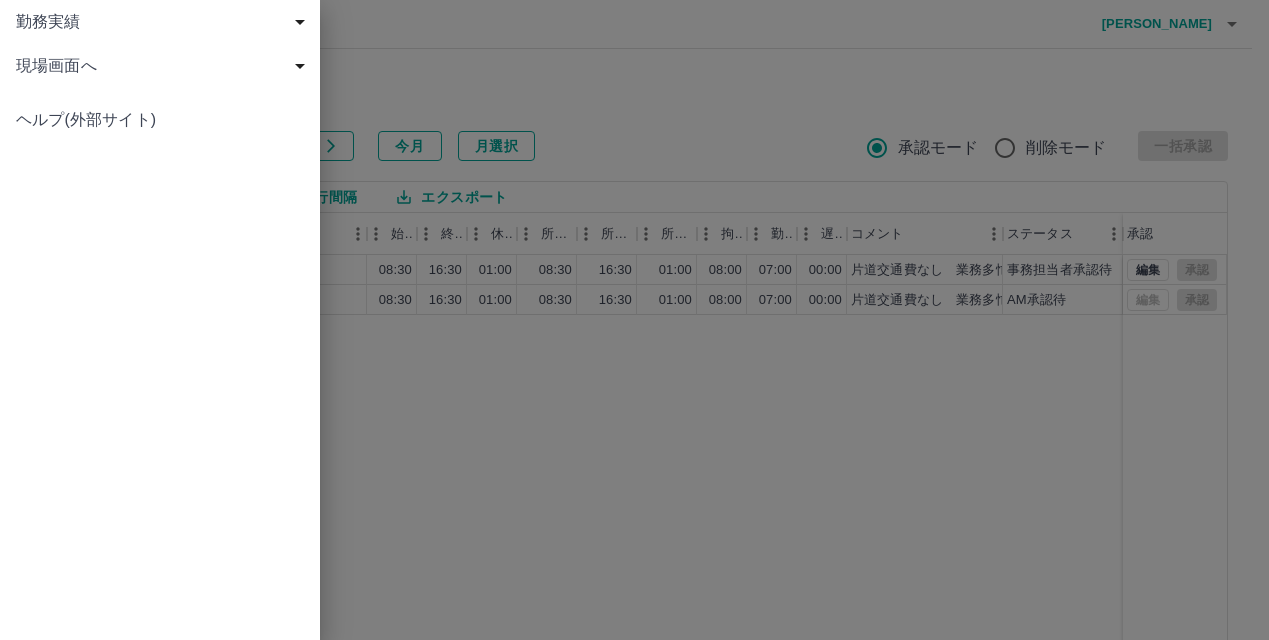 click at bounding box center (634, 320) 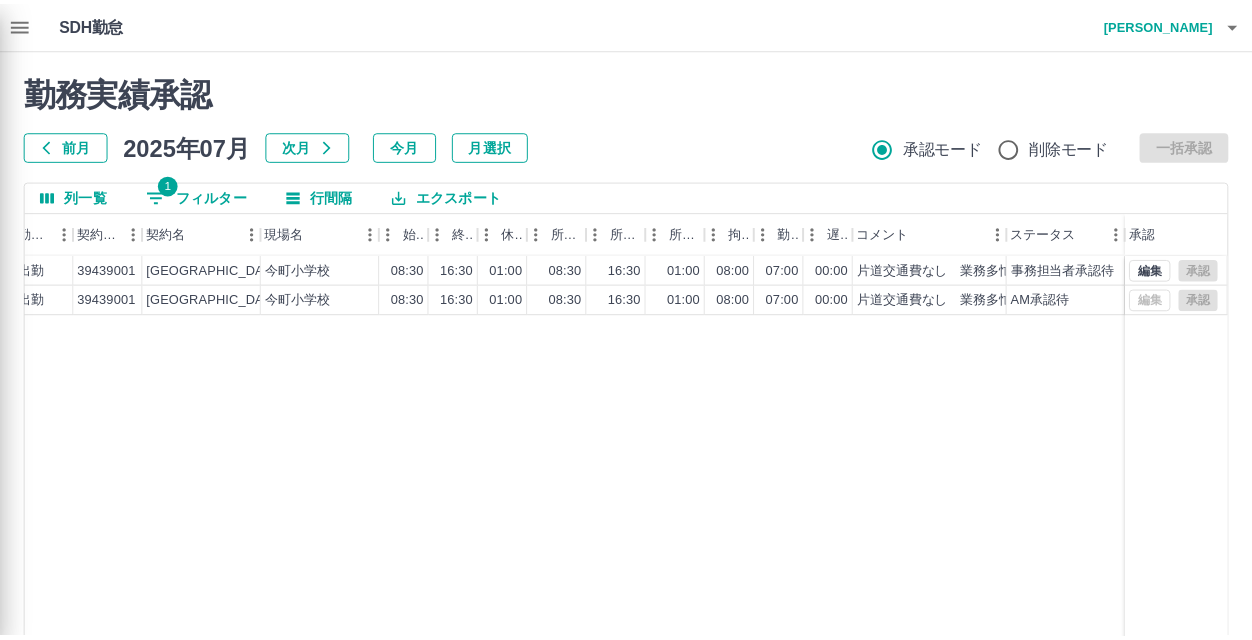 scroll, scrollTop: 0, scrollLeft: 527, axis: horizontal 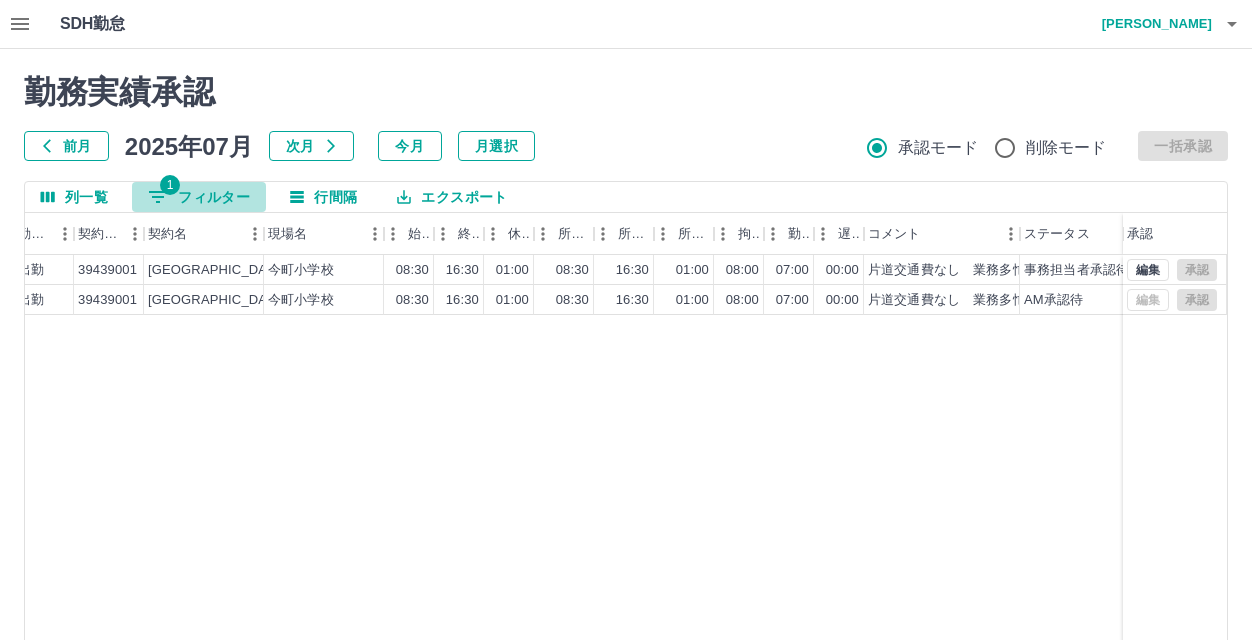 click on "1 フィルター" at bounding box center [199, 197] 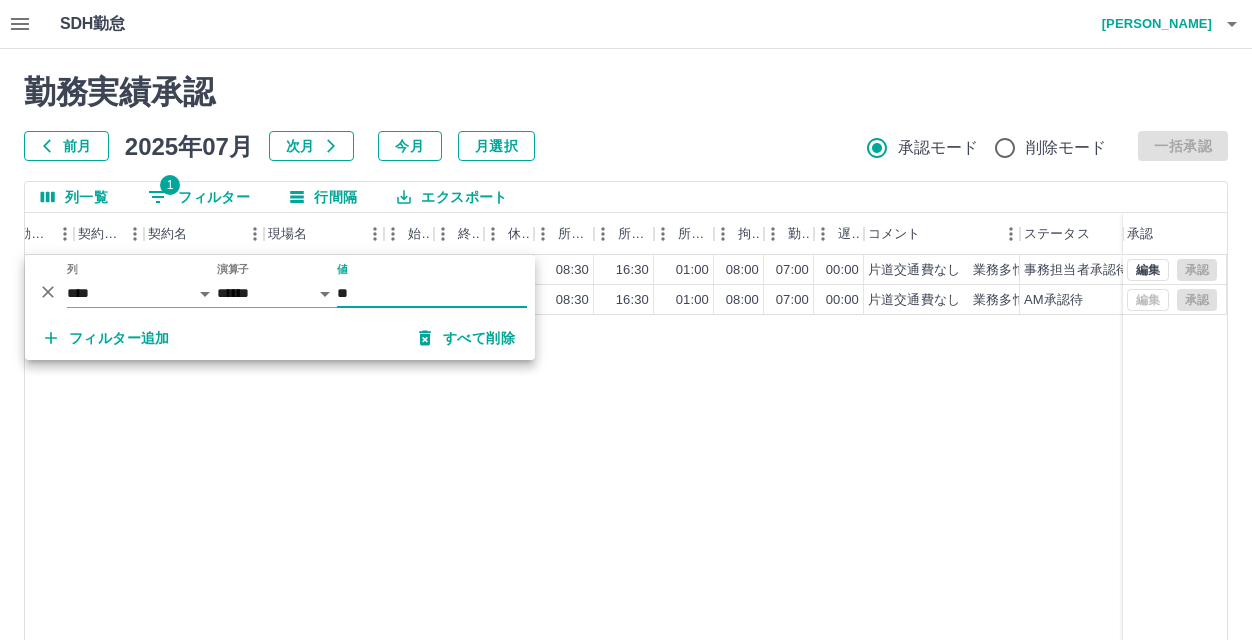 type on "*" 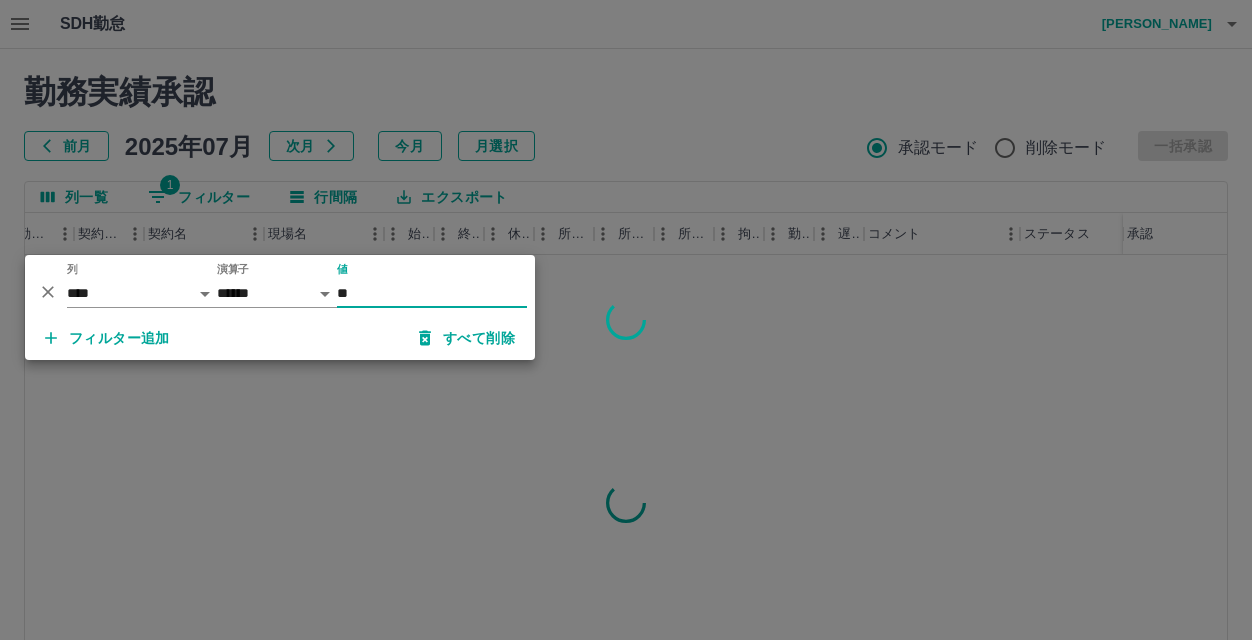 type on "**" 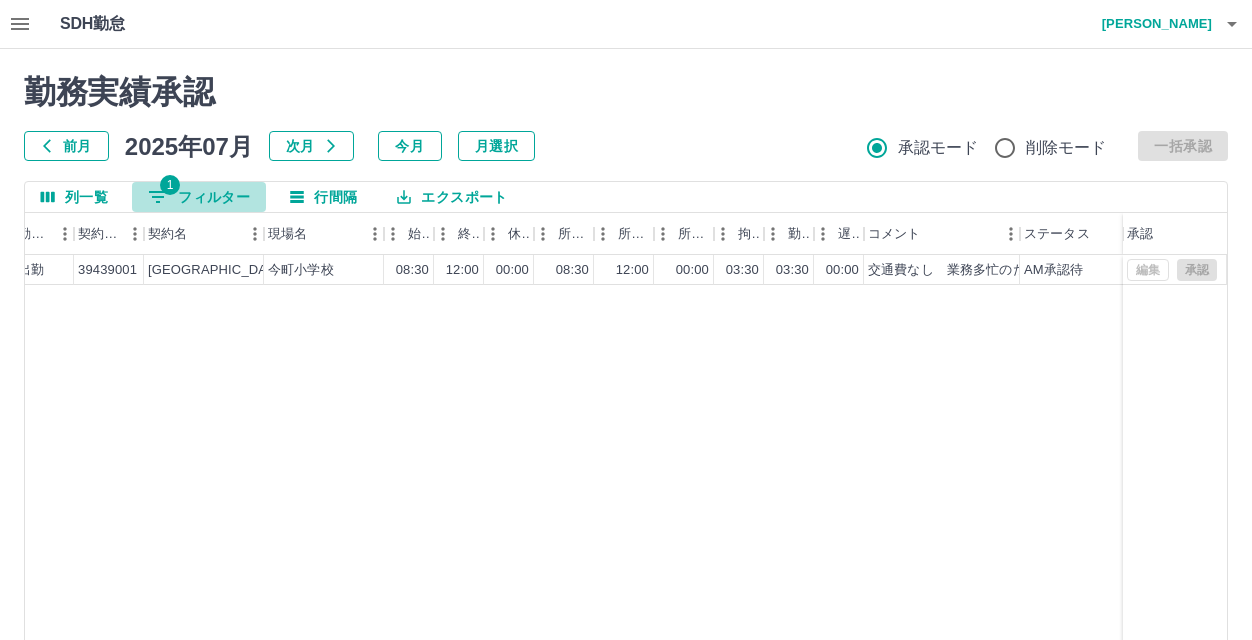 click on "1 フィルター" at bounding box center (199, 197) 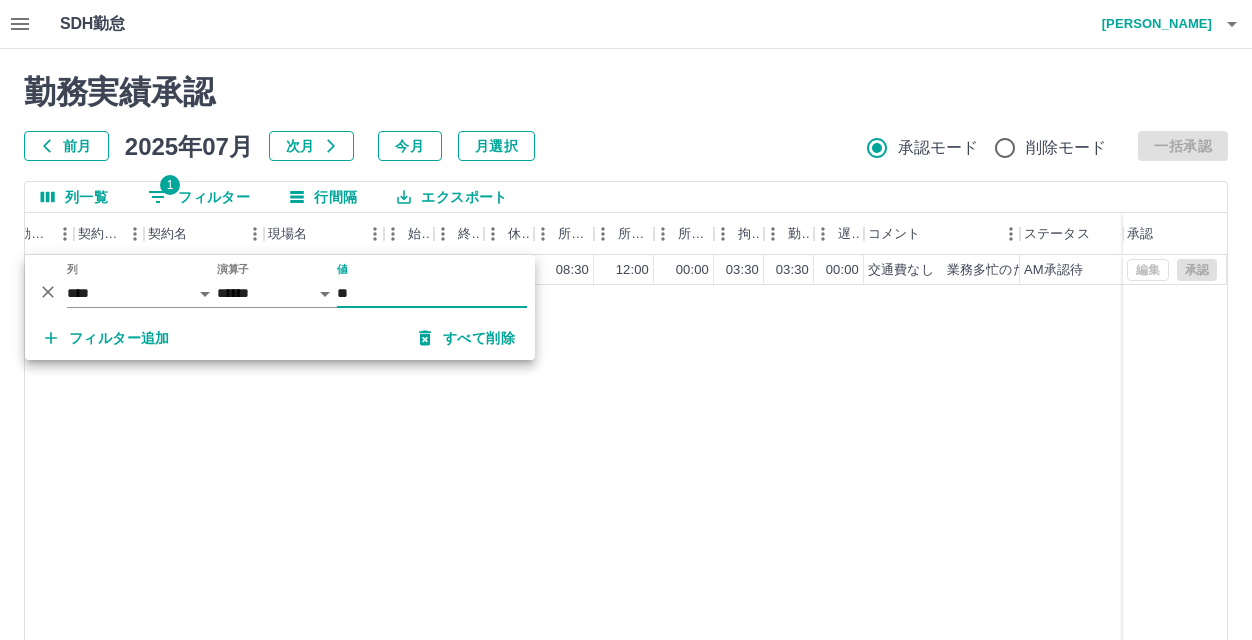 type on "*" 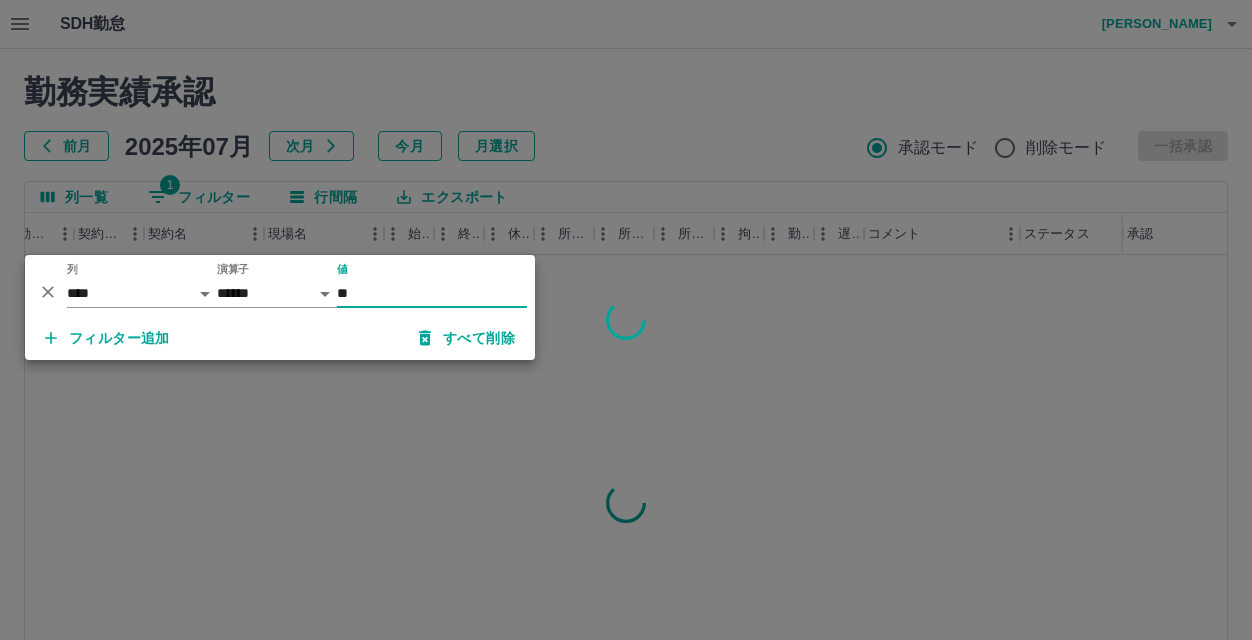 type on "**" 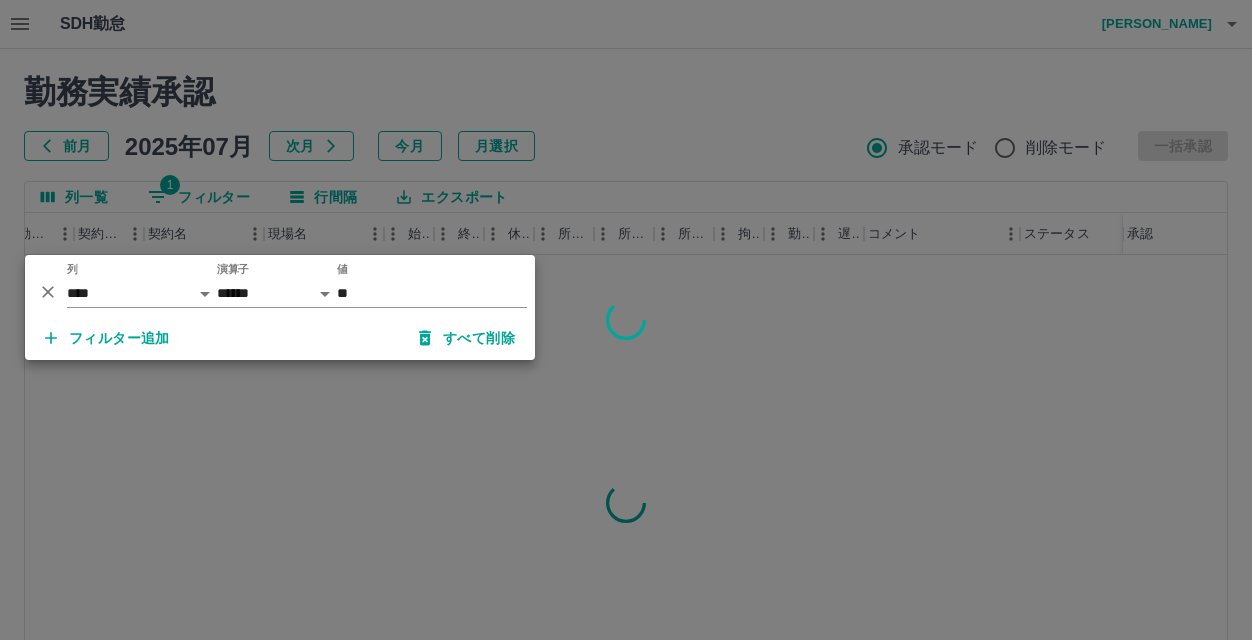 click at bounding box center (626, 320) 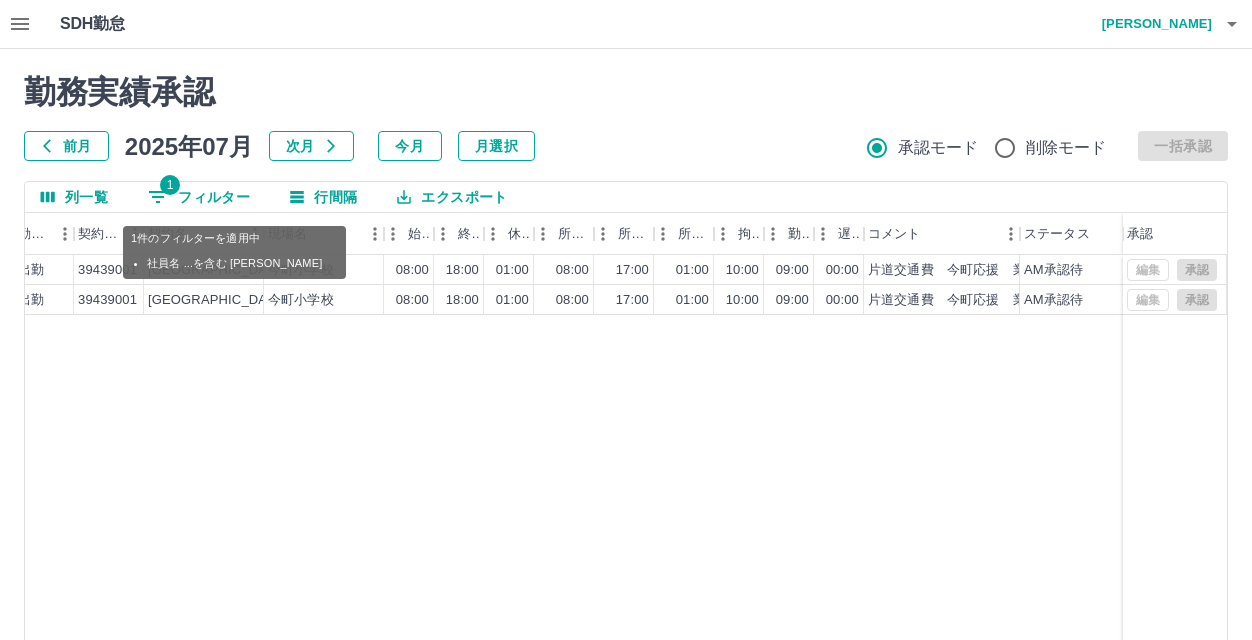 click on "1 フィルター" at bounding box center [199, 197] 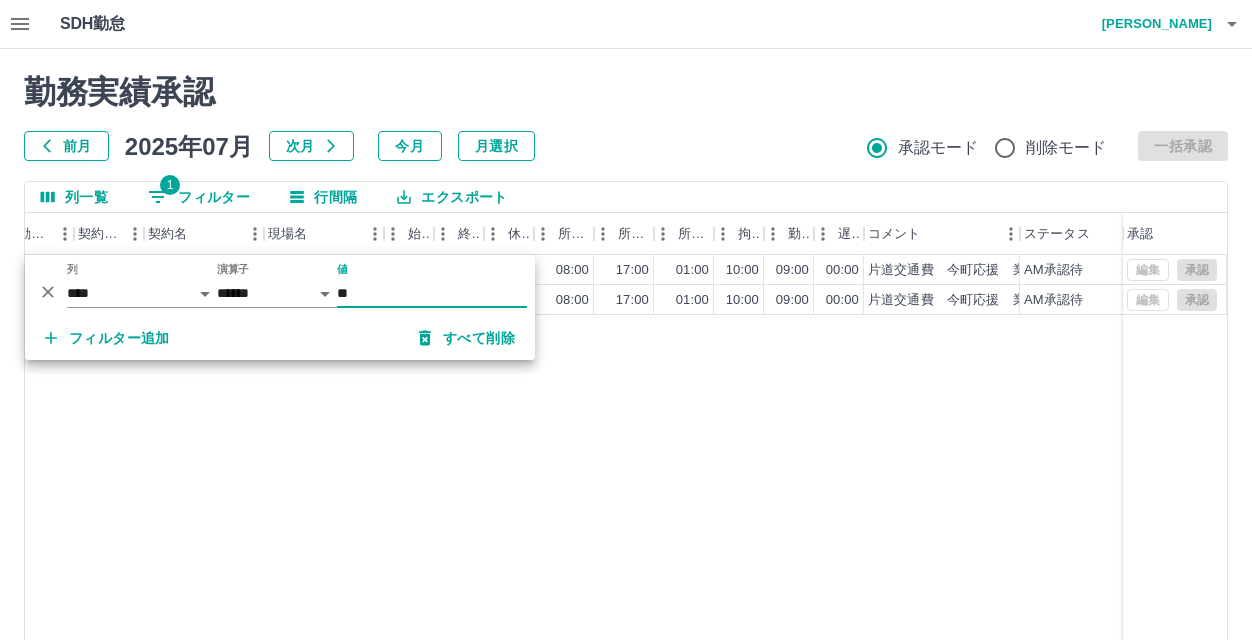 type on "*" 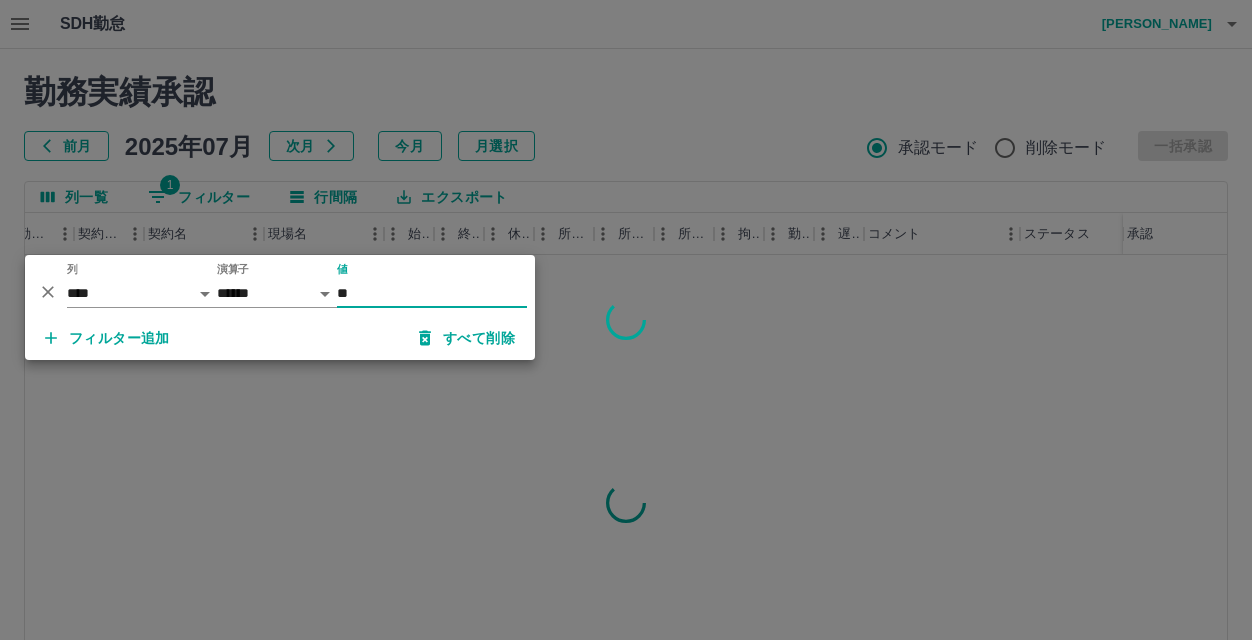 type on "**" 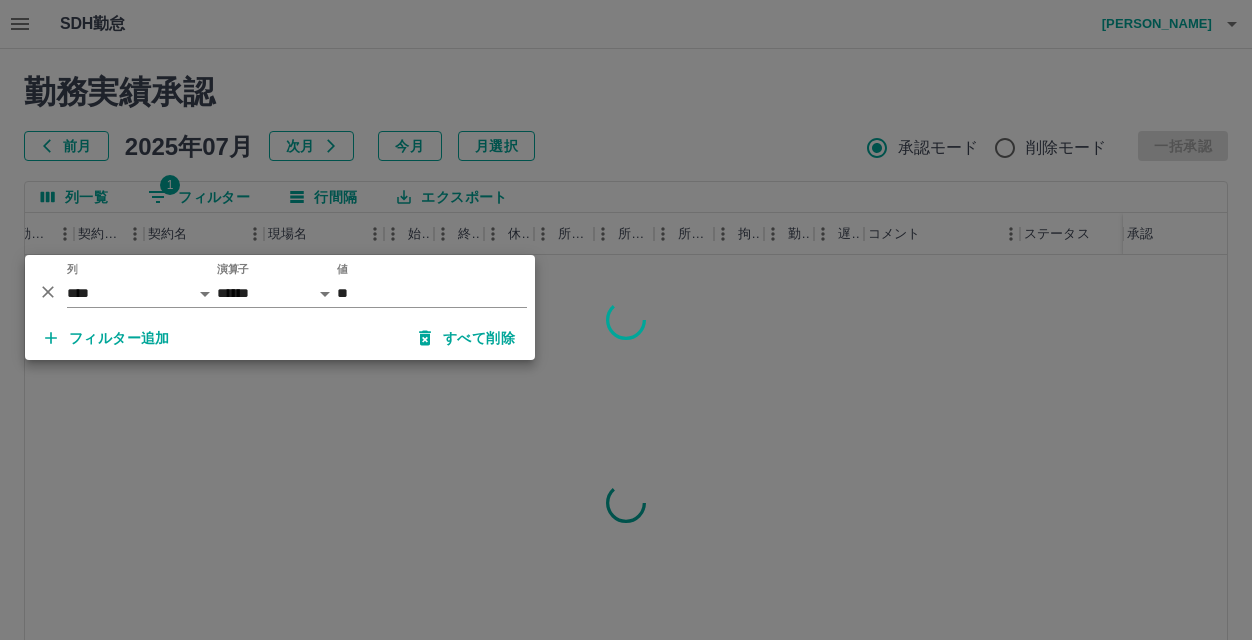 click at bounding box center (626, 320) 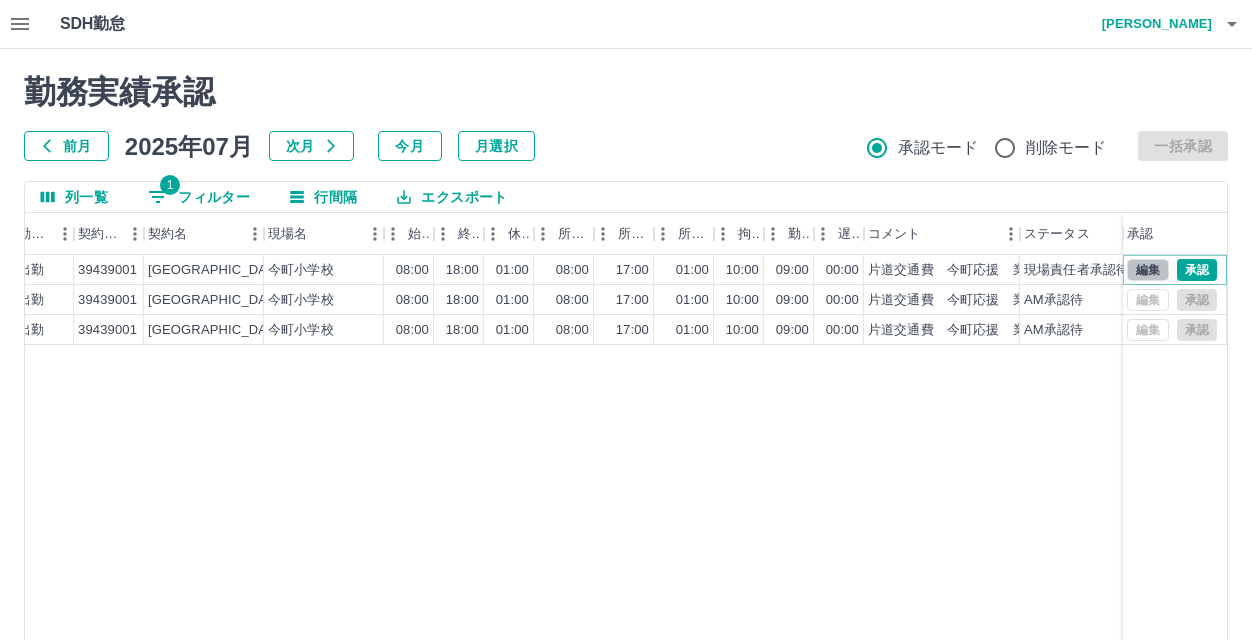 click on "編集" at bounding box center (1148, 270) 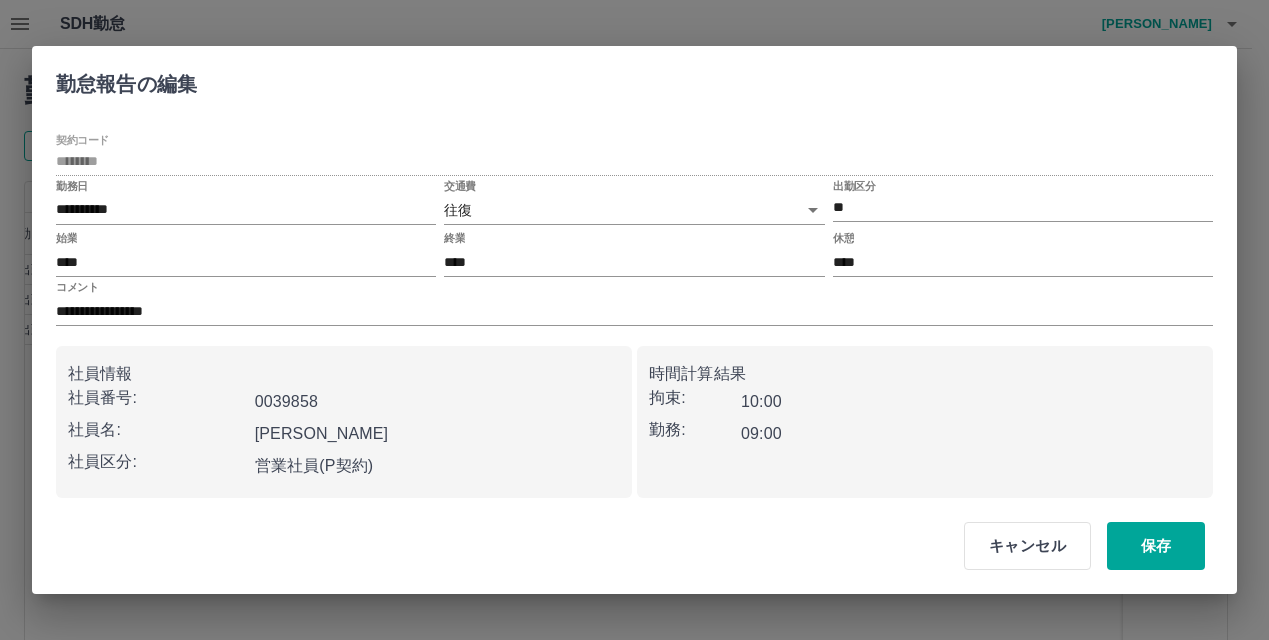 click on "SDH勤怠 北田　結 勤務実績承認 前月 2025年07月 次月 今月 月選択 承認モード 削除モード 一括承認 列一覧 1 フィルター 行間隔 エクスポート 勤務日 交通費 勤務区分 契約コード 契約名 現場名 始業 終業 休憩 所定開始 所定終業 所定休憩 拘束 勤務 遅刻等 コメント ステータス 承認 2025-07-11 往復 出勤 39439001 北九州市 今町小学校 08:00 18:00 01:00 08:00 17:00 01:00 10:00 09:00 00:00 片道交通費　今町応援　業務多忙の為 現場責任者承認待 2025-07-08 片道 出勤 39439001 北九州市 今町小学校 08:00 18:00 01:00 08:00 17:00 01:00 10:00 09:00 00:00 片道交通費　今町応援　業務多忙の為 AM承認待 2025-07-04 片道 出勤 39439001 北九州市 今町小学校 08:00 18:00 01:00 08:00 17:00 01:00 10:00 09:00 00:00 片道交通費　今町応援　業務多忙のため AM承認待 編集 承認 編集 承認 編集 承認 ページあたりの行数: 20 ** 1～3 / 3" at bounding box center [634, 422] 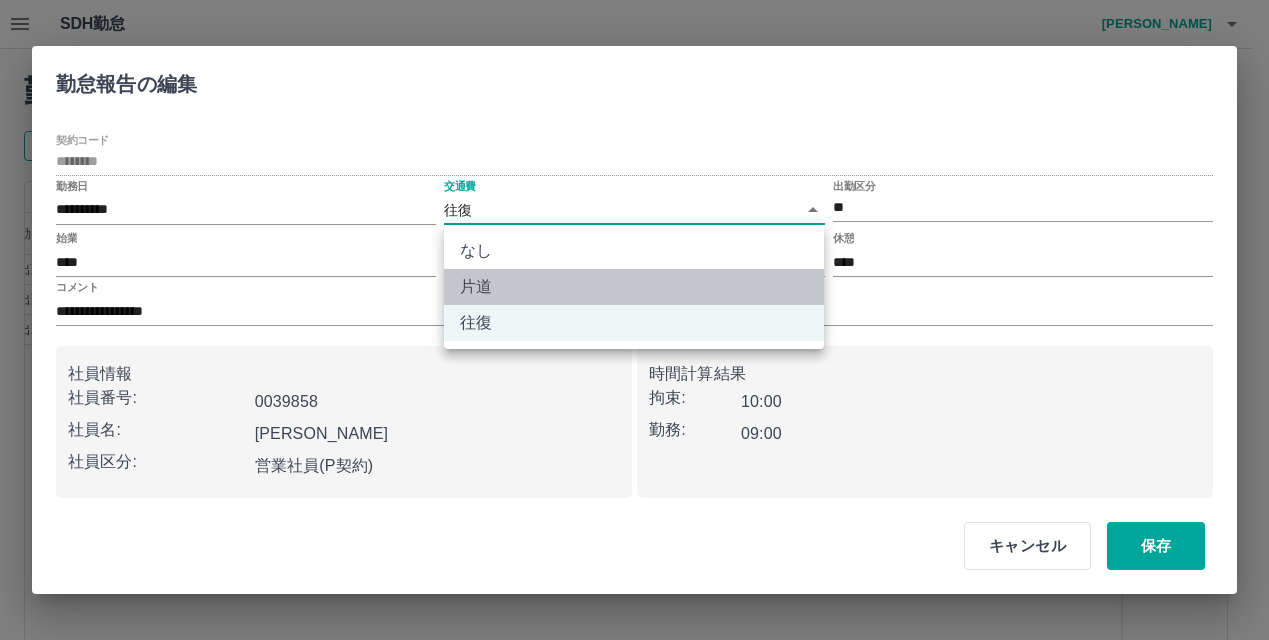 click on "片道" at bounding box center [634, 287] 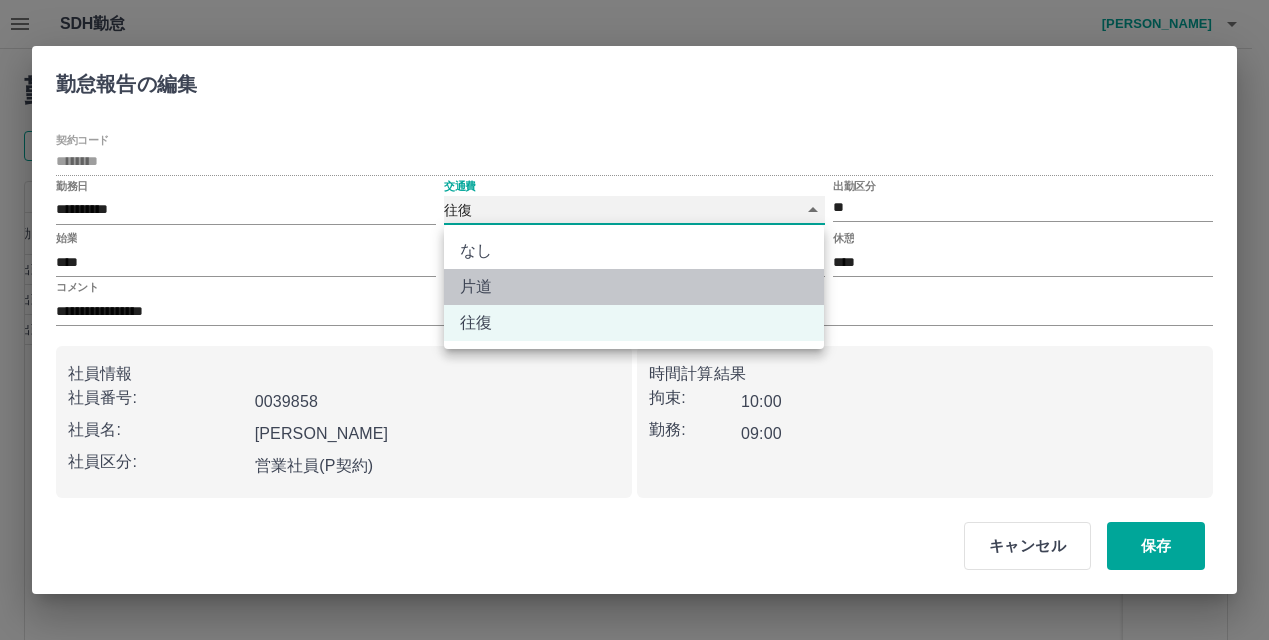 type on "******" 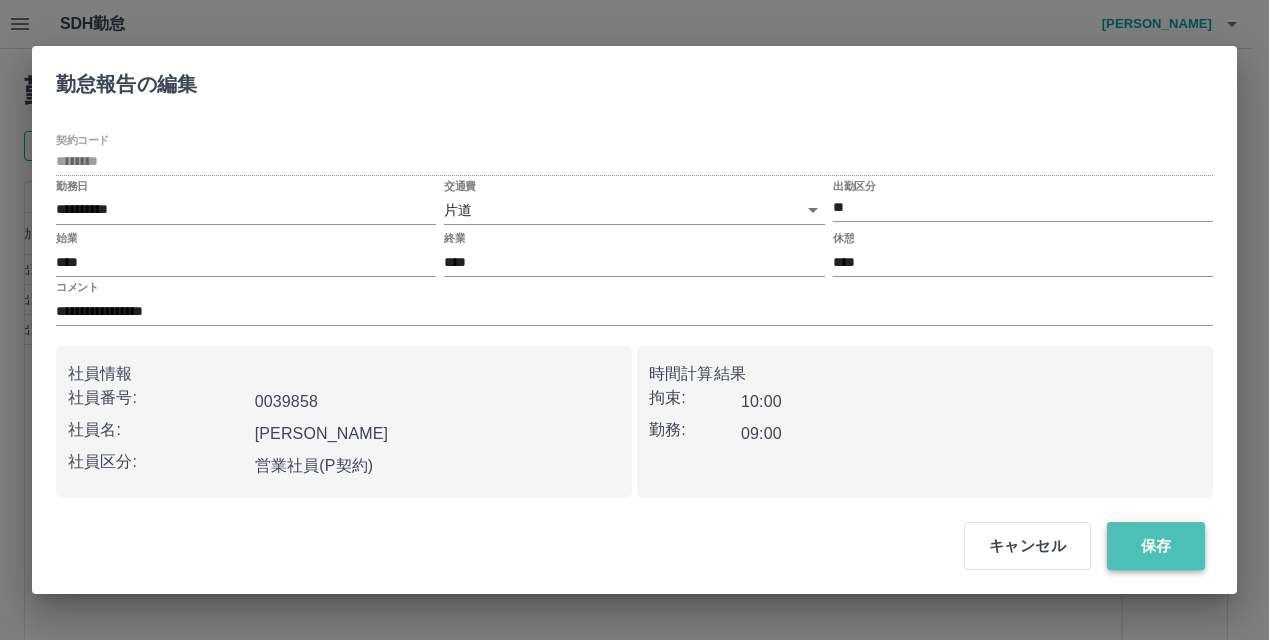 click on "保存" at bounding box center [1156, 546] 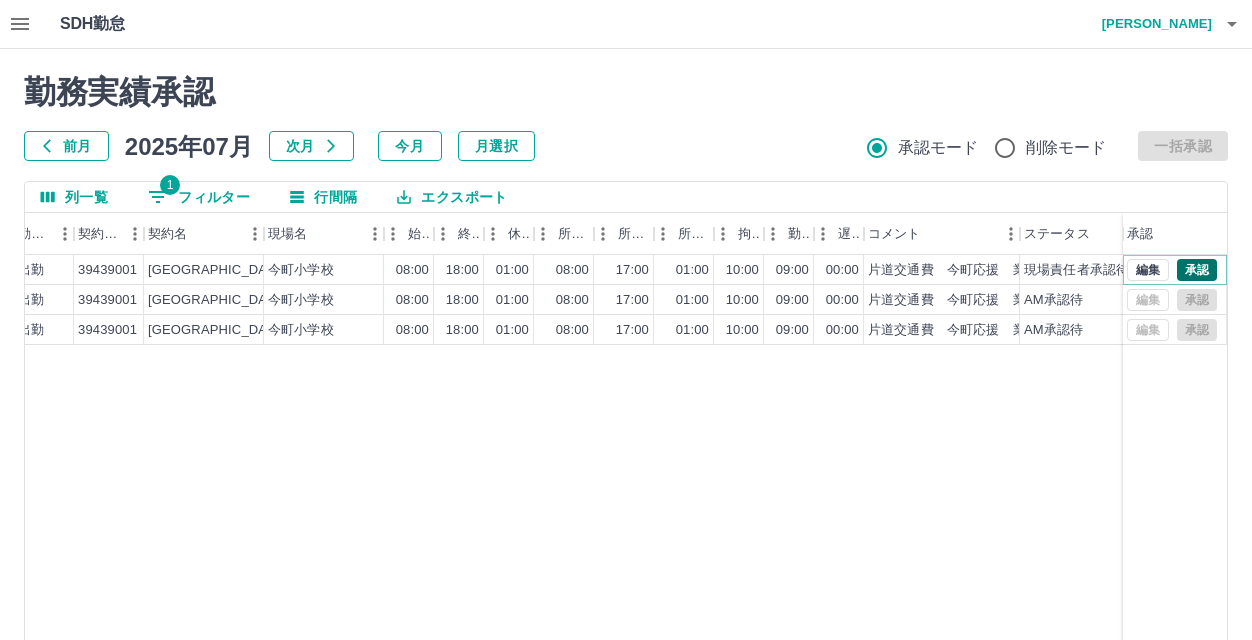 click on "承認" at bounding box center (1197, 270) 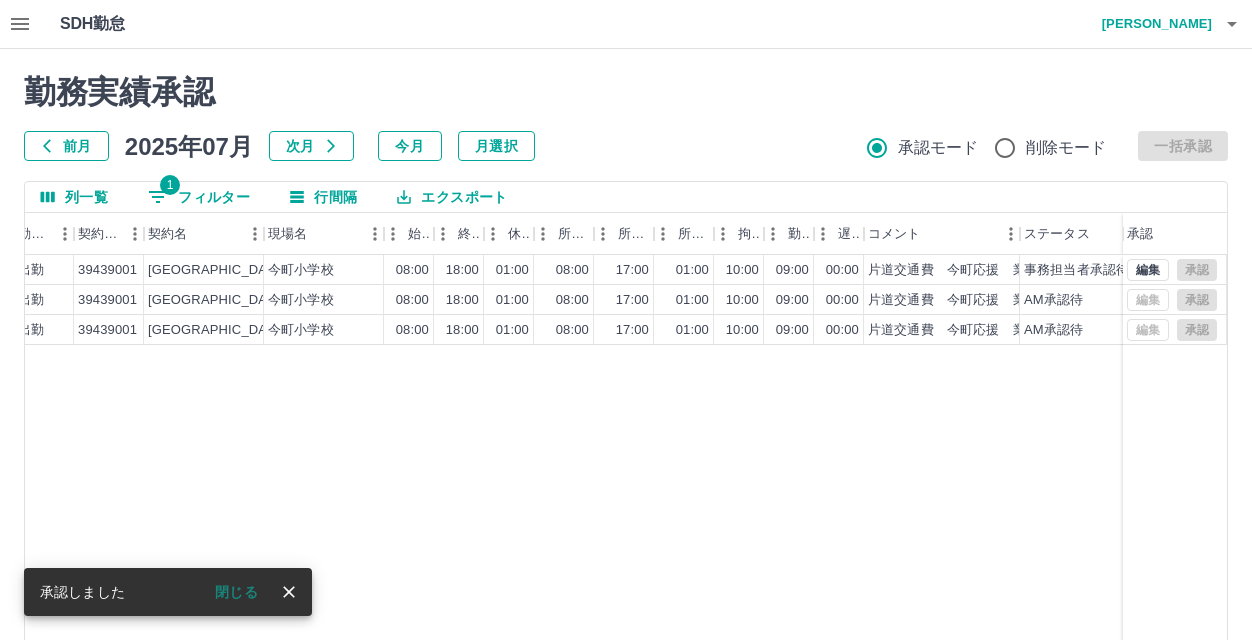 click on "1 フィルター" at bounding box center [199, 197] 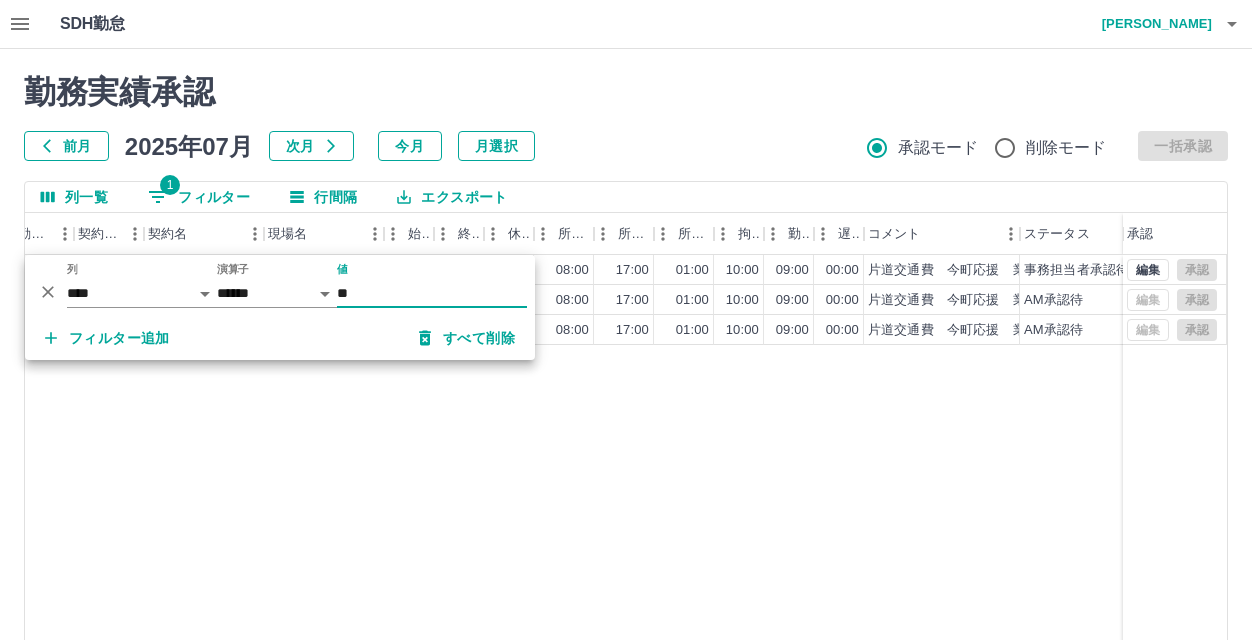 type on "*" 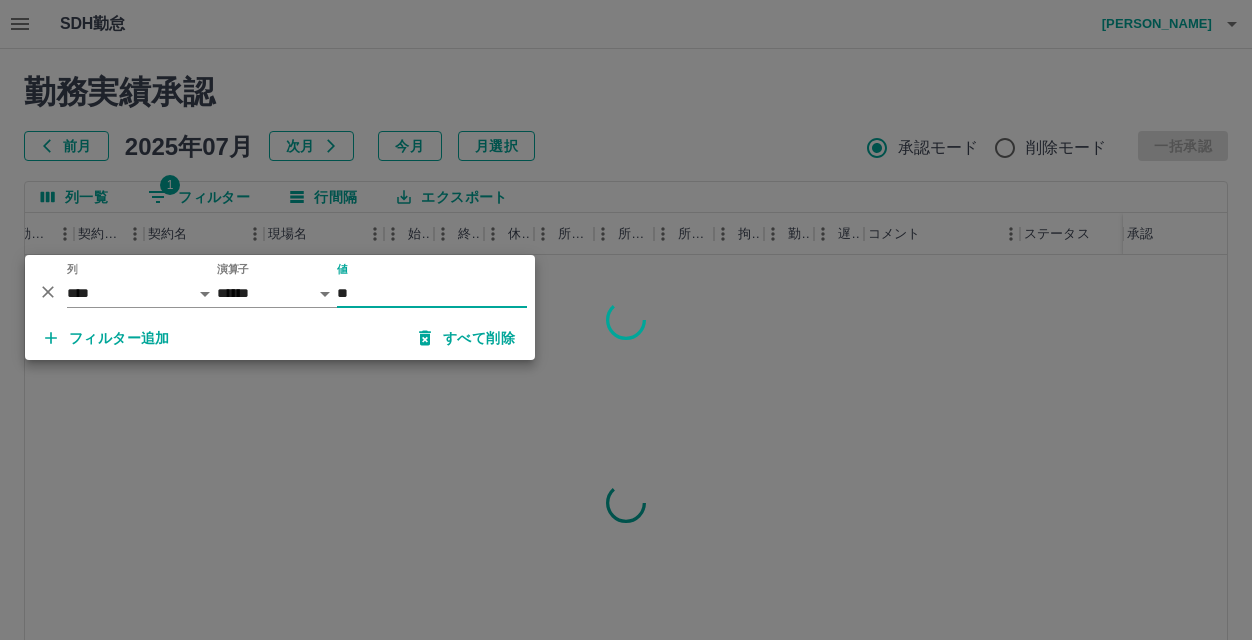 type on "**" 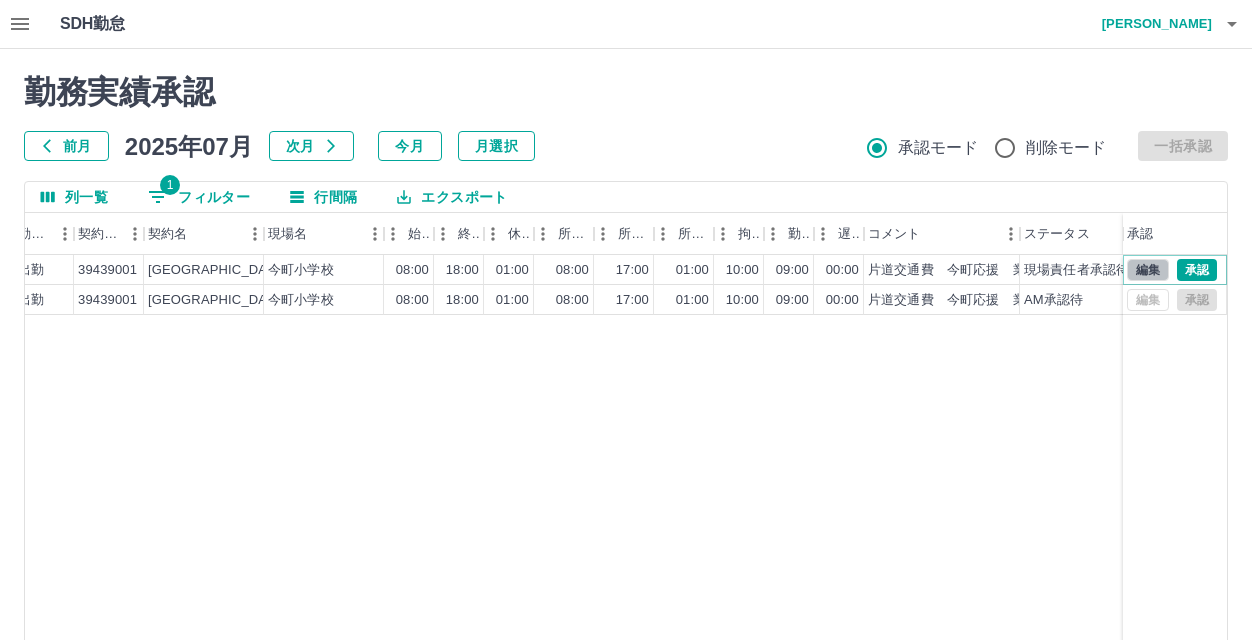 click on "編集" at bounding box center [1148, 270] 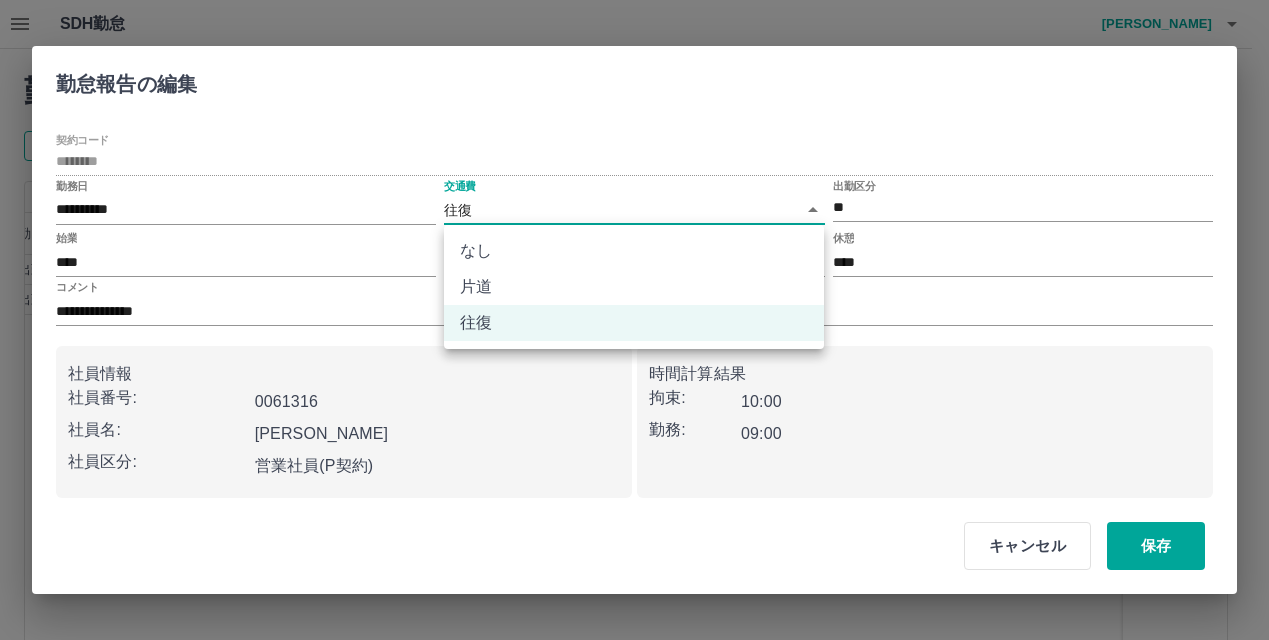 click on "**********" at bounding box center [634, 422] 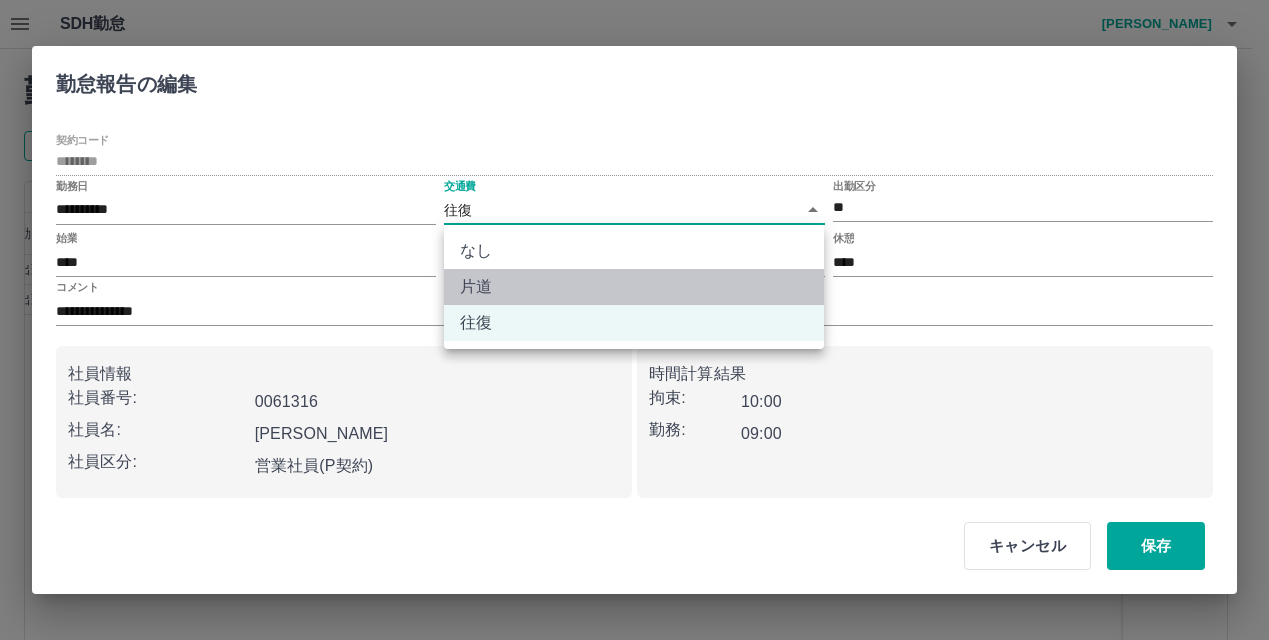 click on "片道" at bounding box center [634, 287] 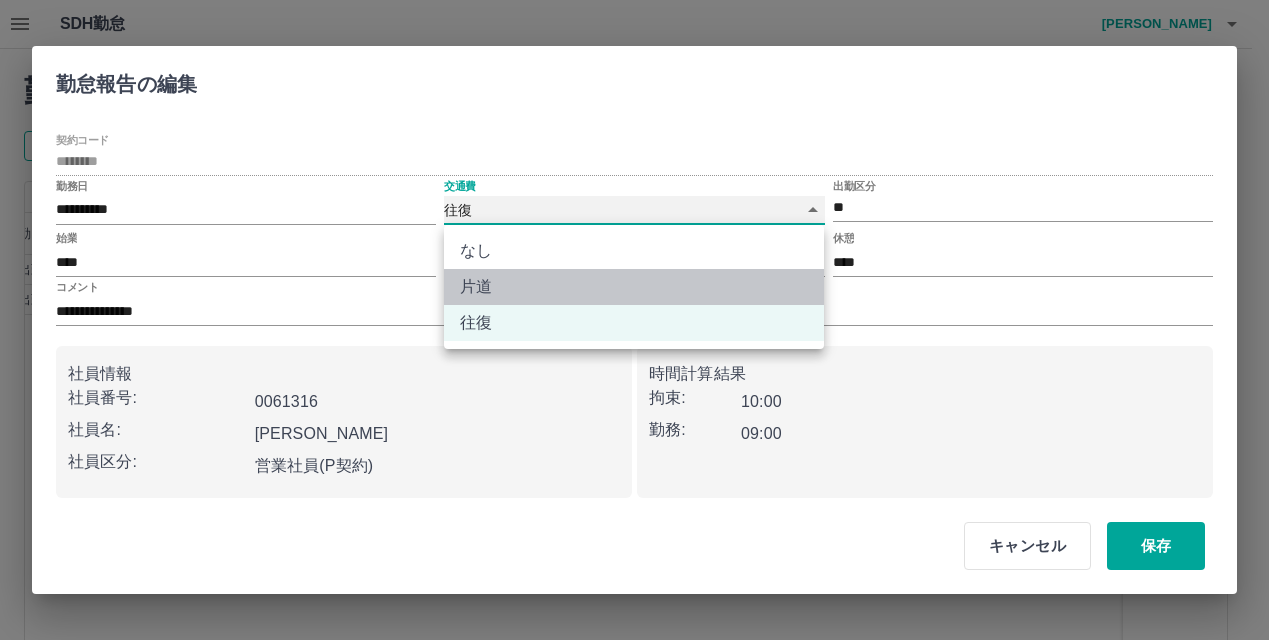 type on "******" 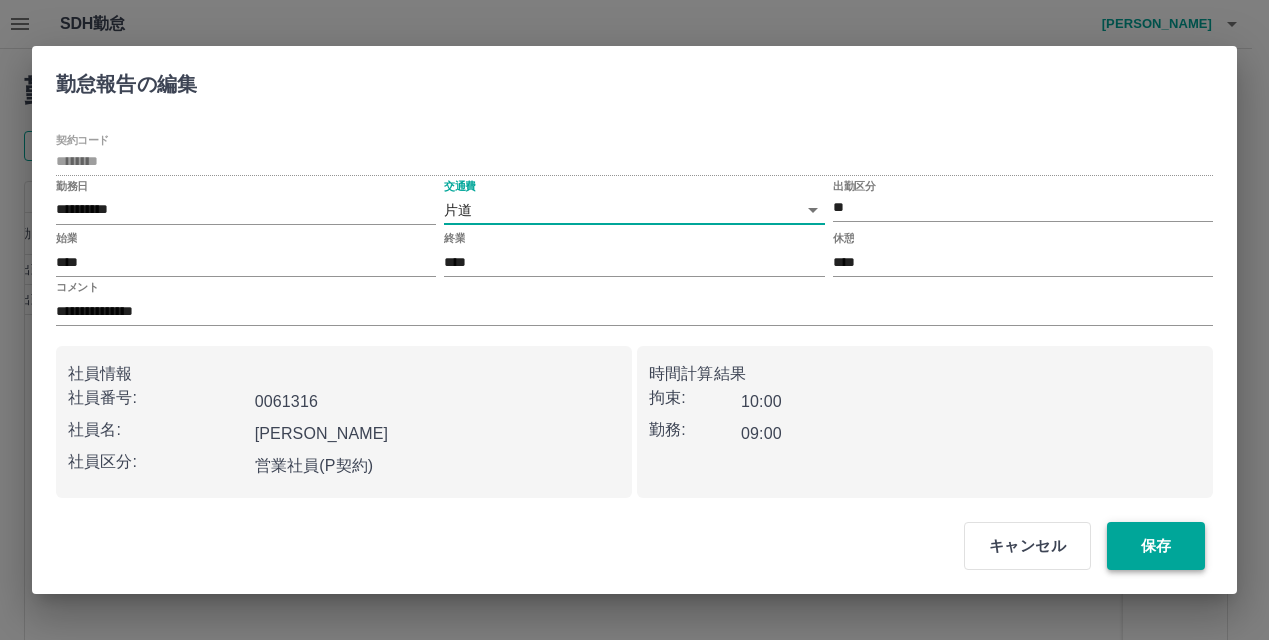 click on "保存" at bounding box center (1156, 546) 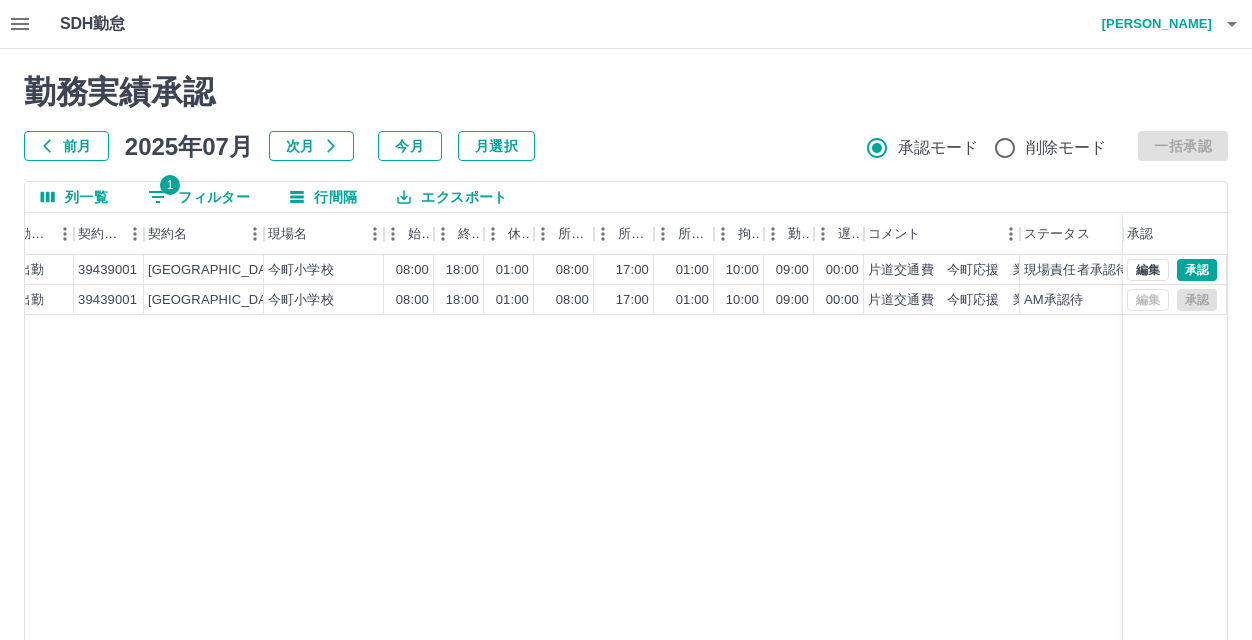 click on "2025-07-11 往復 出勤 39439001 北九州市 今町小学校 08:00 18:00 01:00 08:00 17:00 01:00 10:00 09:00 00:00 片道交通費　今町応援　業務多忙 現場責任者承認待 2025-07-03 片道 出勤 39439001 北九州市 今町小学校 08:00 18:00 01:00 08:00 17:00 01:00 10:00 09:00 00:00 片道交通費　今町応援　業務多忙 AM承認待 編集 承認 編集 承認" at bounding box center (371, 511) 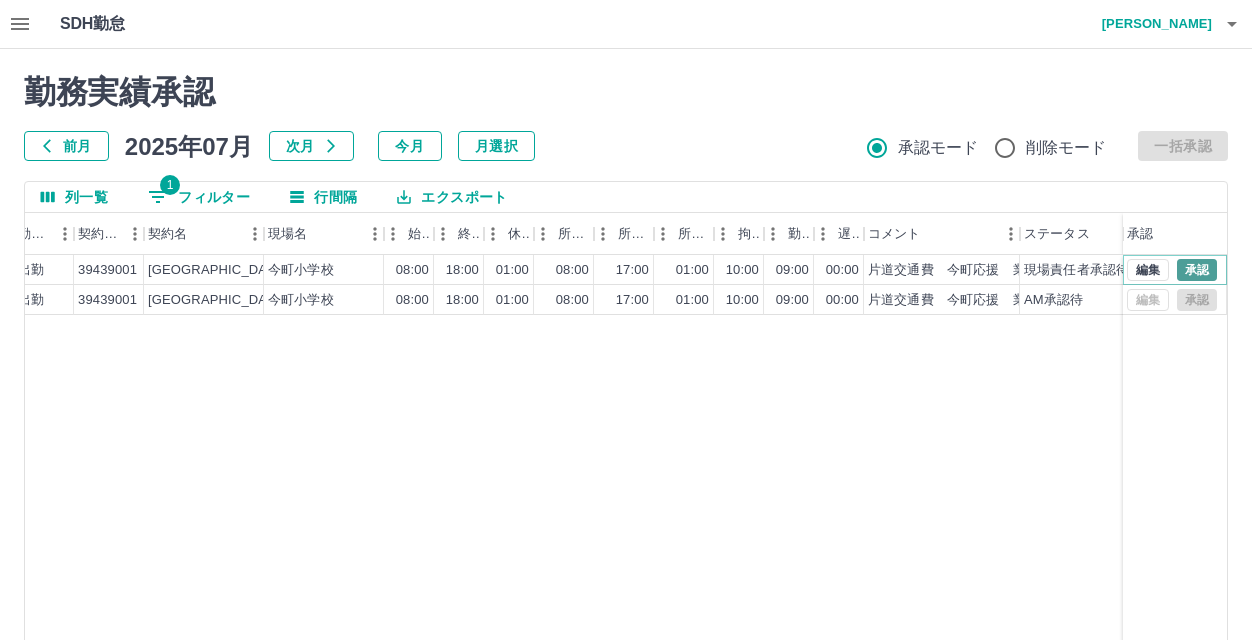 click on "承認" at bounding box center (1197, 270) 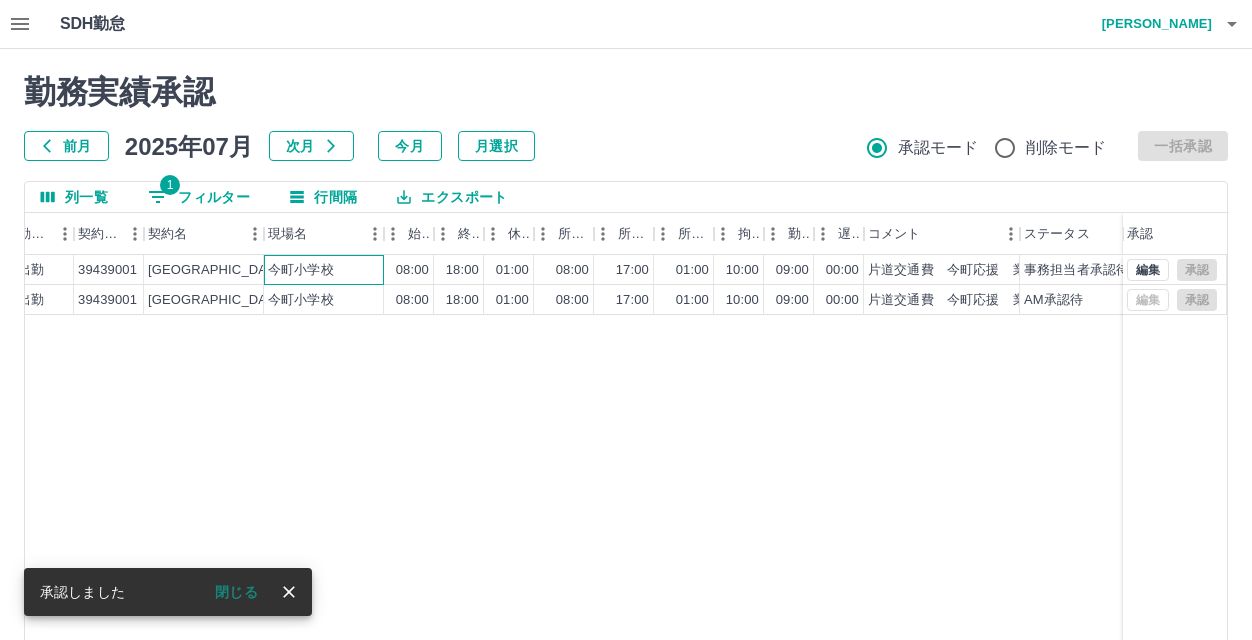 click on "今町小学校" at bounding box center (324, 270) 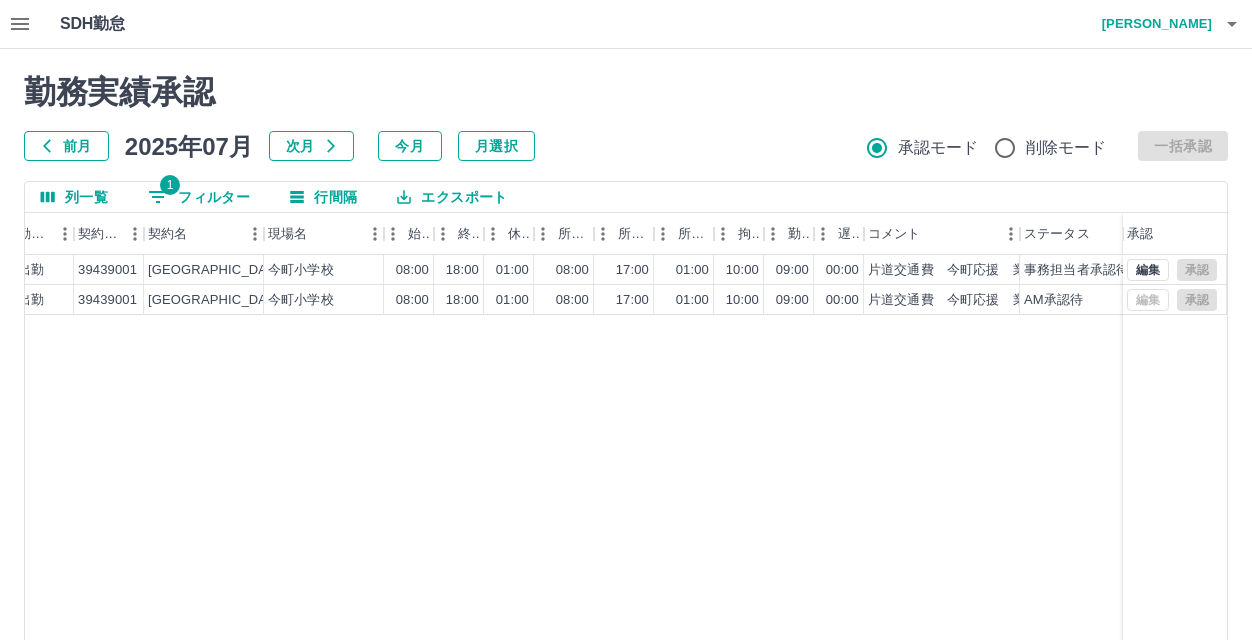 click on "2025-07-11 片道 出勤 39439001 北九州市 今町小学校 08:00 18:00 01:00 08:00 17:00 01:00 10:00 09:00 00:00 片道交通費　今町応援　業務多忙 事務担当者承認待 2025-07-03 片道 出勤 39439001 北九州市 今町小学校 08:00 18:00 01:00 08:00 17:00 01:00 10:00 09:00 00:00 片道交通費　今町応援　業務多忙 AM承認待 編集 承認 編集 承認" at bounding box center [371, 511] 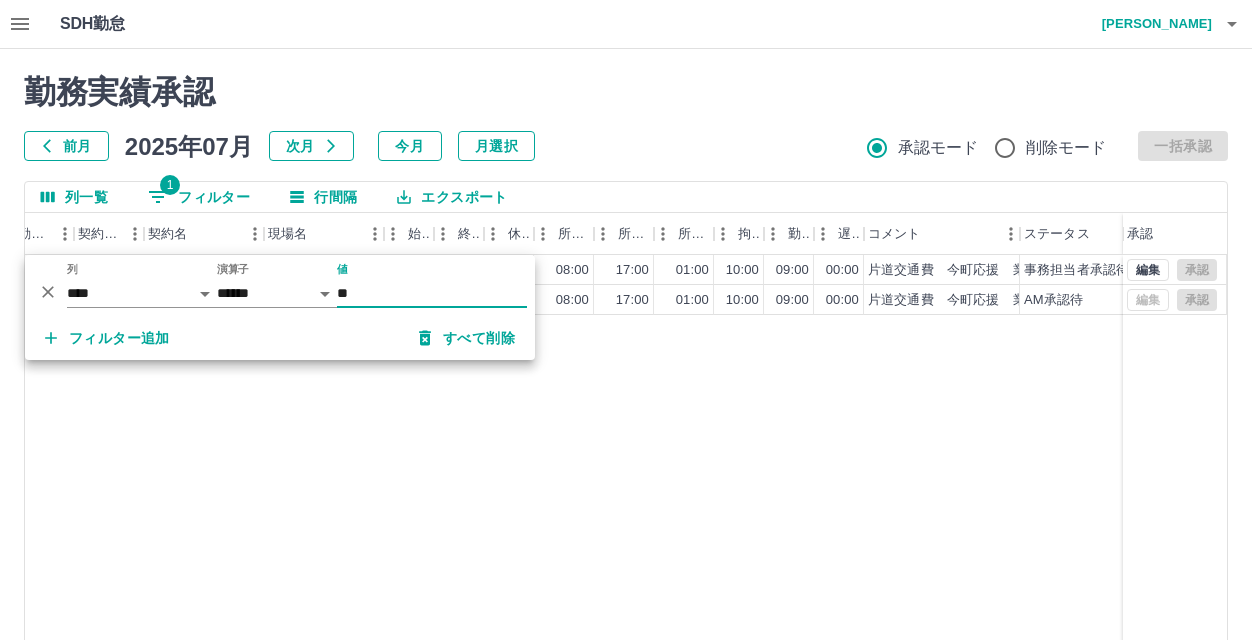type on "*" 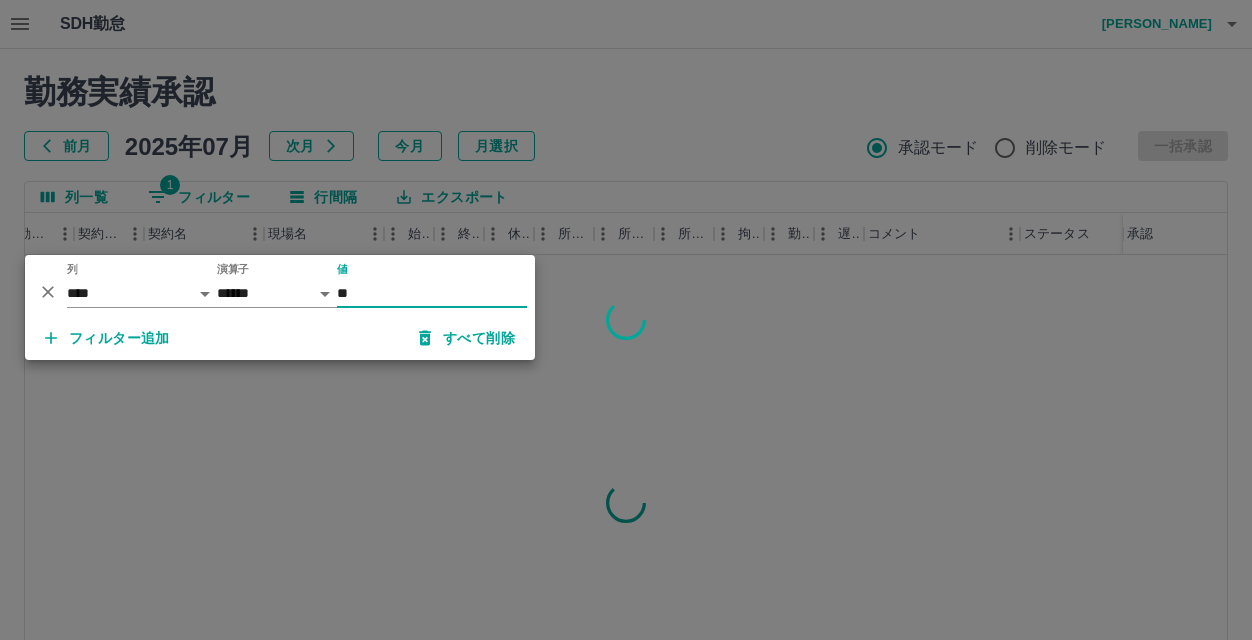 type on "**" 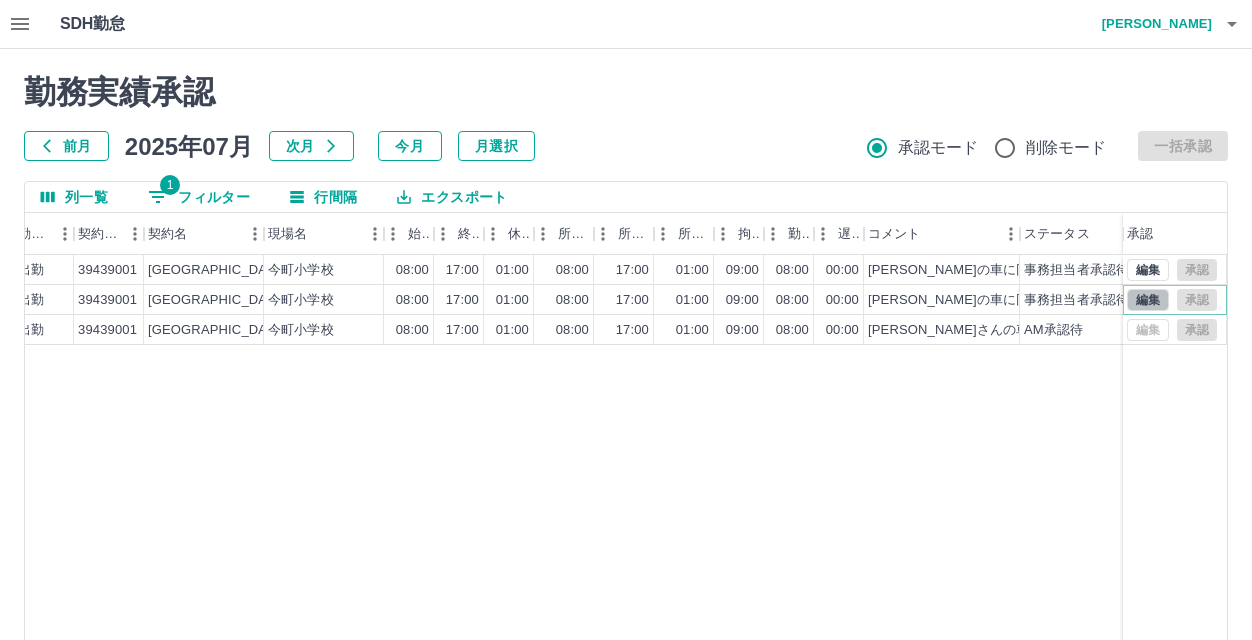 click on "編集" at bounding box center (1148, 300) 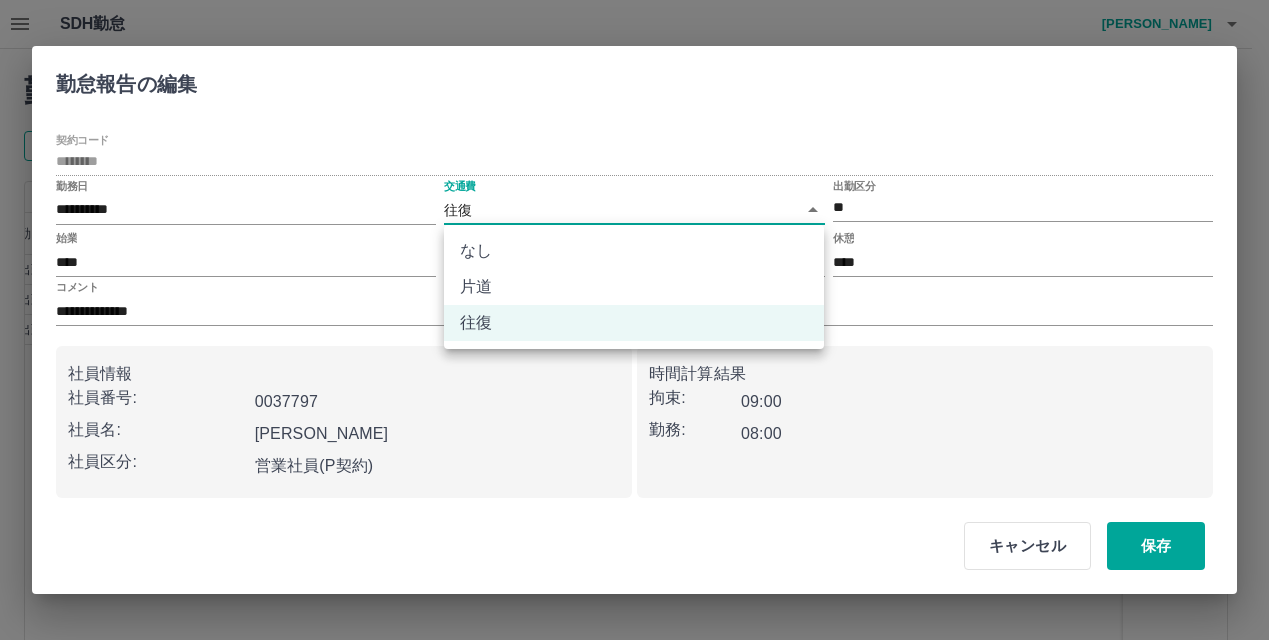 click on "SDH勤怠 北田　結 勤務実績承認 前月 2025年07月 次月 今月 月選択 承認モード 削除モード 一括承認 列一覧 1 フィルター 行間隔 エクスポート 勤務日 交通費 勤務区分 契約コード 契約名 現場名 始業 終業 休憩 所定開始 所定終業 所定休憩 拘束 勤務 遅刻等 コメント ステータス 承認 2025-07-07 なし 出勤 39439001 北九州市 今町小学校 08:00 17:00 01:00 08:00 17:00 01:00 09:00 08:00 00:00 伊藤さんの車に同乗　今町応援 事務担当者承認待 2025-07-02 往復 出勤 39439001 北九州市 今町小学校 08:00 17:00 01:00 08:00 17:00 01:00 09:00 08:00 00:00 梅崎さんの車に同乗　今町応援 事務担当者承認待 2025-07-01 なし 出勤 39439001 北九州市 今町小学校 08:00 17:00 01:00 08:00 17:00 01:00 09:00 08:00 00:00 香山さんの車に同乗 交なし　今町応援 AM承認待 編集 承認 編集 承認 編集 承認 ページあたりの行数: 20 ** 1～3 / 3 ********" at bounding box center [634, 422] 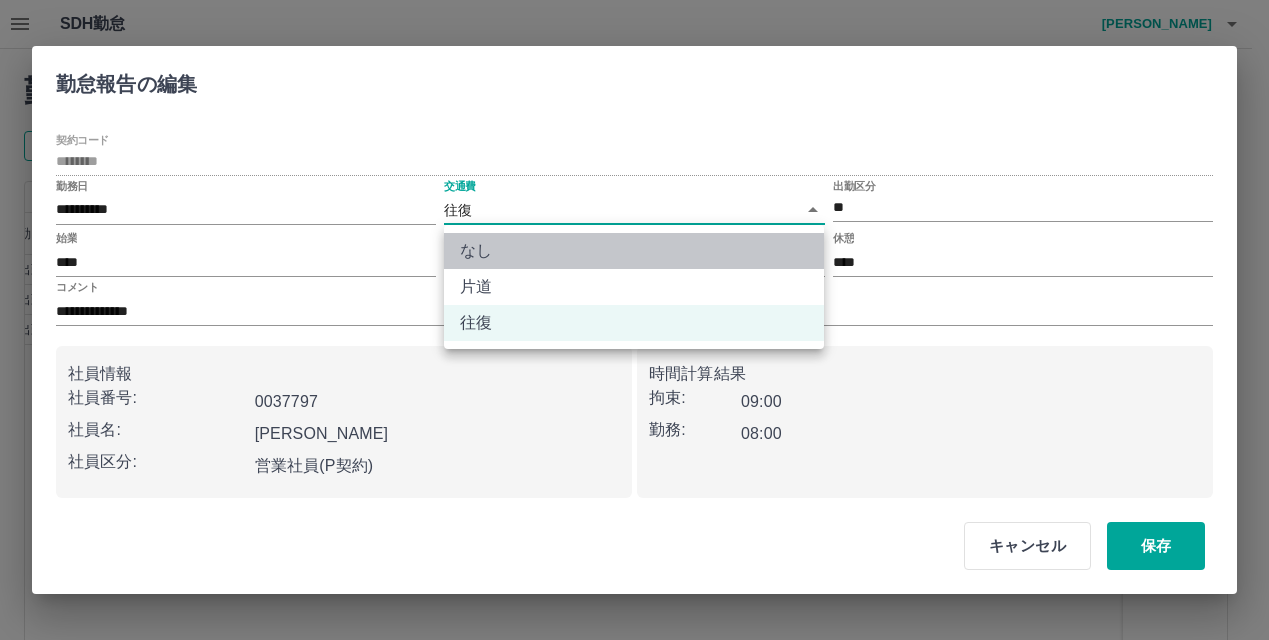 click on "なし" at bounding box center (634, 251) 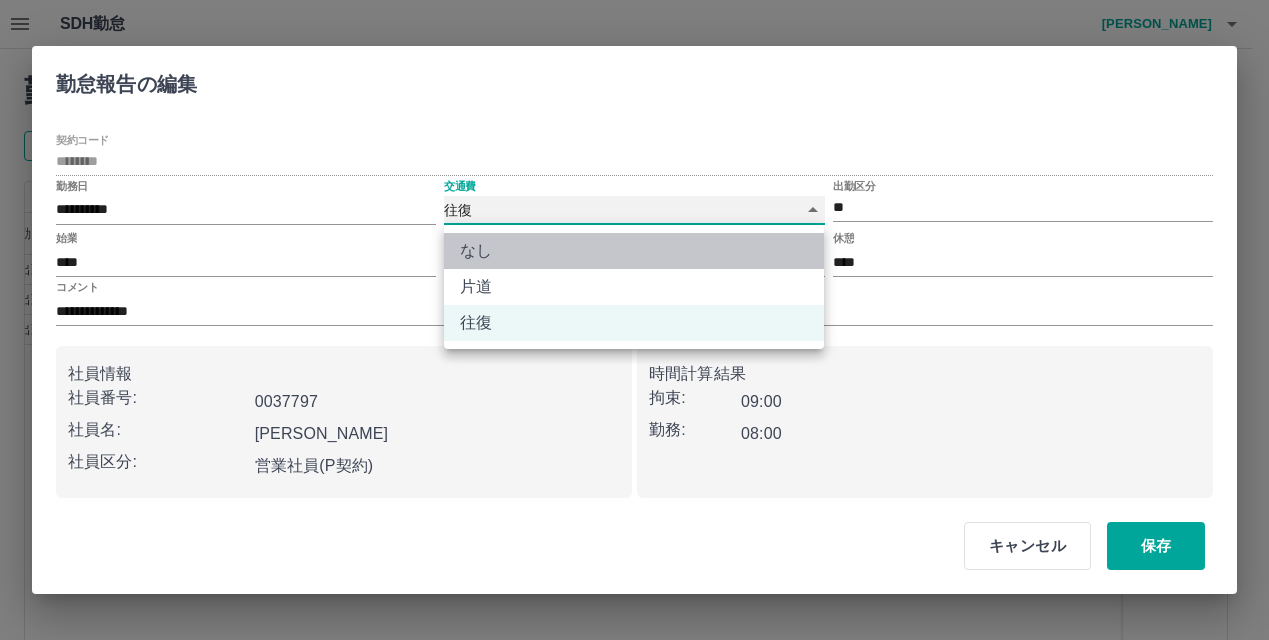 type on "****" 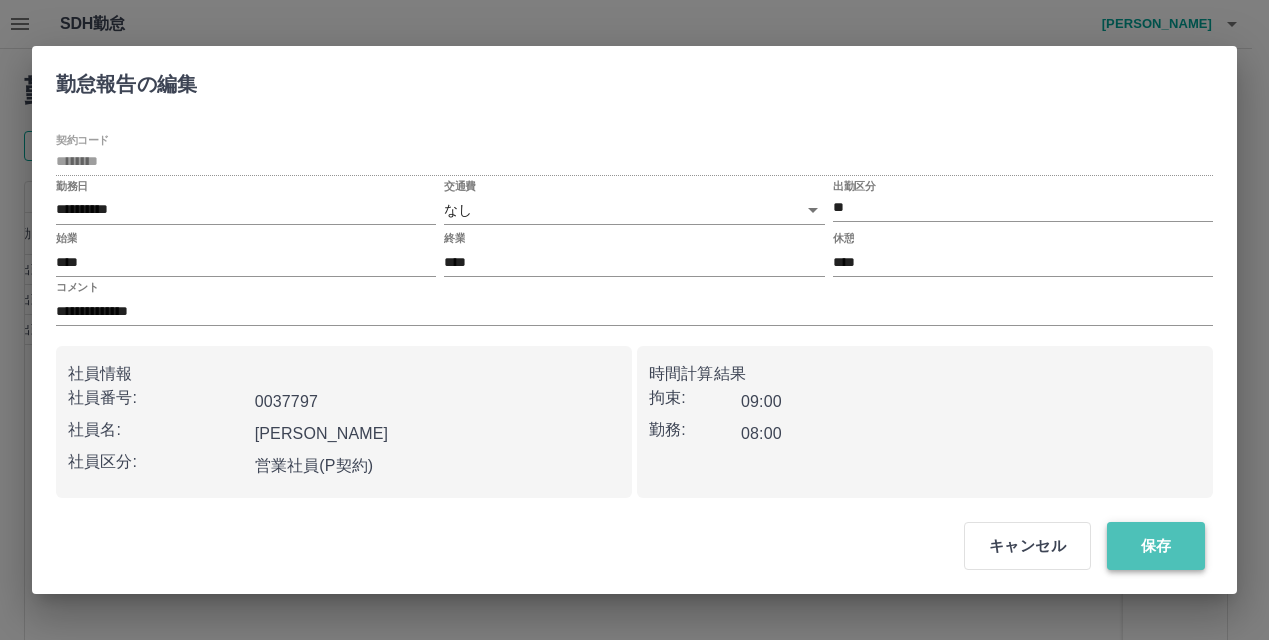 click on "保存" at bounding box center (1156, 546) 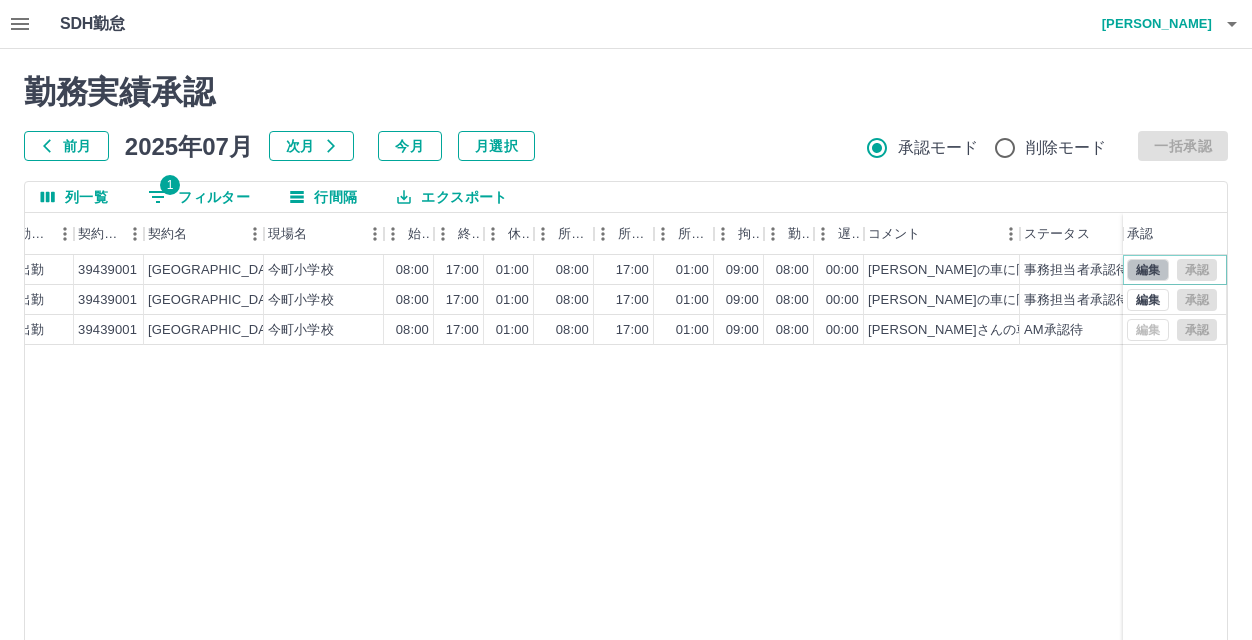 click on "編集" at bounding box center (1148, 270) 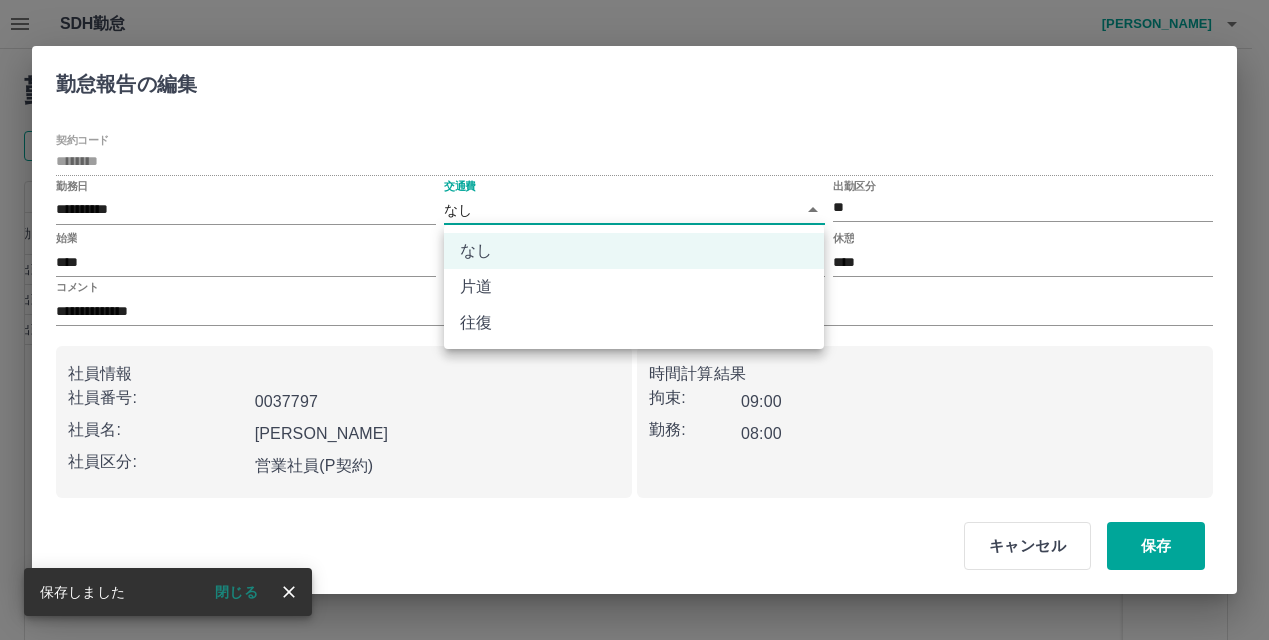 click on "SDH勤怠 北田　結 勤務実績承認 前月 2025年07月 次月 今月 月選択 承認モード 削除モード 一括承認 列一覧 1 フィルター 行間隔 エクスポート 勤務日 交通費 勤務区分 契約コード 契約名 現場名 始業 終業 休憩 所定開始 所定終業 所定休憩 拘束 勤務 遅刻等 コメント ステータス 承認 2025-07-07 なし 出勤 39439001 北九州市 今町小学校 08:00 17:00 01:00 08:00 17:00 01:00 09:00 08:00 00:00 伊藤さんの車に同乗　今町応援 事務担当者承認待 2025-07-02 なし 出勤 39439001 北九州市 今町小学校 08:00 17:00 01:00 08:00 17:00 01:00 09:00 08:00 00:00 梅崎さんの車に同乗　今町応援 事務担当者承認待 2025-07-01 なし 出勤 39439001 北九州市 今町小学校 08:00 17:00 01:00 08:00 17:00 01:00 09:00 08:00 00:00 香山さんの車に同乗 交なし　今町応援 AM承認待 編集 承認 編集 承認 編集 承認 ページあたりの行数: 20 ** 1～3 / 3 ********" at bounding box center [634, 422] 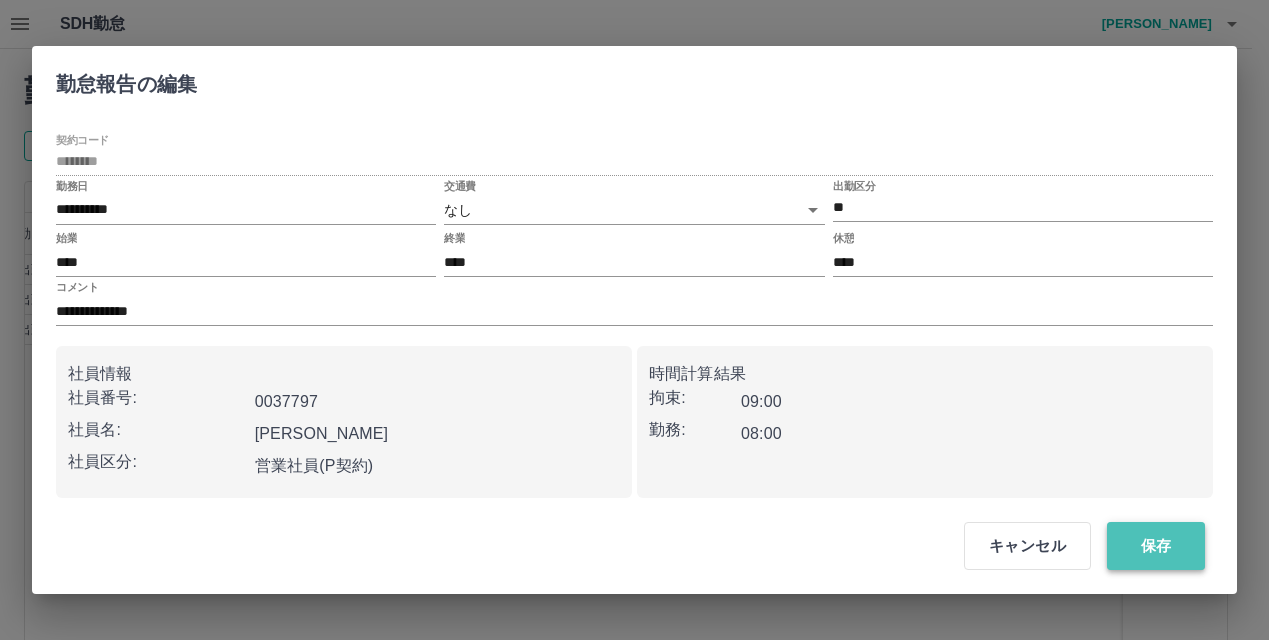click on "保存" at bounding box center [1156, 546] 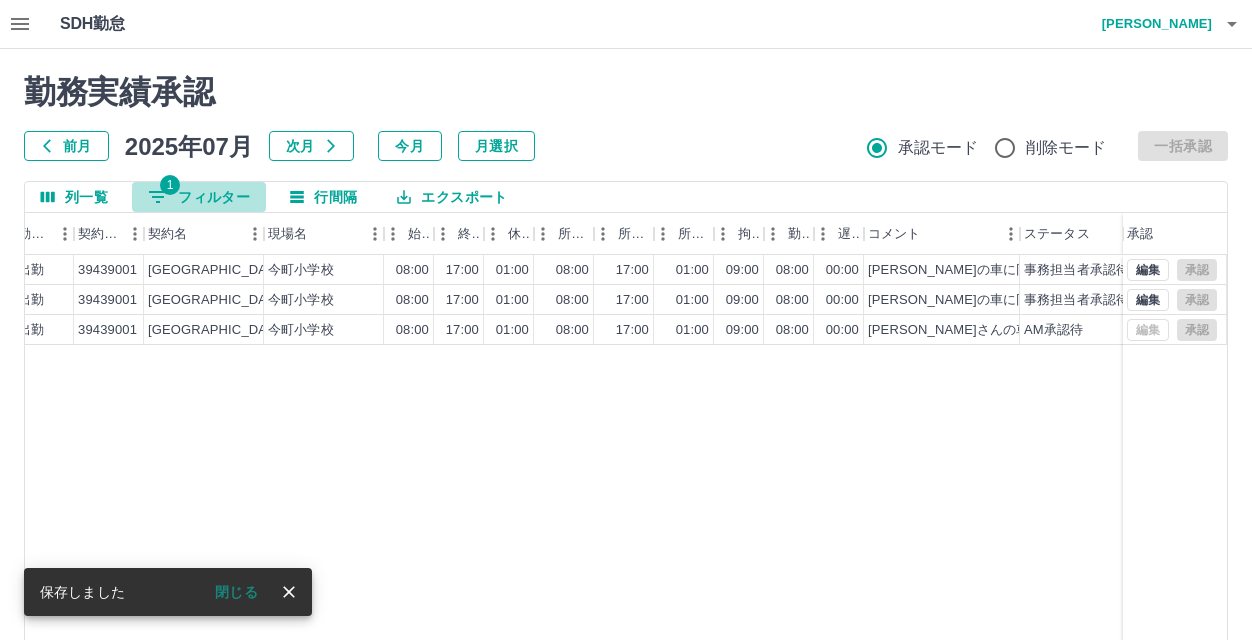 click on "1 フィルター" at bounding box center [199, 197] 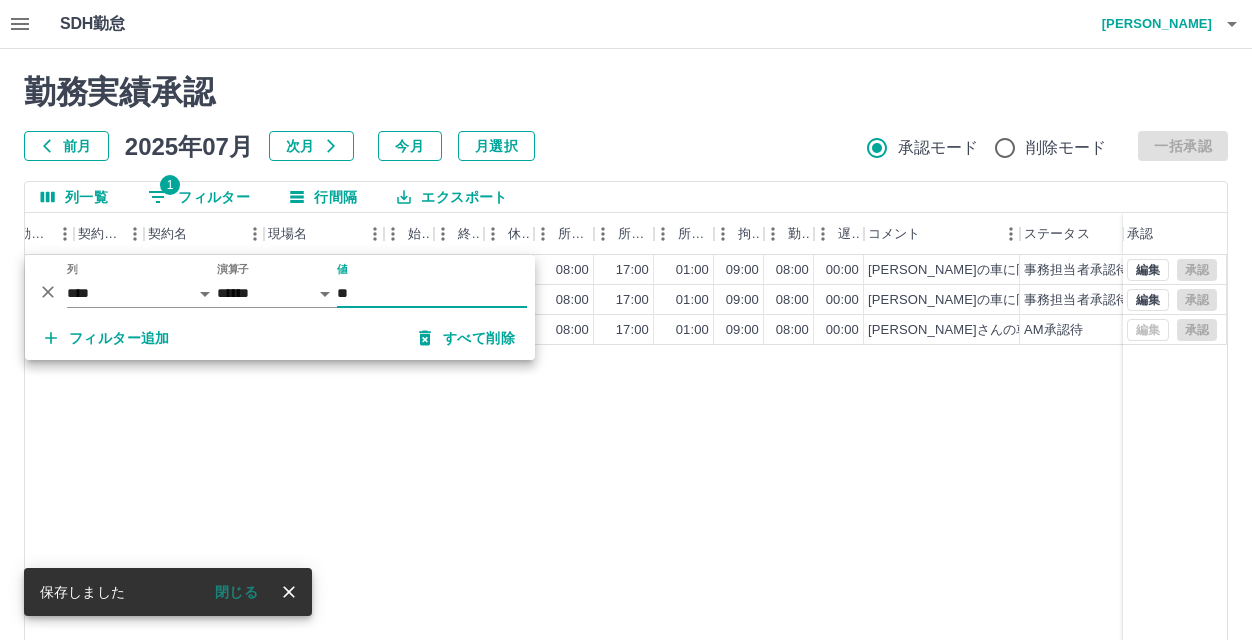 click on "**" at bounding box center (432, 293) 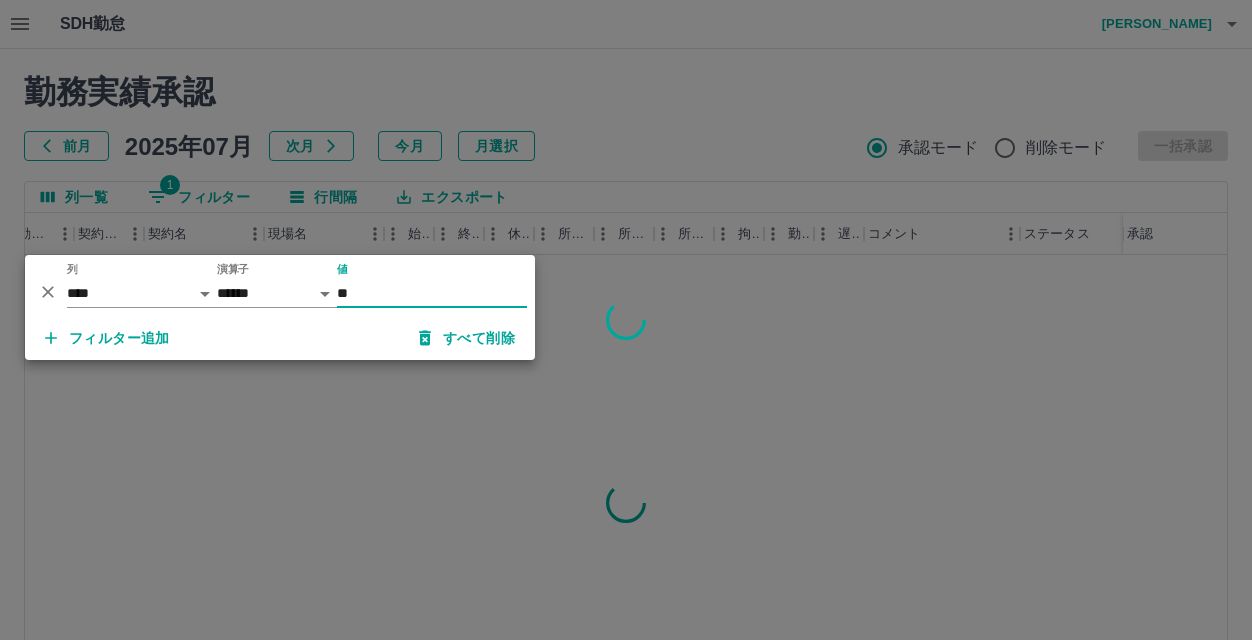 type on "**" 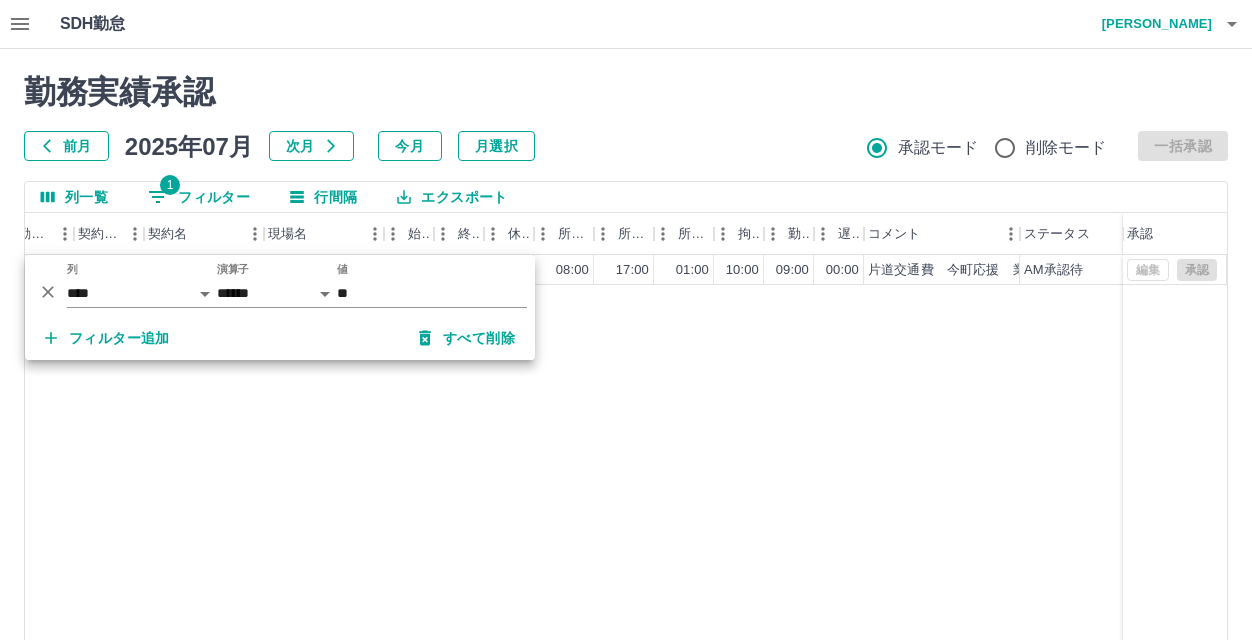 click on "2025-07-01 片道 出勤 39439001 北九州市 今町小学校 08:00 18:00 01:00 08:00 17:00 01:00 10:00 09:00 00:00 片道交通費　今町応援　業務多忙のため AM承認待 編集 承認" at bounding box center (371, 511) 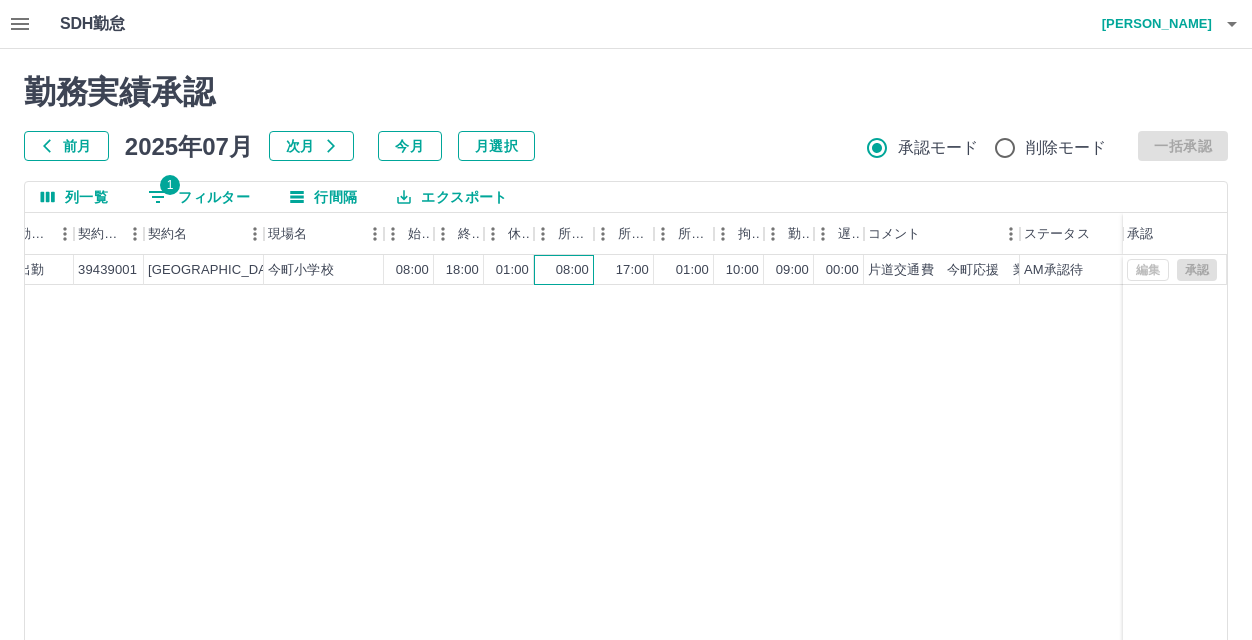 click on "08:00" at bounding box center [564, 270] 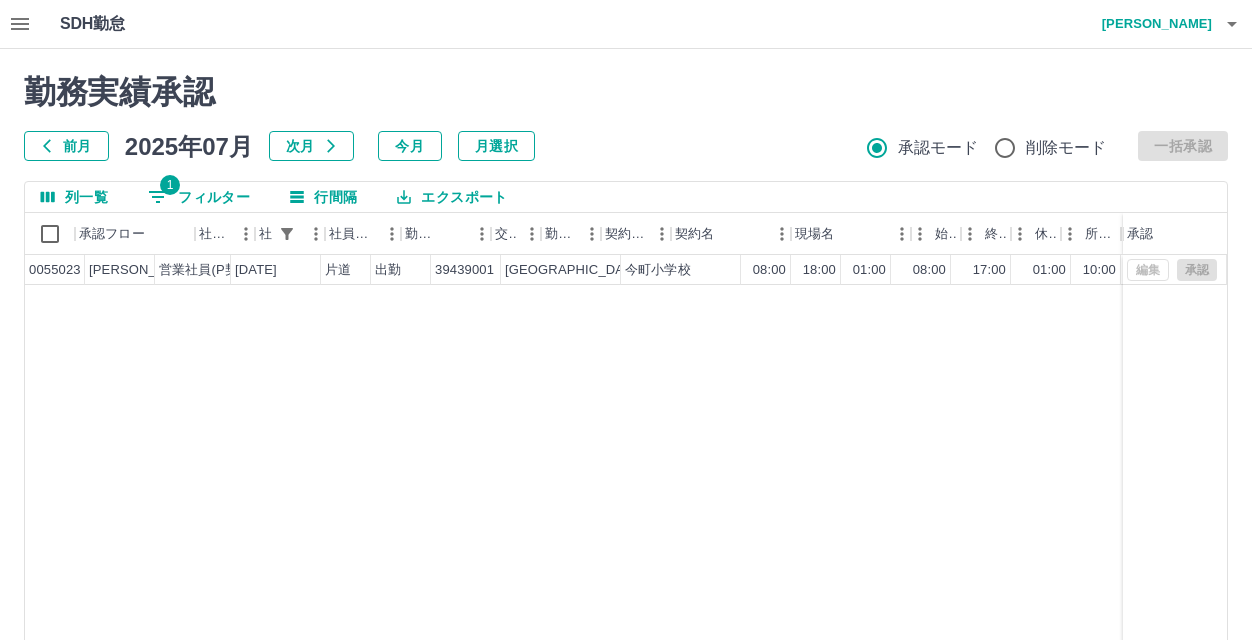 scroll, scrollTop: 0, scrollLeft: 0, axis: both 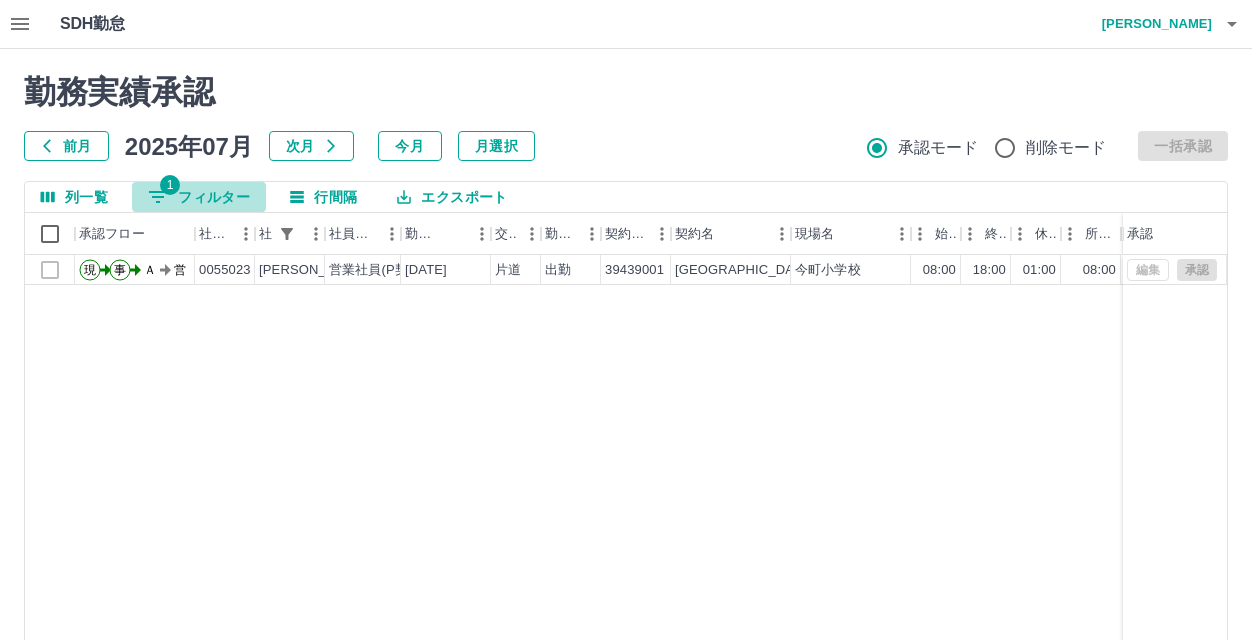 click on "1" at bounding box center (170, 185) 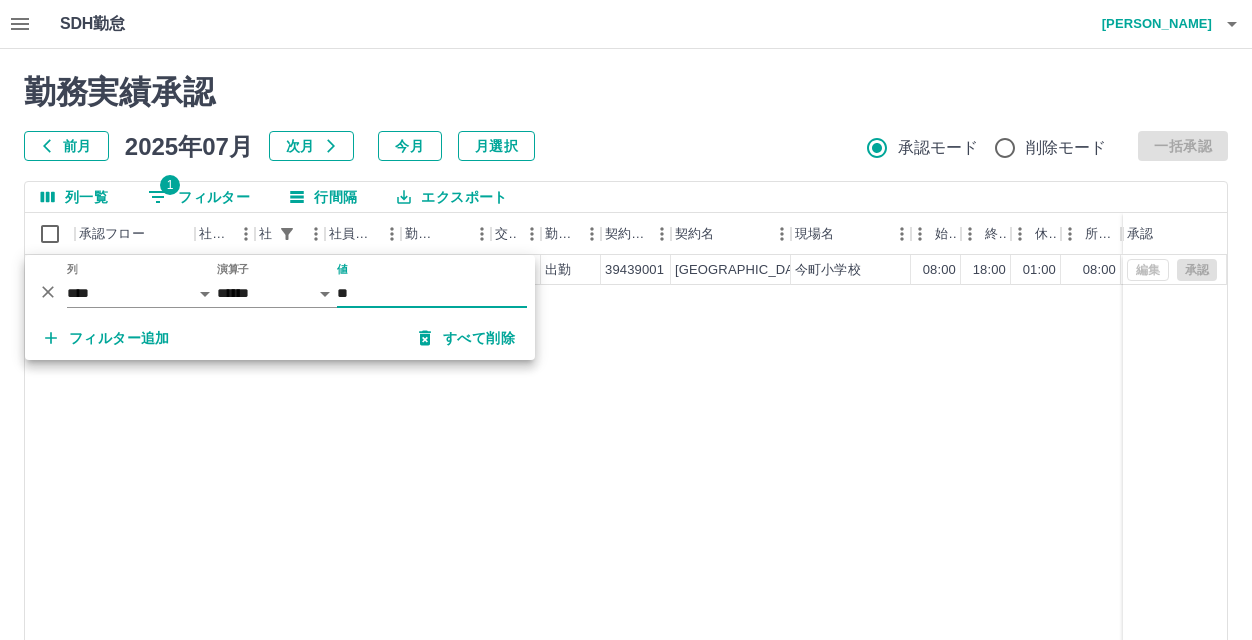 type on "*" 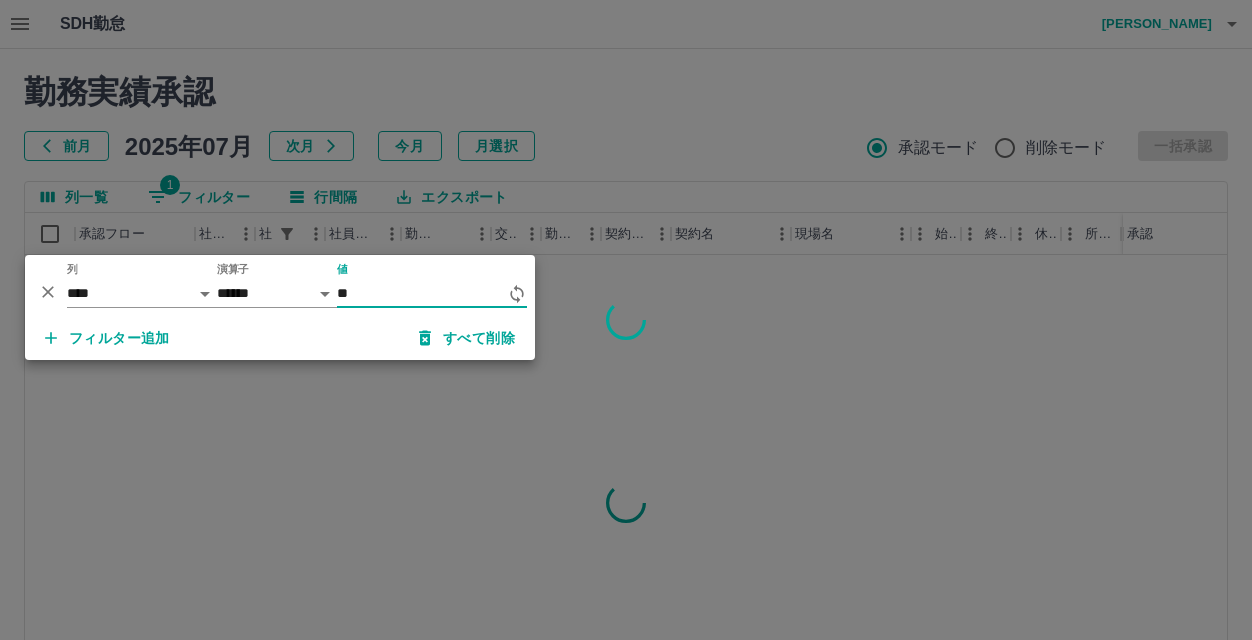 type on "*" 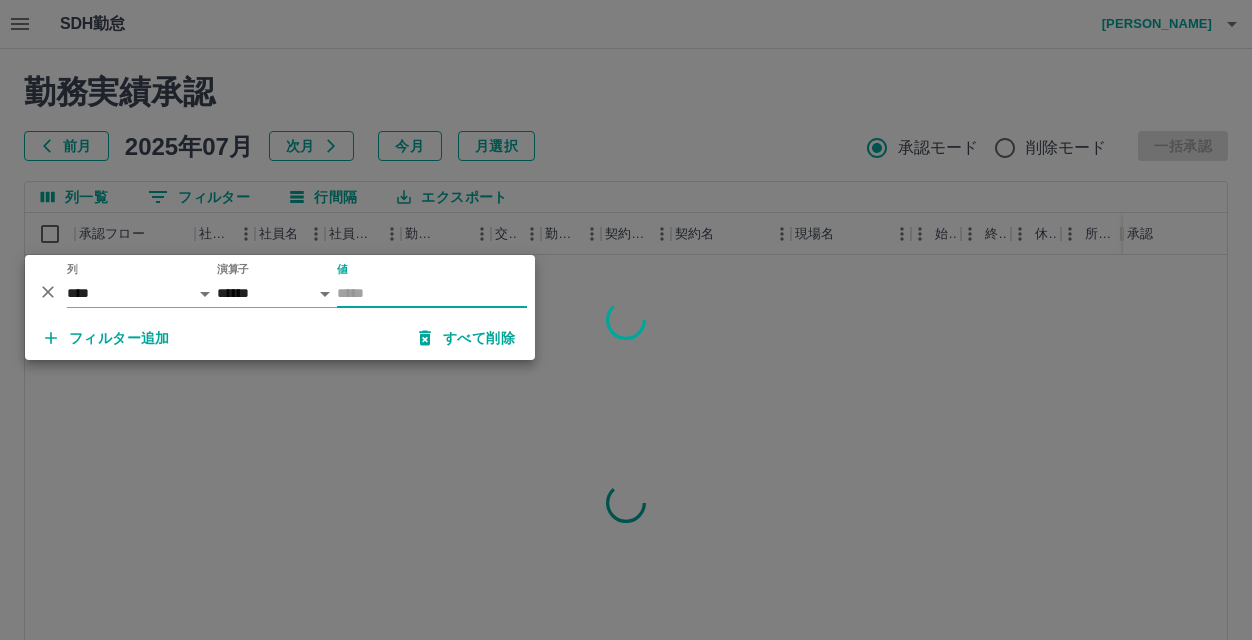 type 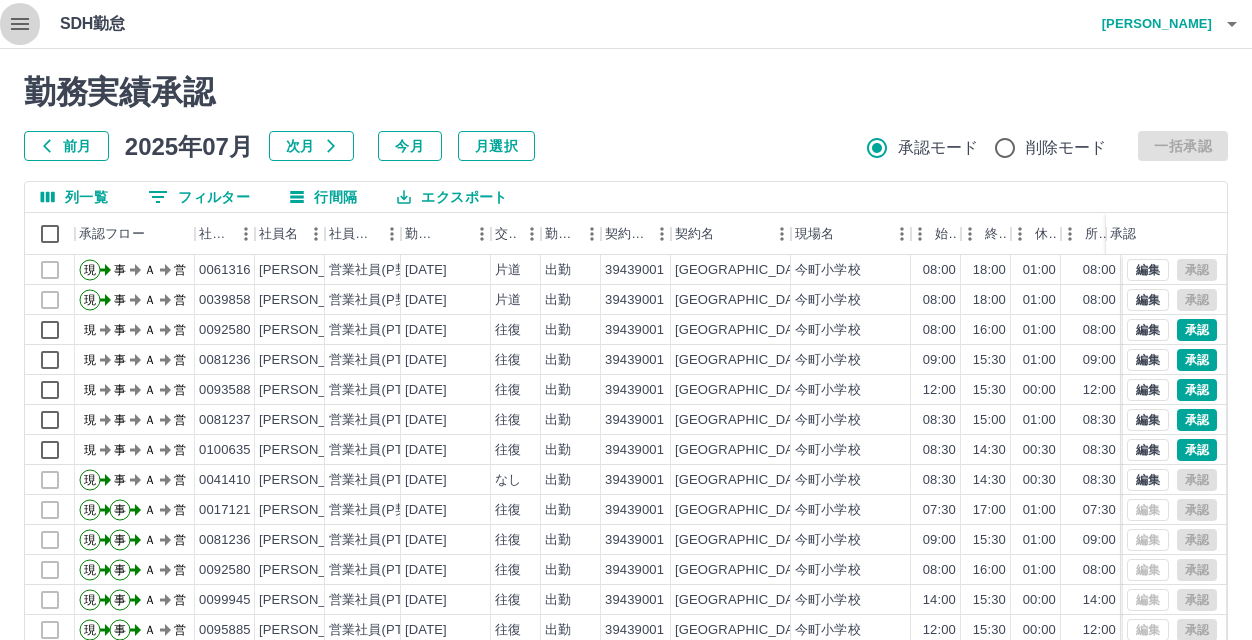 click 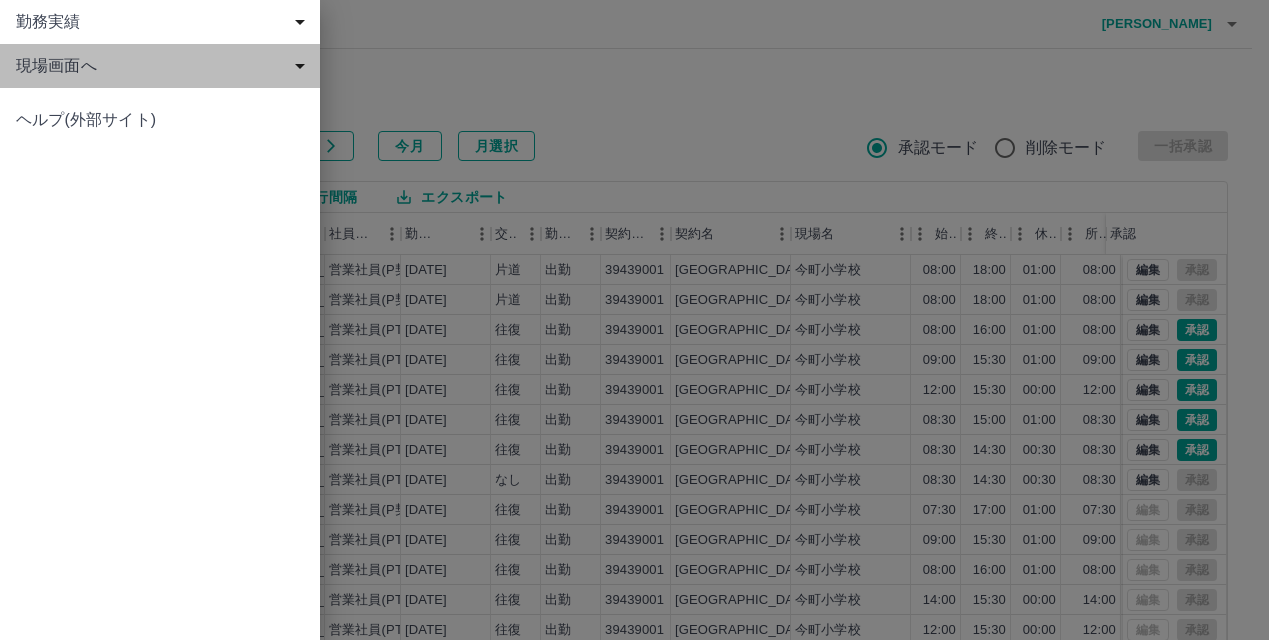 click on "現場画面へ" at bounding box center [164, 66] 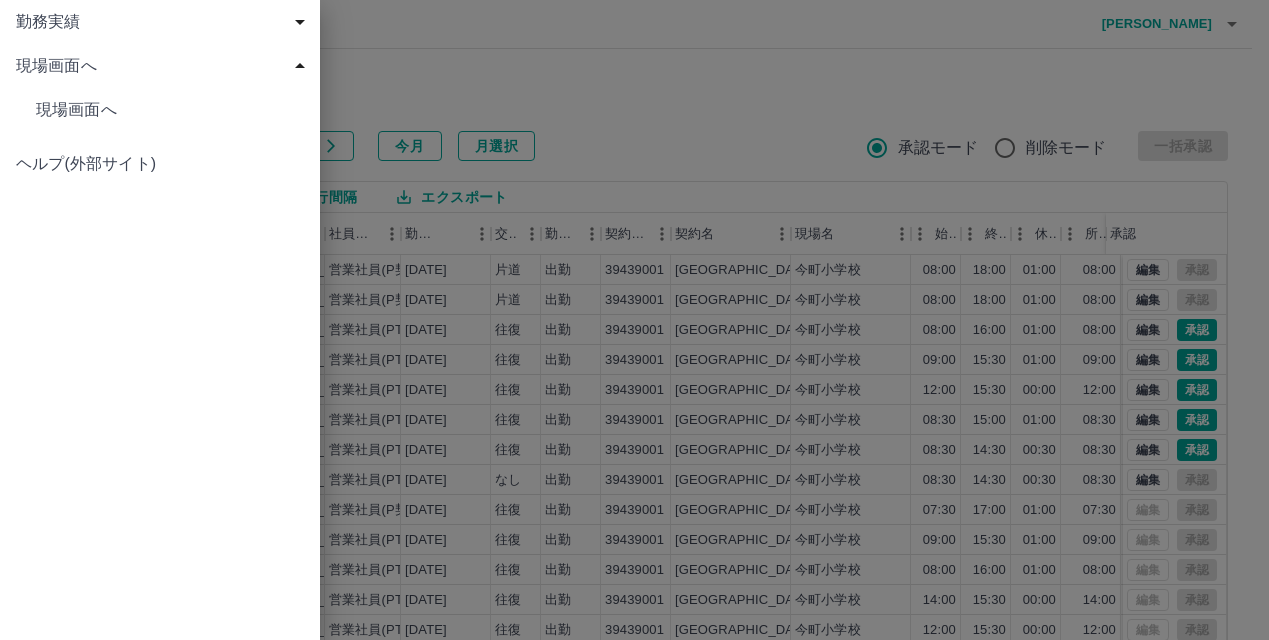 click at bounding box center [634, 320] 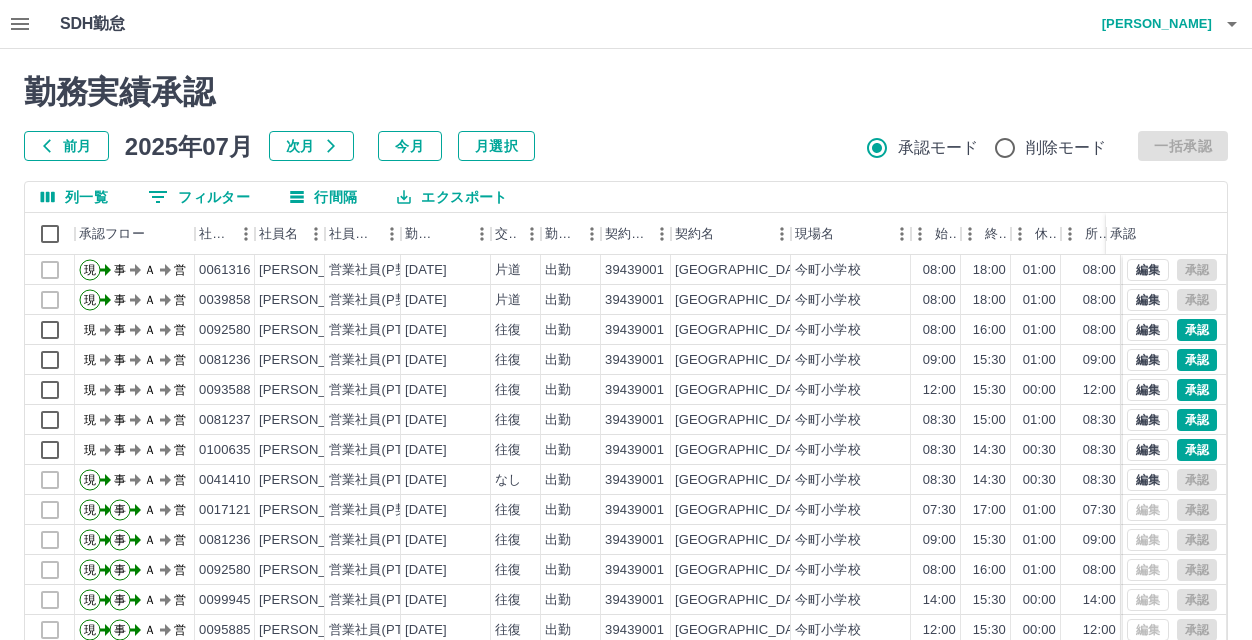 click on "[PERSON_NAME]" at bounding box center [1152, 24] 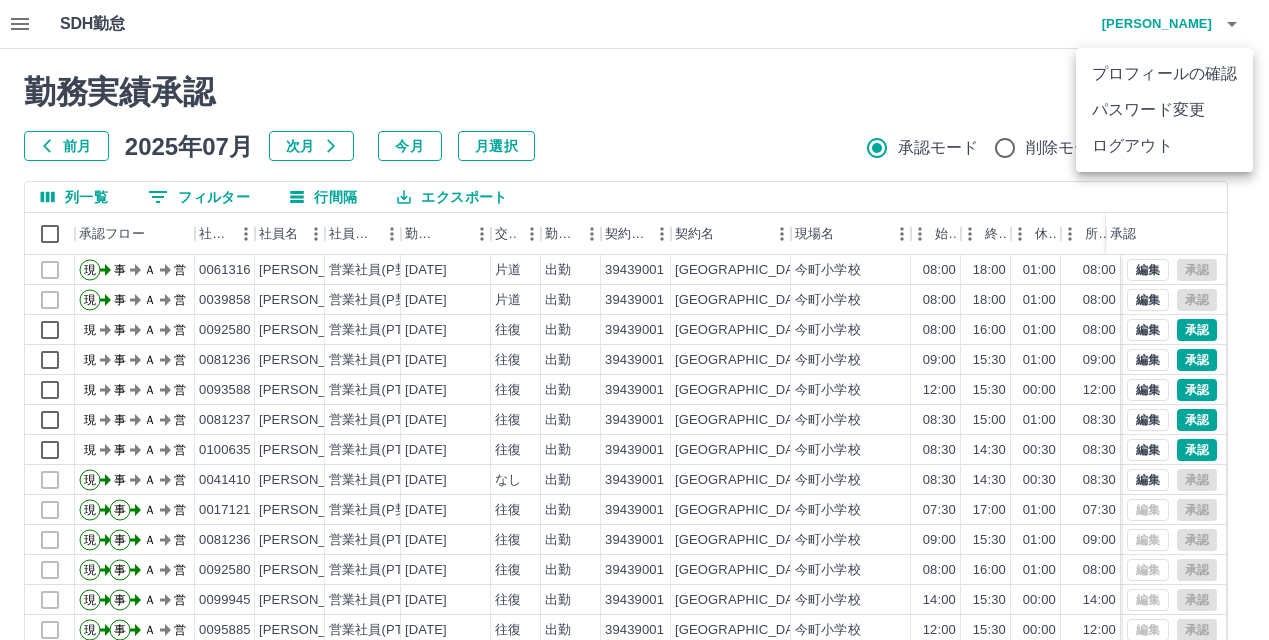 click on "ログアウト" at bounding box center (1164, 146) 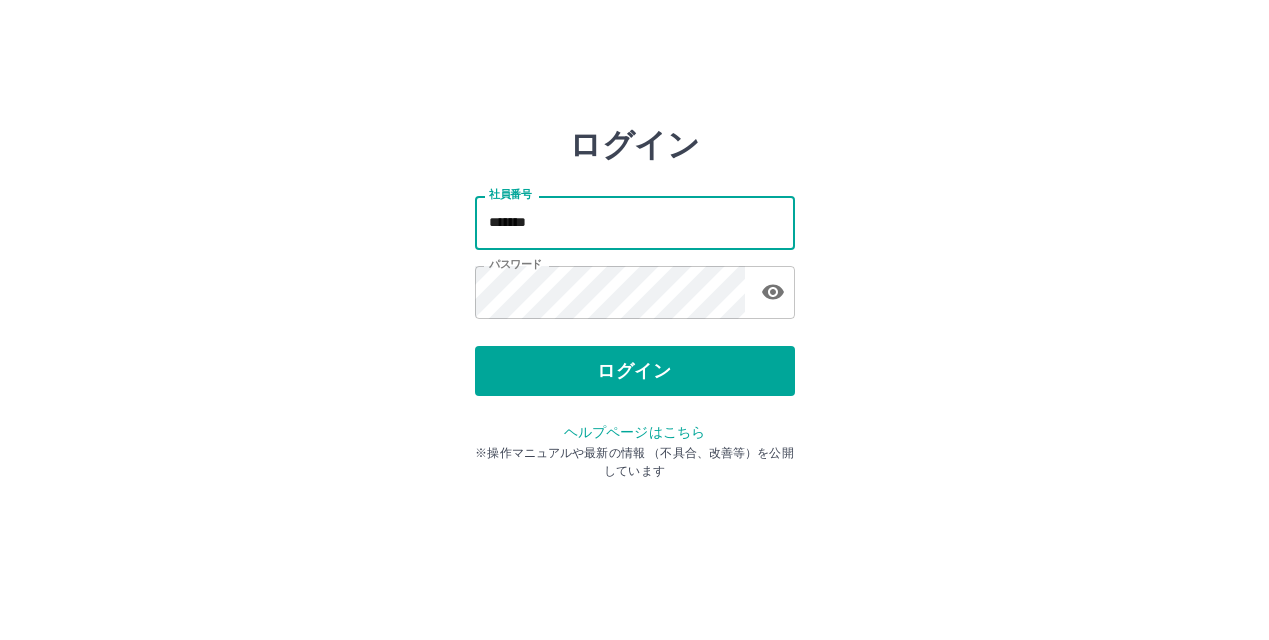 scroll, scrollTop: 0, scrollLeft: 0, axis: both 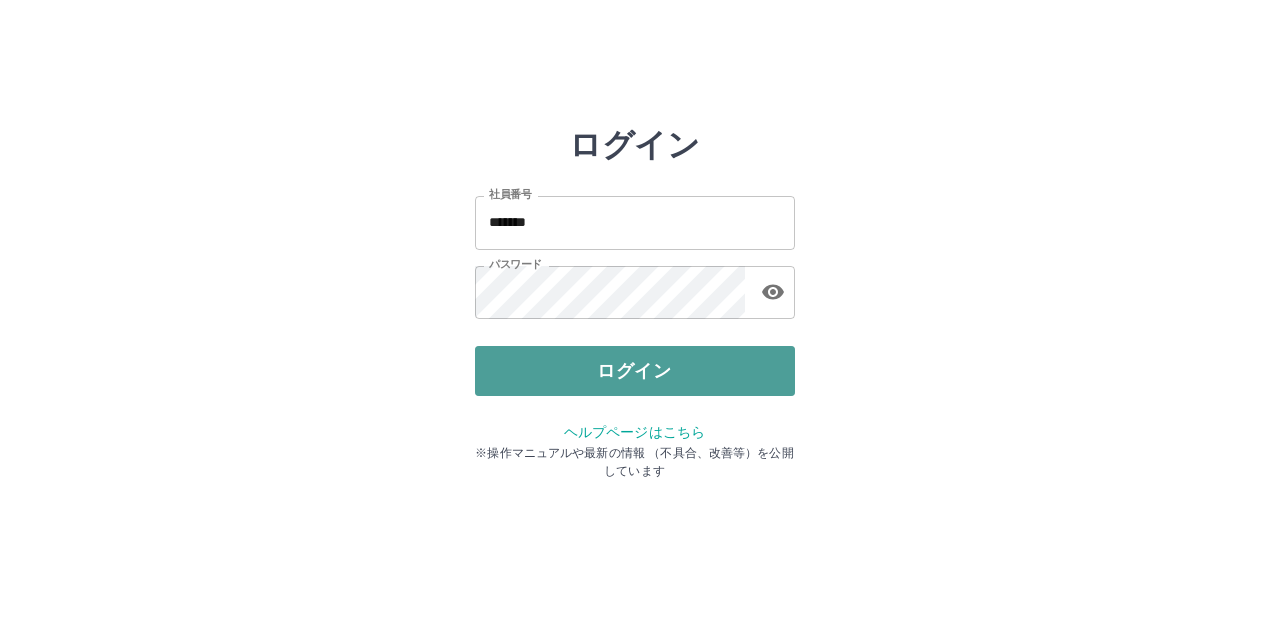 click on "ログイン" at bounding box center (635, 371) 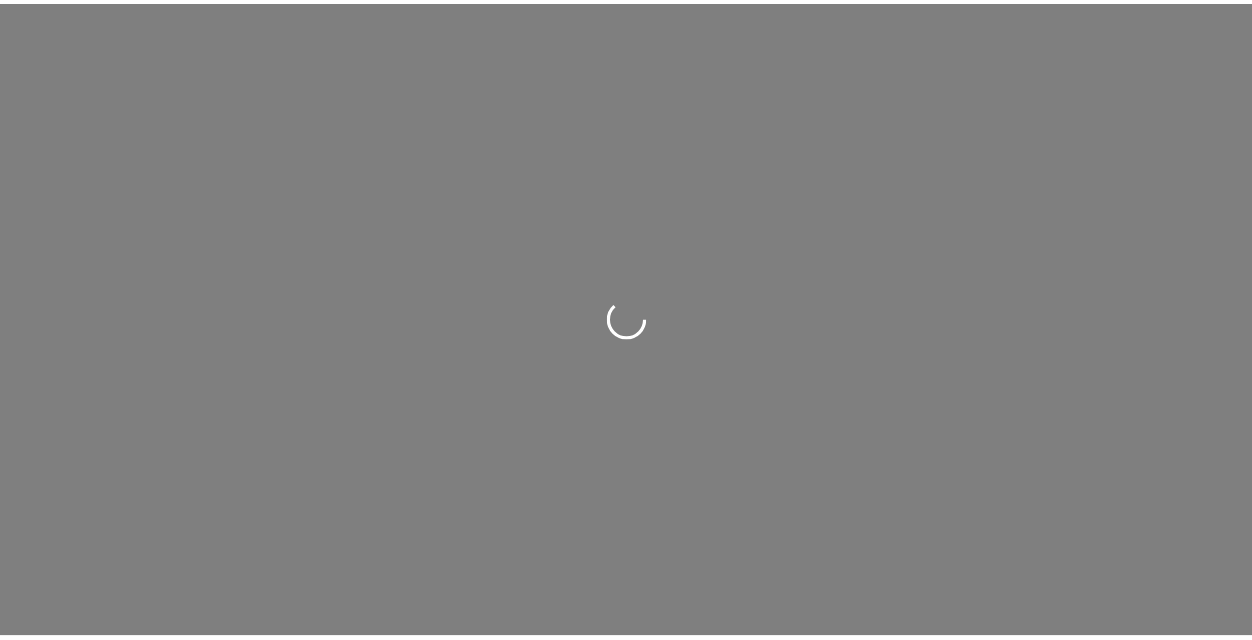 scroll, scrollTop: 0, scrollLeft: 0, axis: both 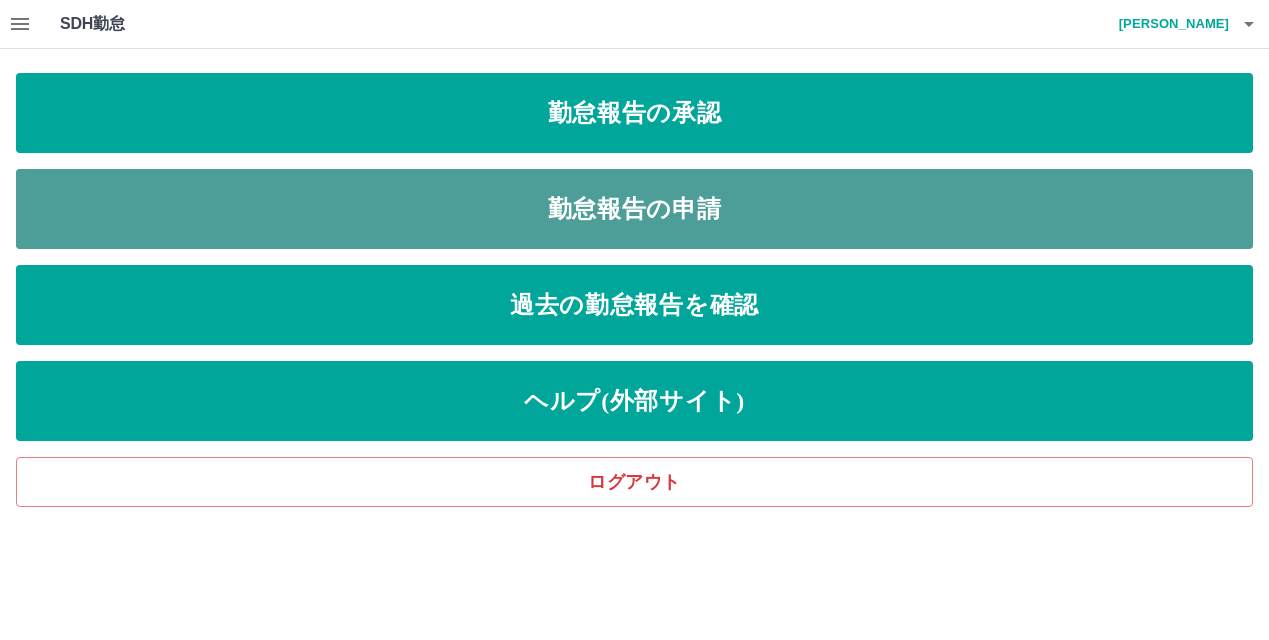 click on "勤怠報告の申請" at bounding box center [634, 209] 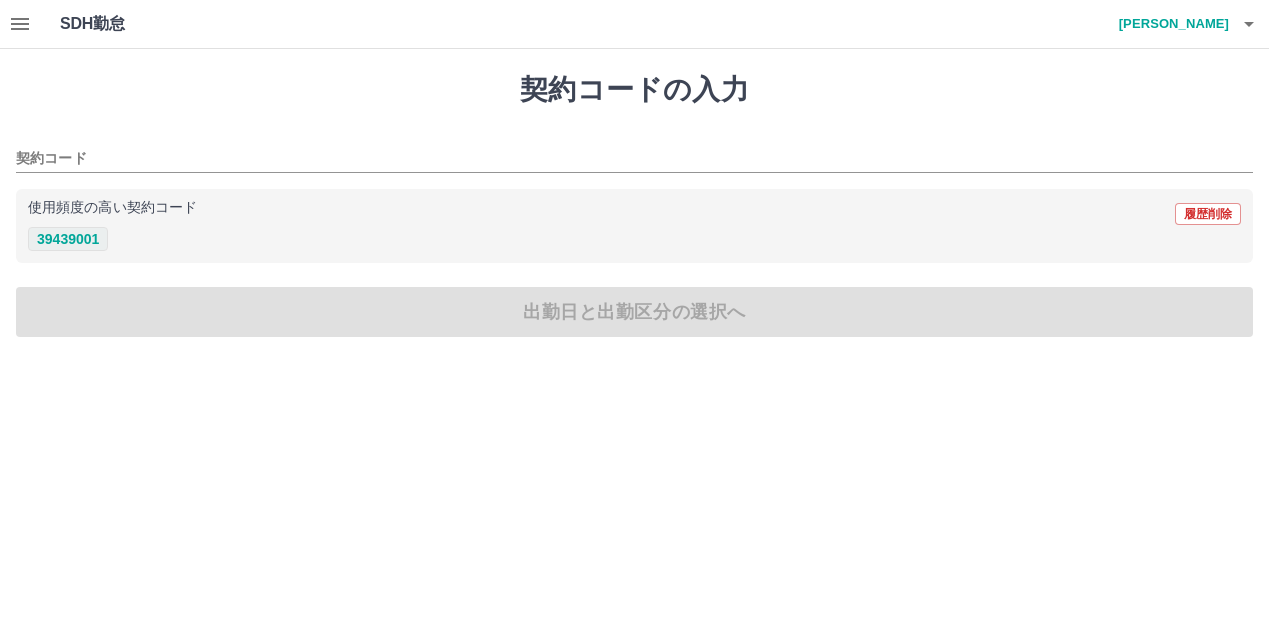 click on "39439001" at bounding box center [68, 239] 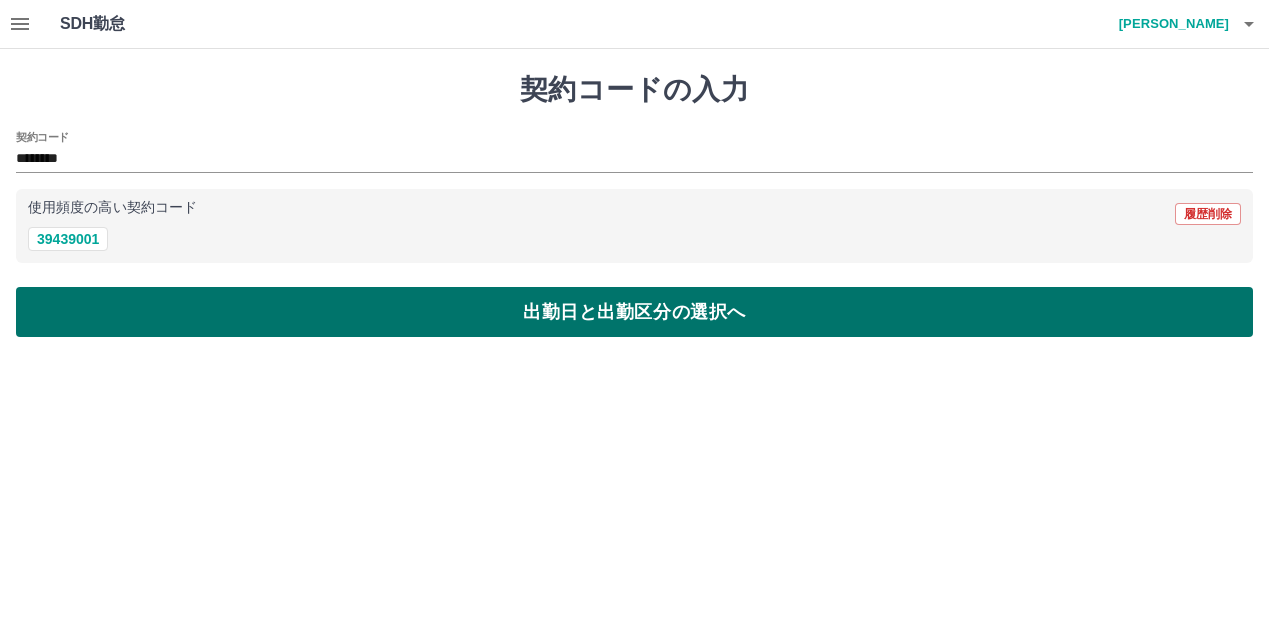 click on "出勤日と出勤区分の選択へ" at bounding box center (634, 312) 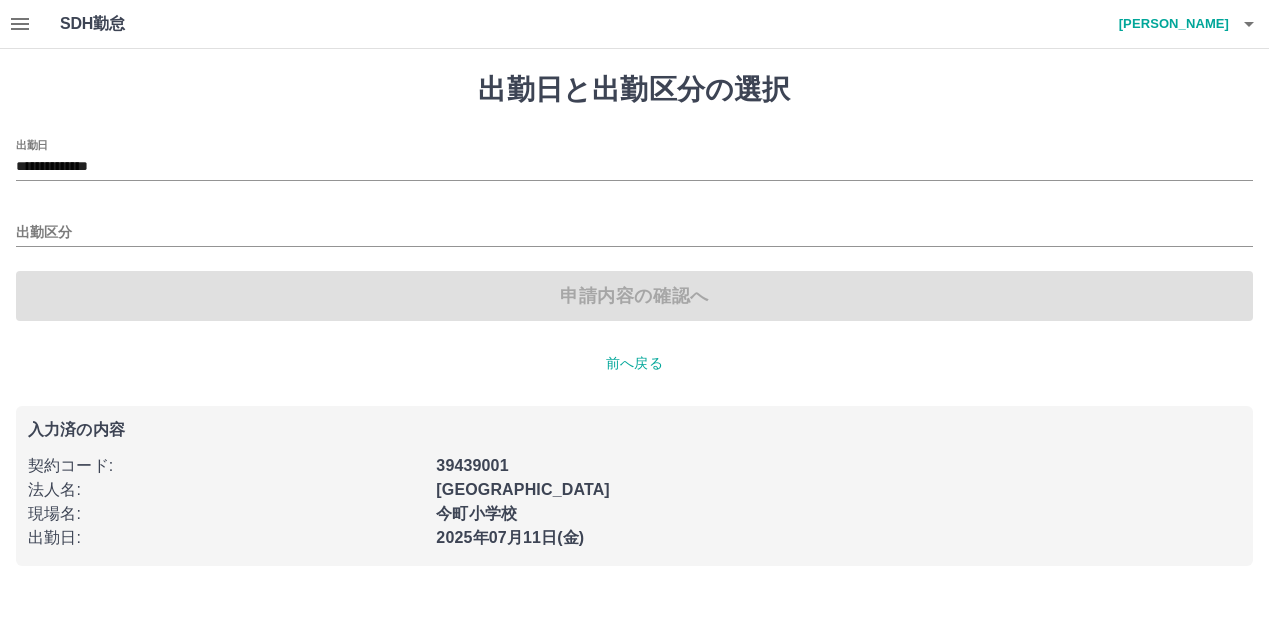 click on "出勤区分" at bounding box center [634, 226] 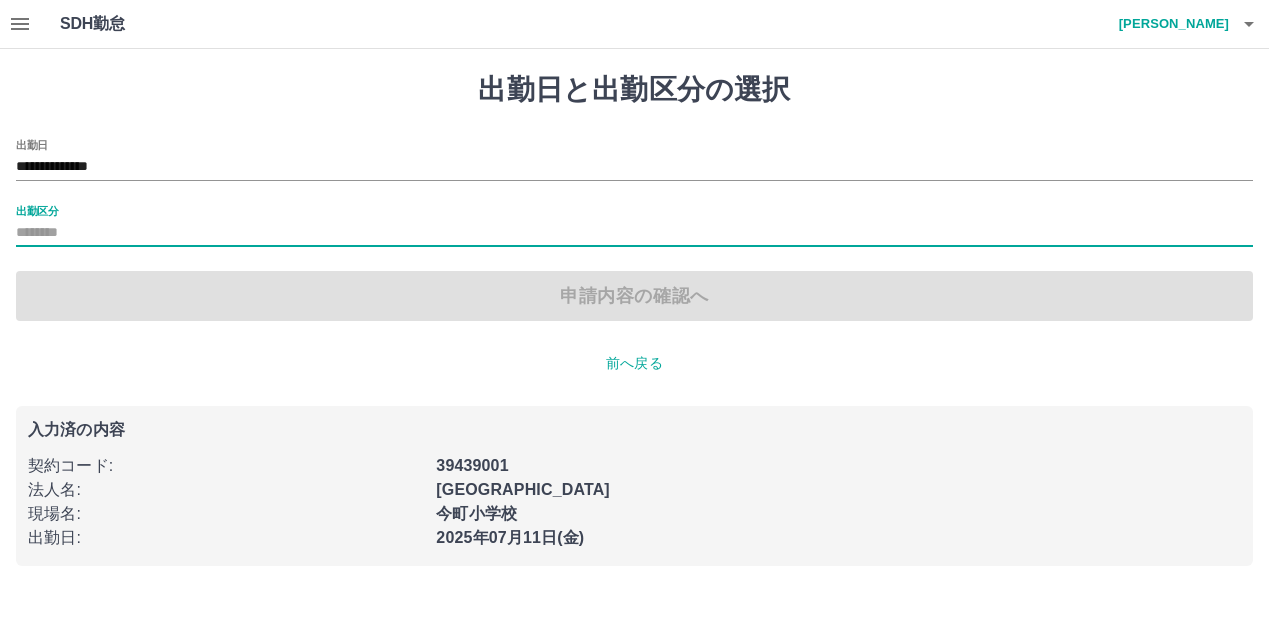 click on "出勤区分" at bounding box center [634, 233] 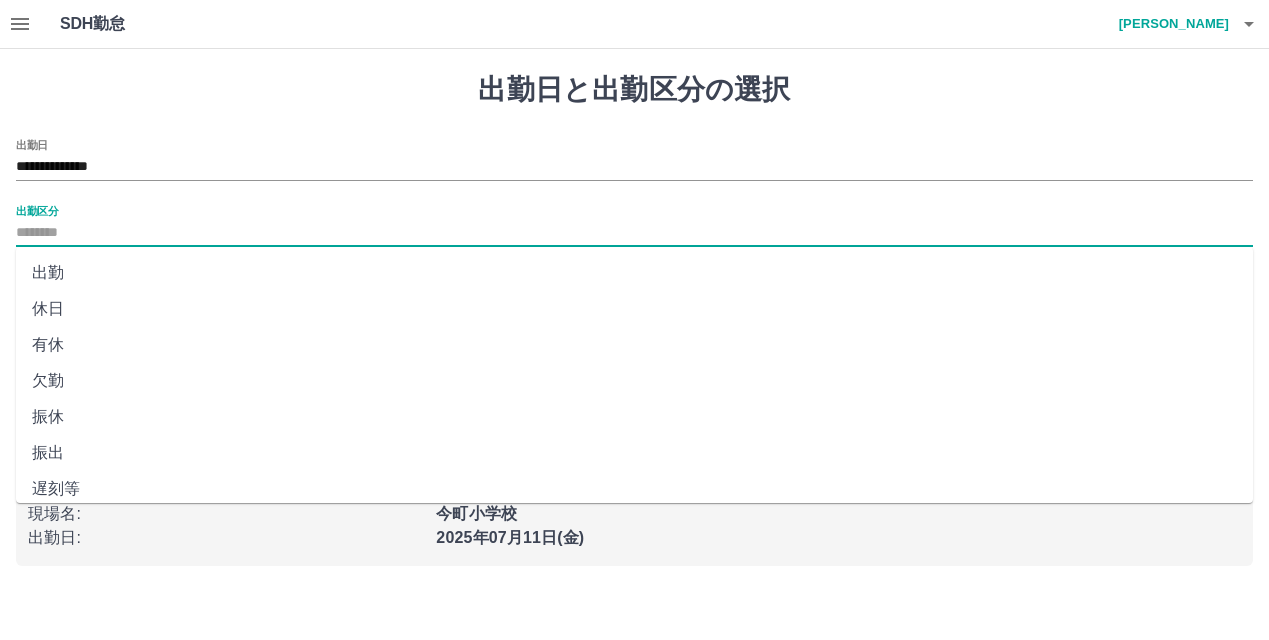 click on "休日" at bounding box center [634, 309] 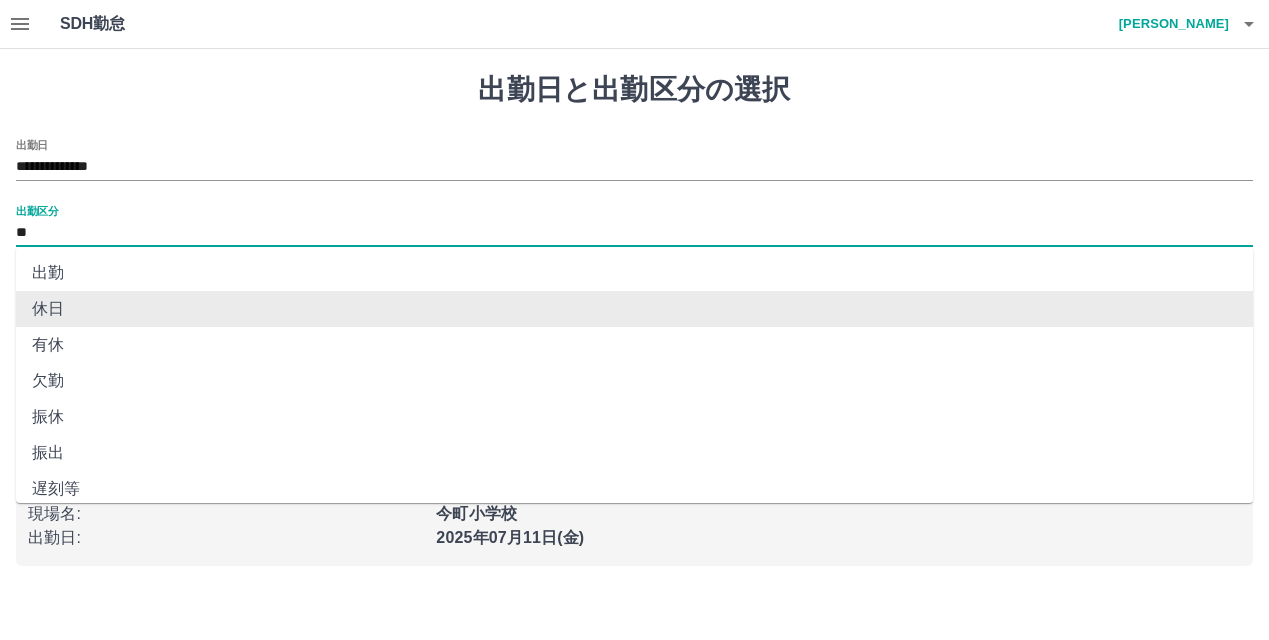 click on "**" at bounding box center [634, 233] 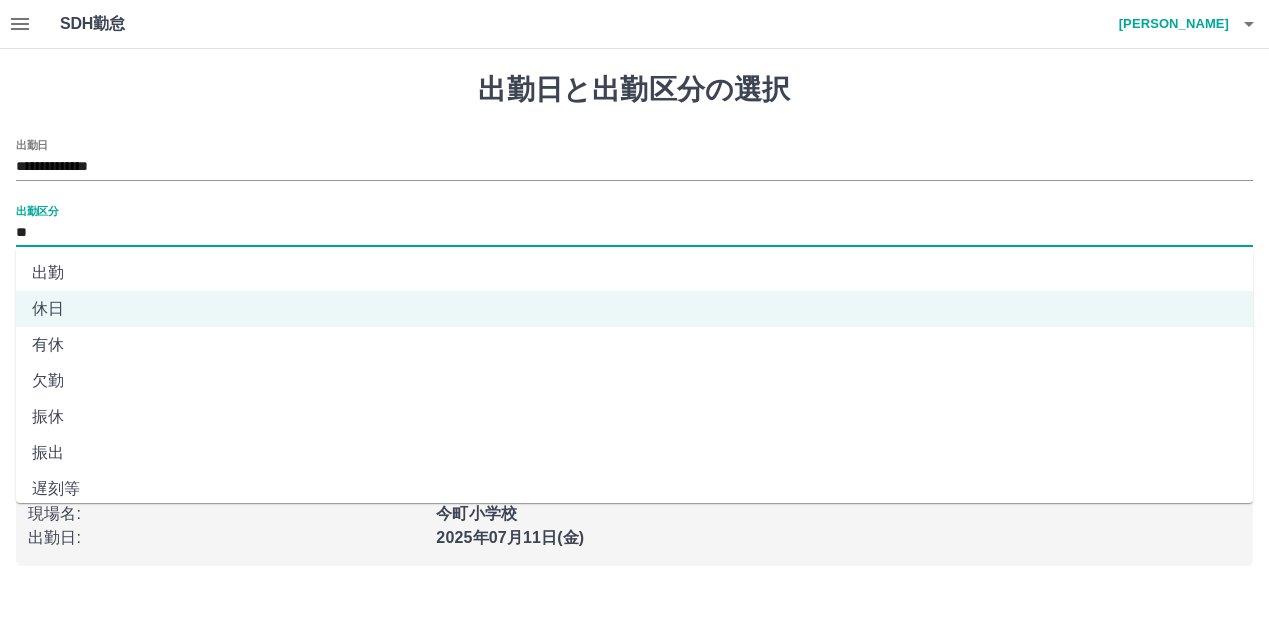 click on "出勤" at bounding box center [634, 273] 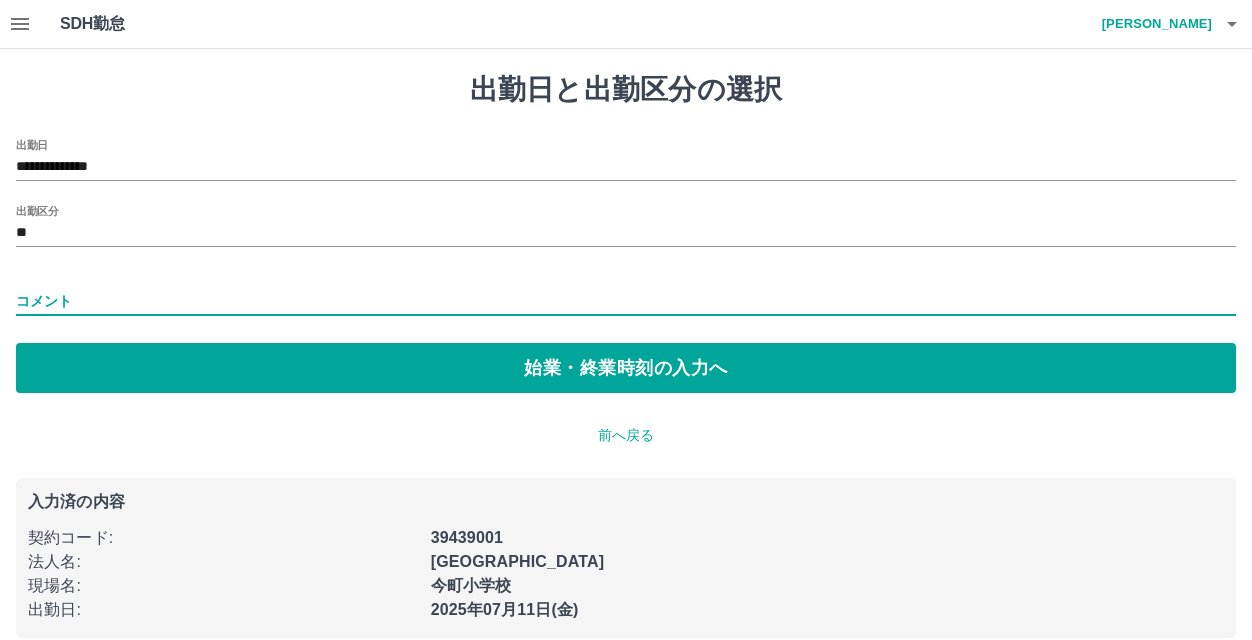 click on "コメント" at bounding box center [626, 301] 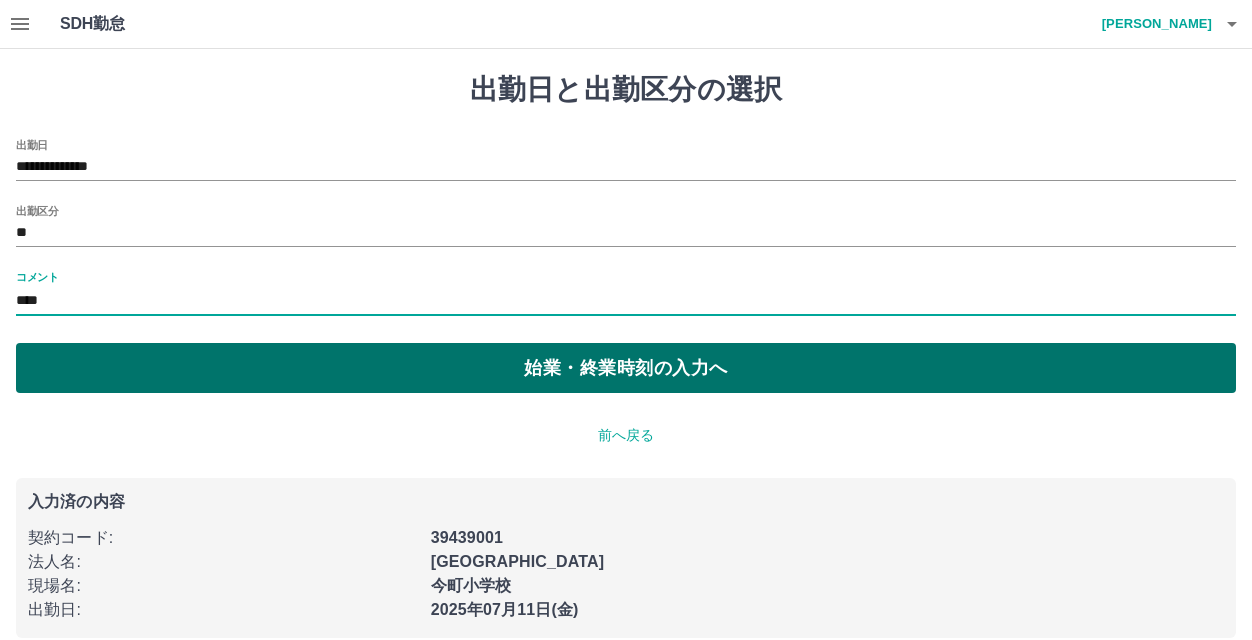 click on "始業・終業時刻の入力へ" at bounding box center [626, 368] 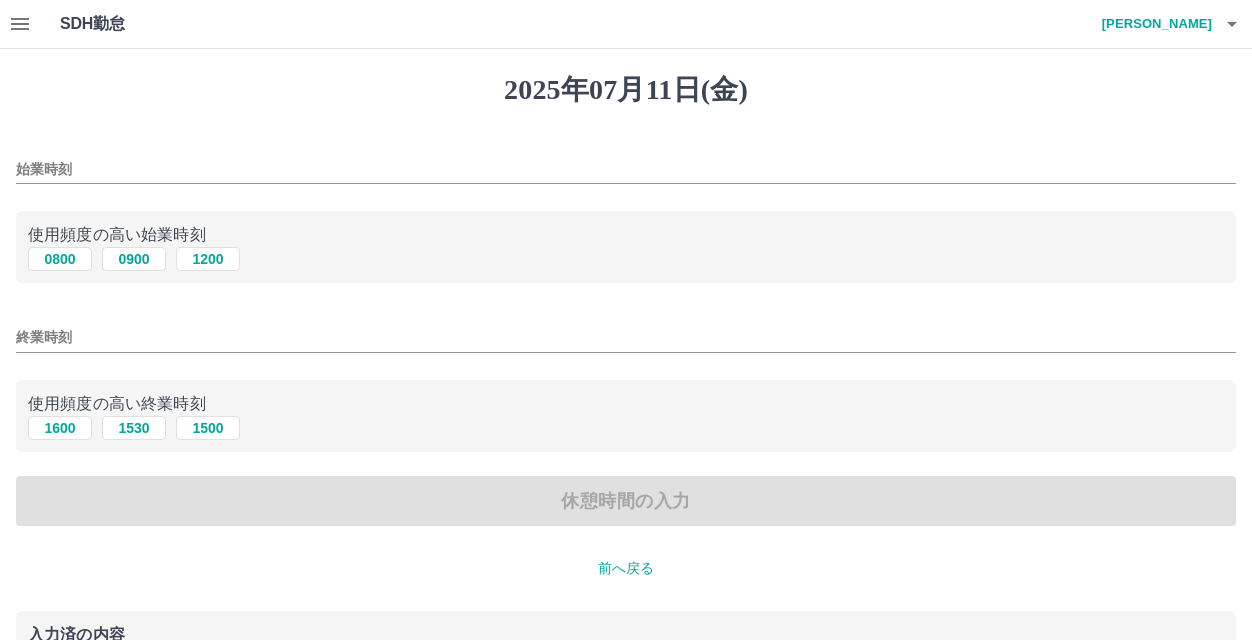 click on "始業時刻" at bounding box center (626, 169) 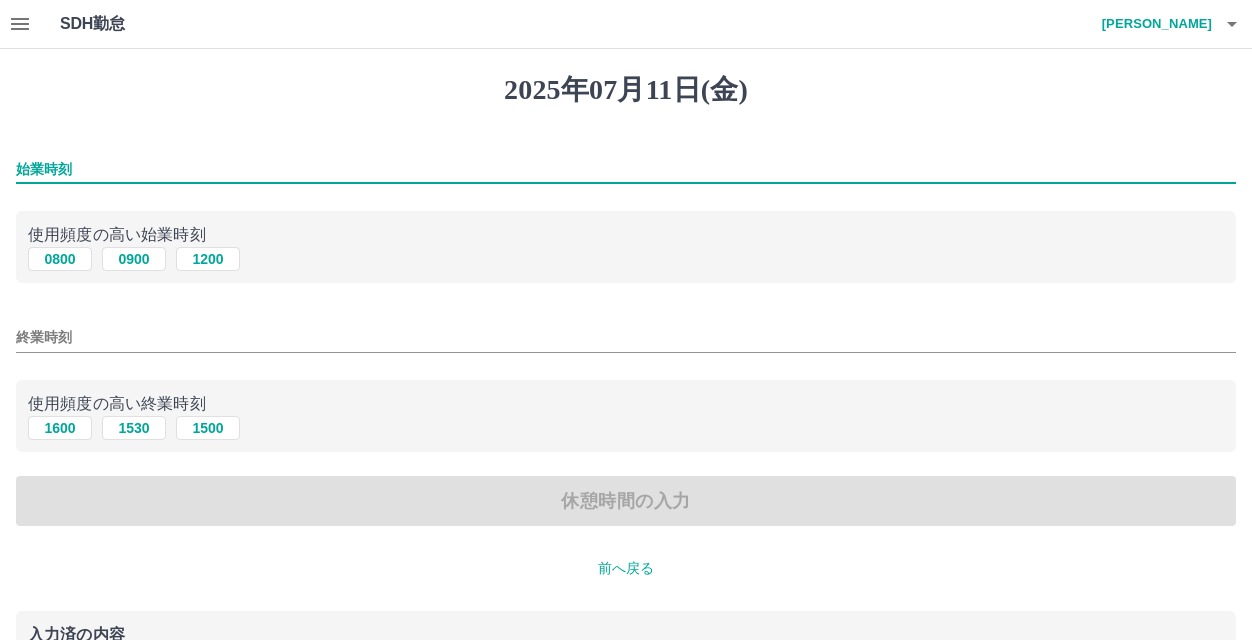 type on "****" 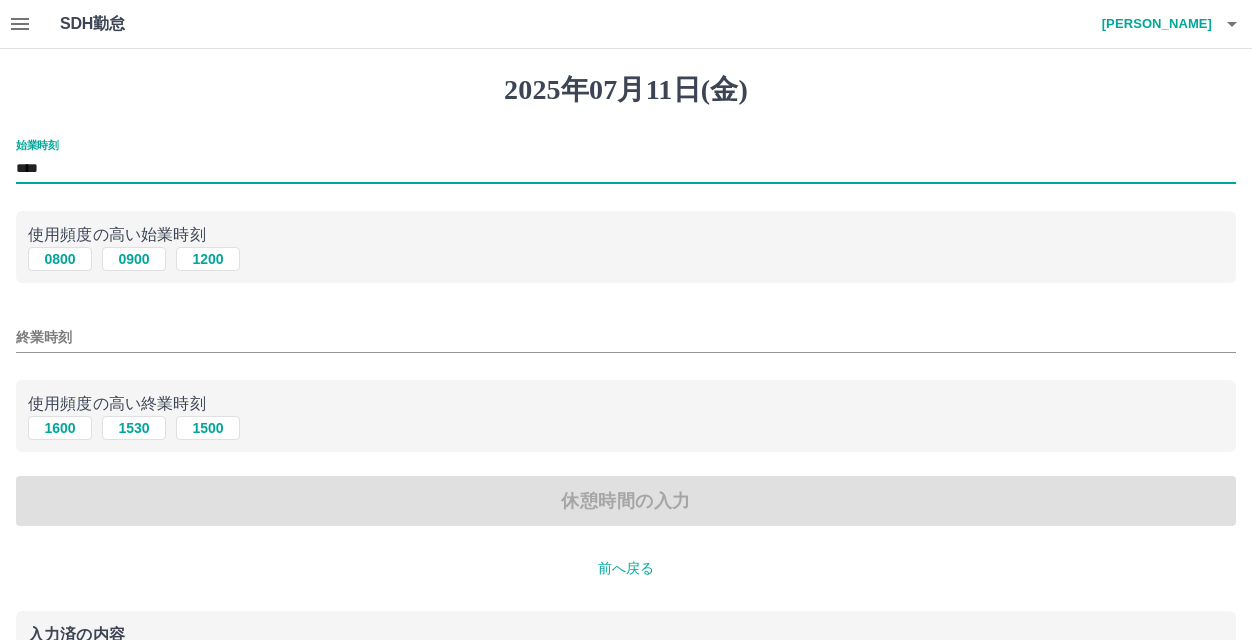 click on "終業時刻" at bounding box center [626, 337] 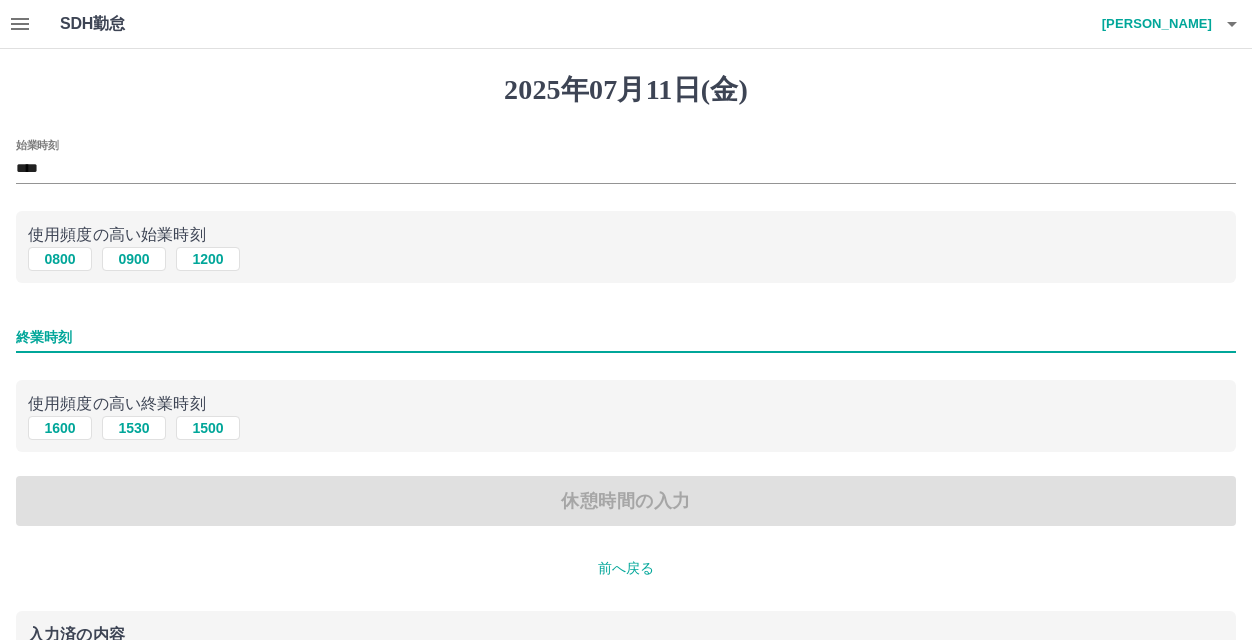 type on "****" 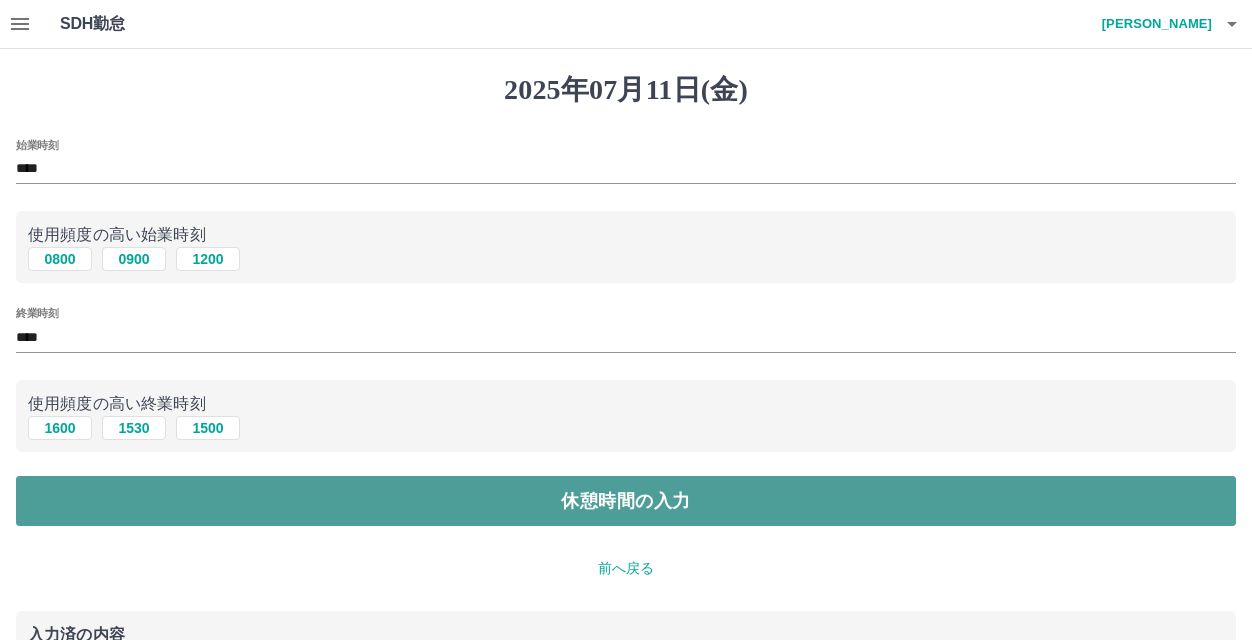 click on "休憩時間の入力" at bounding box center [626, 501] 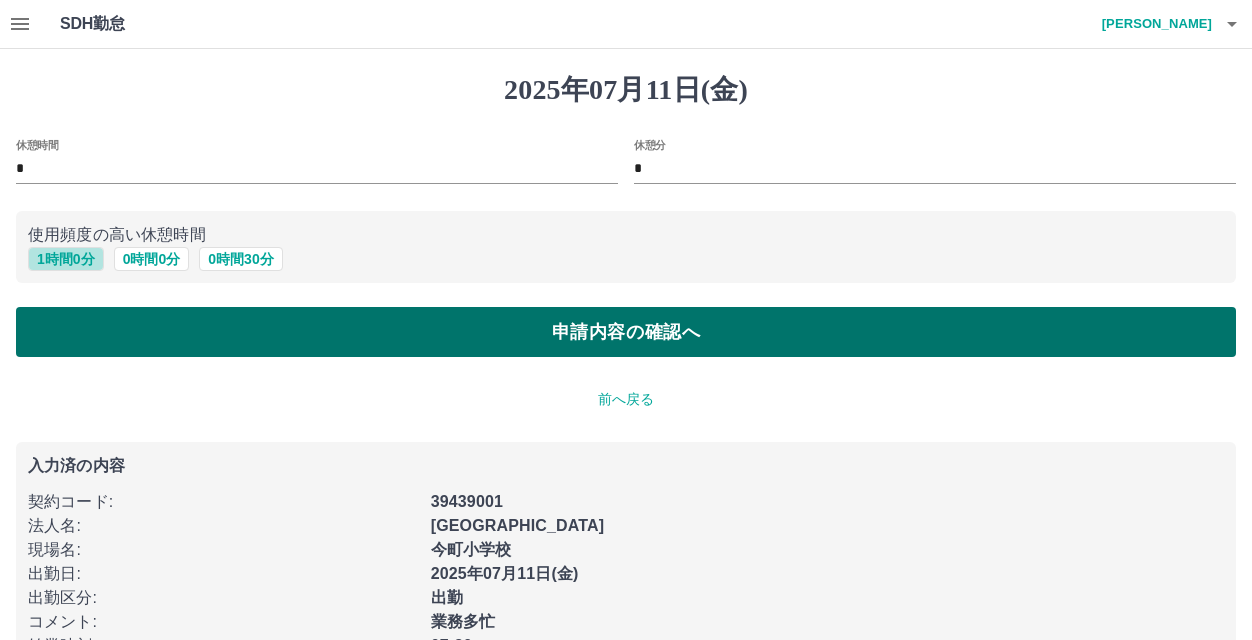 drag, startPoint x: 86, startPoint y: 253, endPoint x: 143, endPoint y: 347, distance: 109.9318 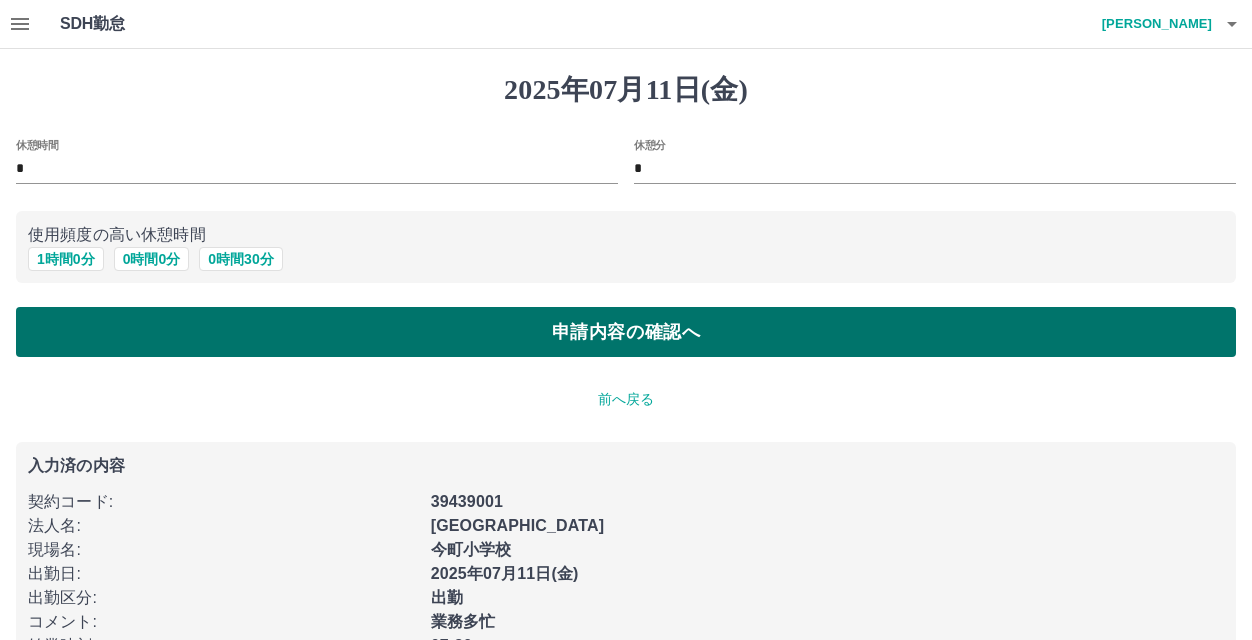 click on "申請内容の確認へ" at bounding box center (626, 332) 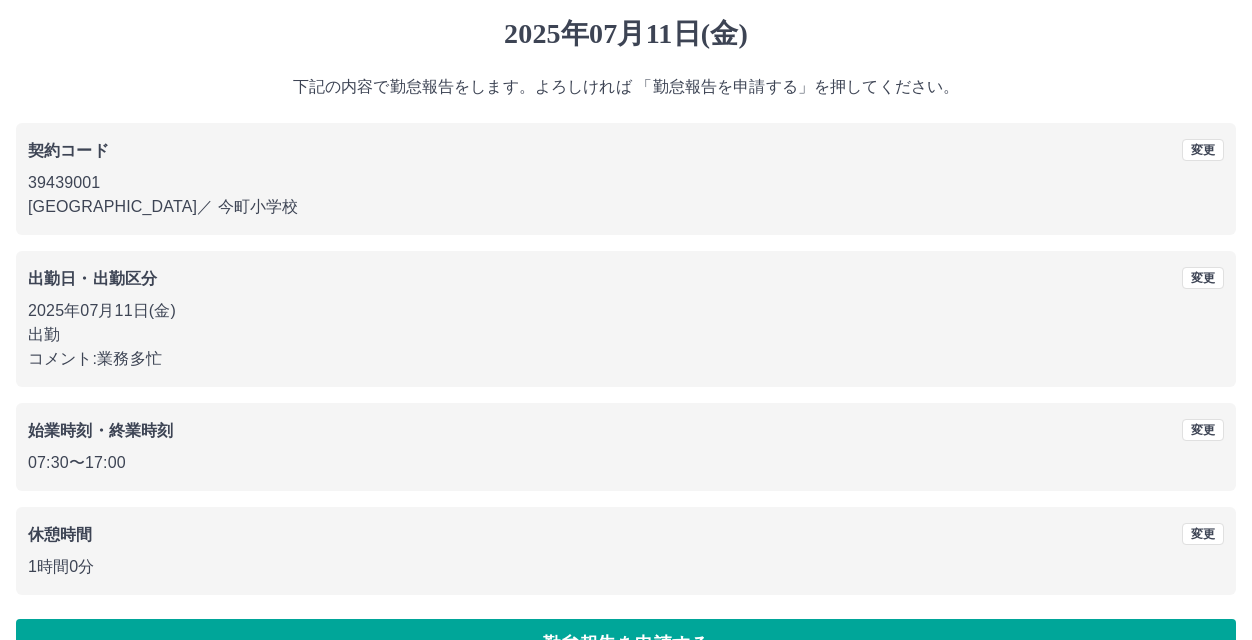 scroll, scrollTop: 109, scrollLeft: 0, axis: vertical 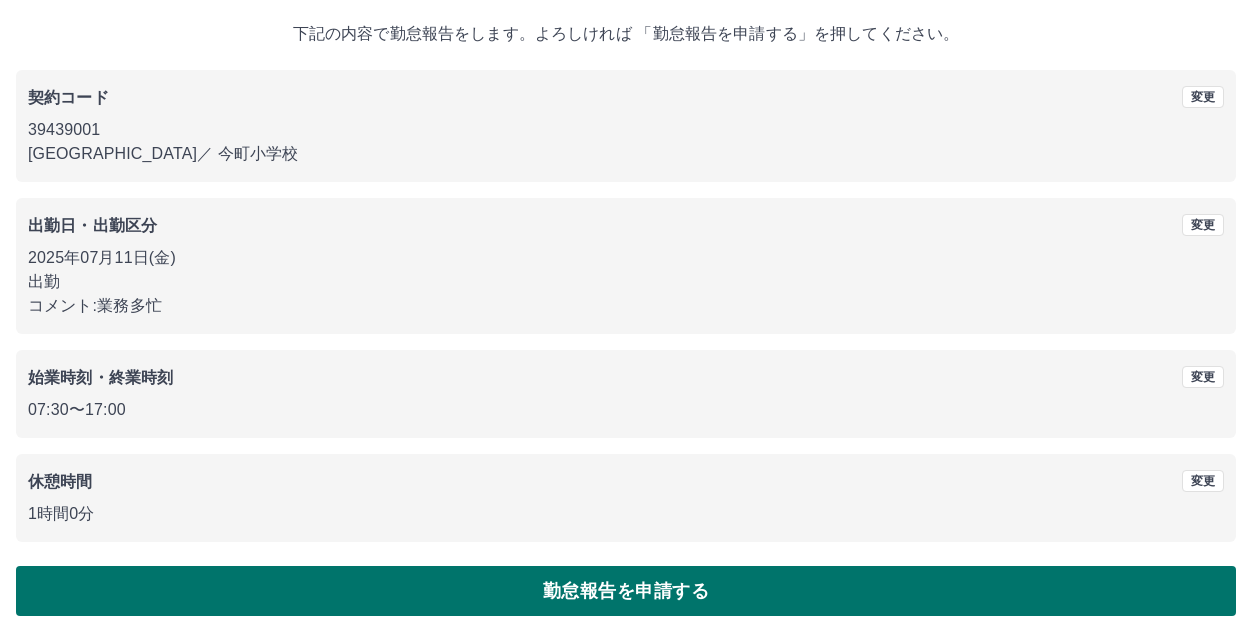 click on "勤怠報告を申請する" at bounding box center (626, 591) 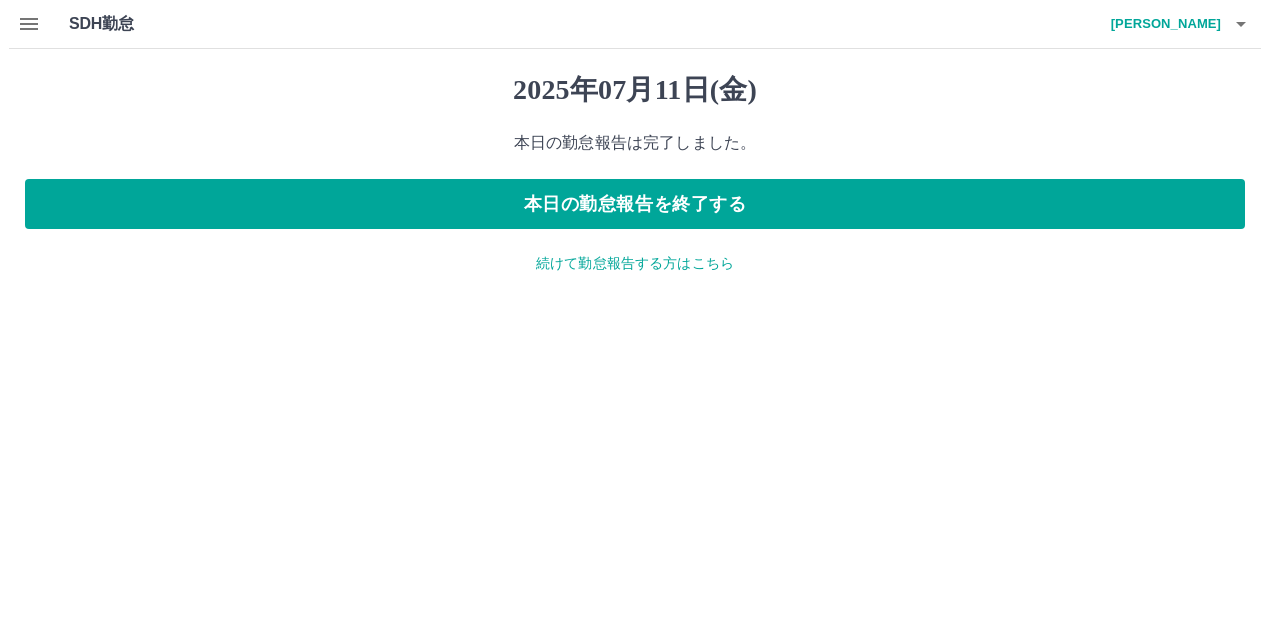 scroll, scrollTop: 0, scrollLeft: 0, axis: both 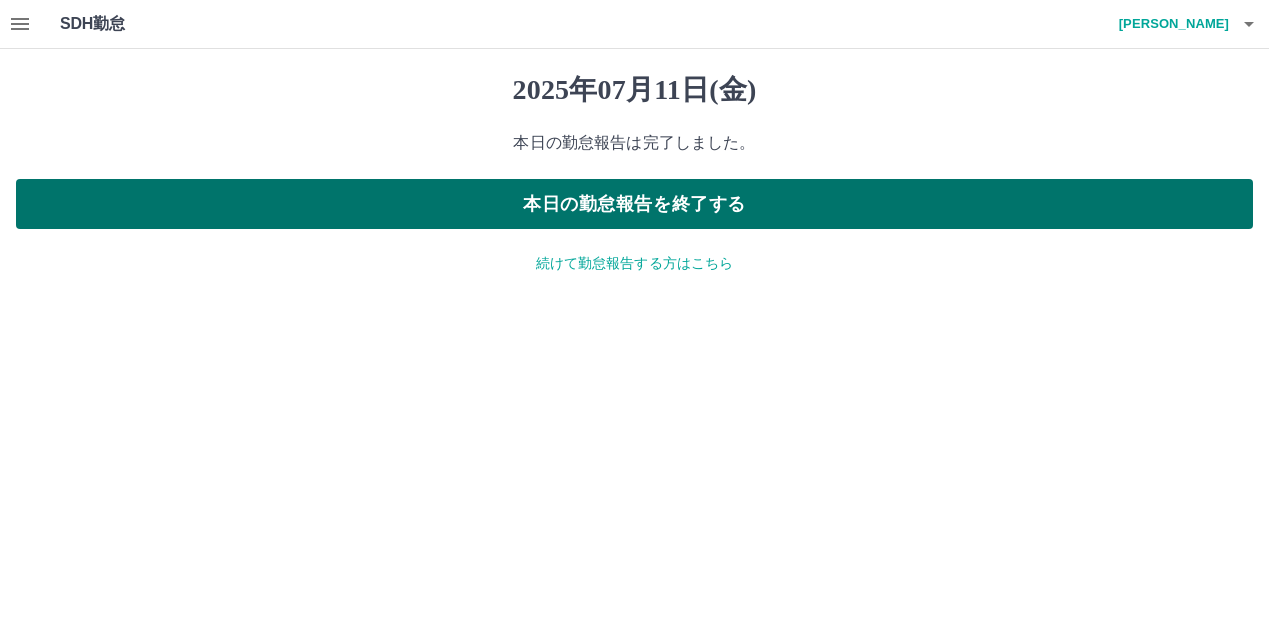 click on "本日の勤怠報告を終了する" at bounding box center [634, 204] 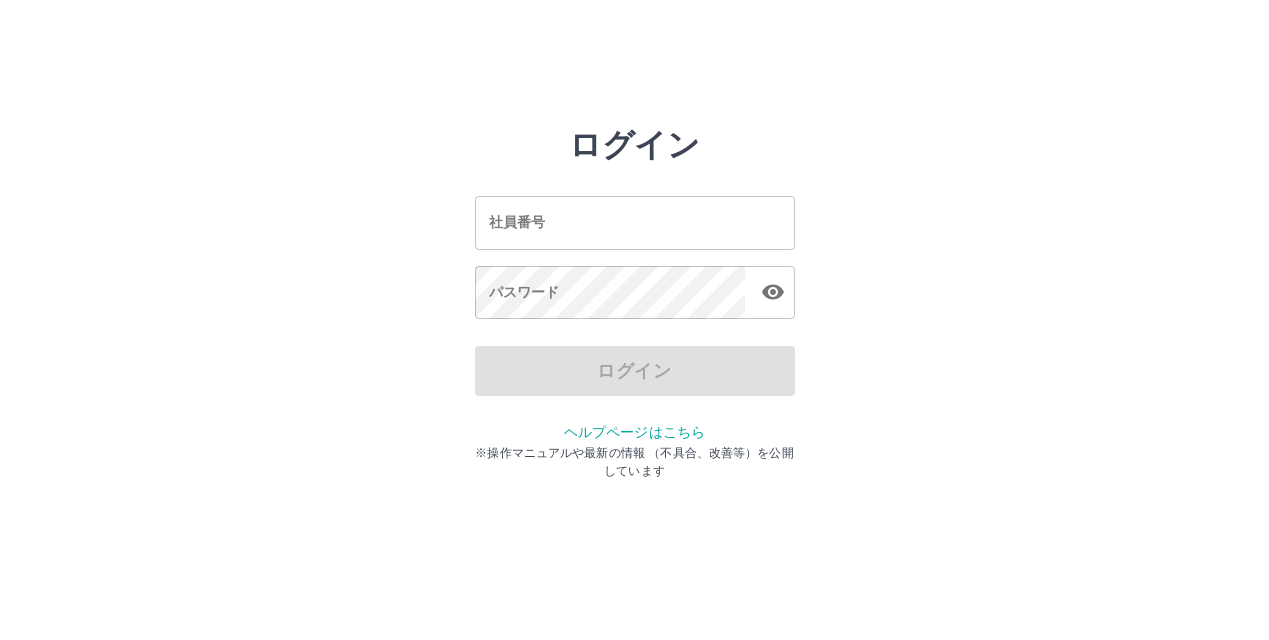 scroll, scrollTop: 0, scrollLeft: 0, axis: both 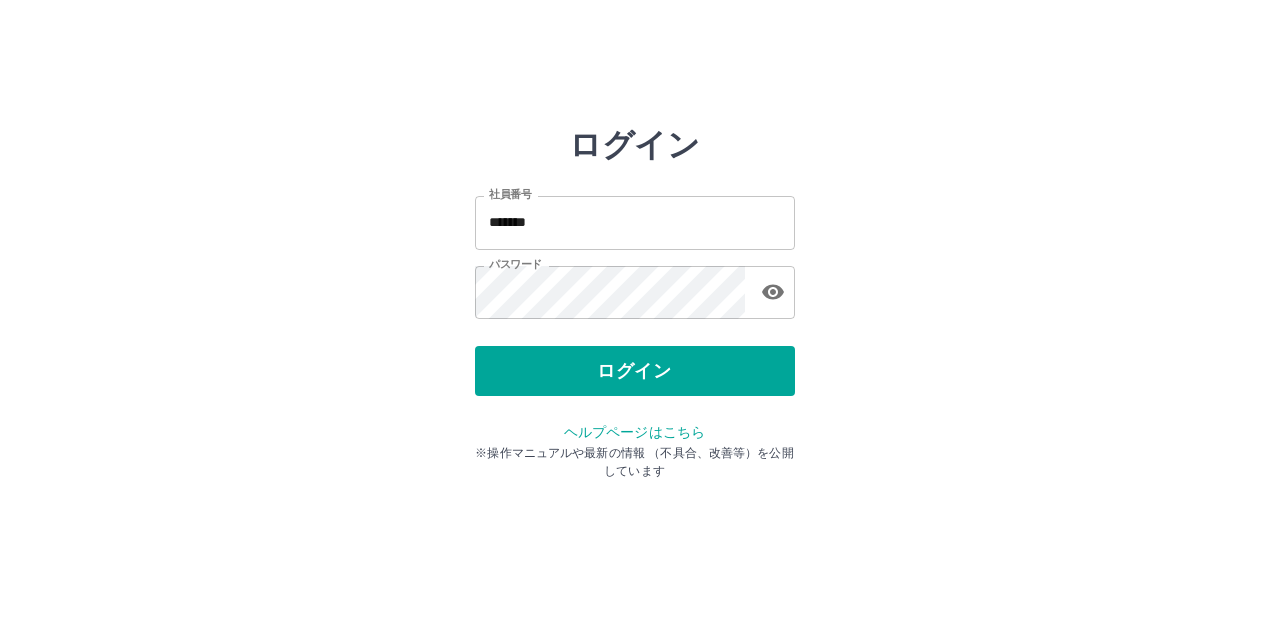 click on "*******" at bounding box center (635, 222) 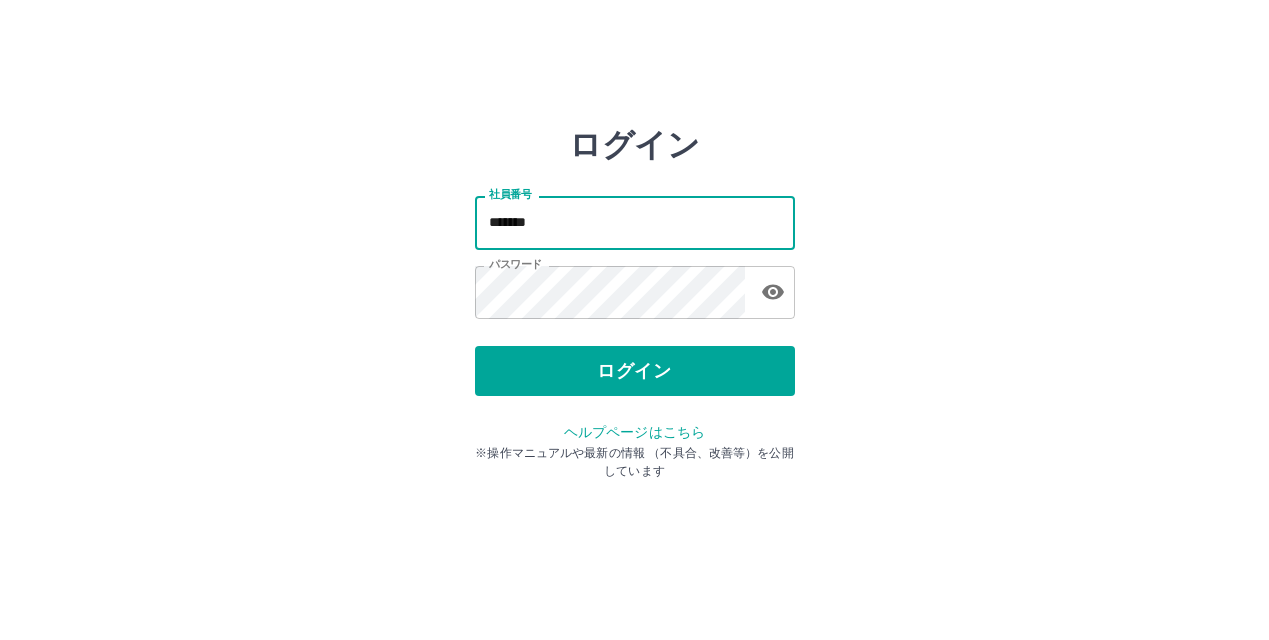 type on "*******" 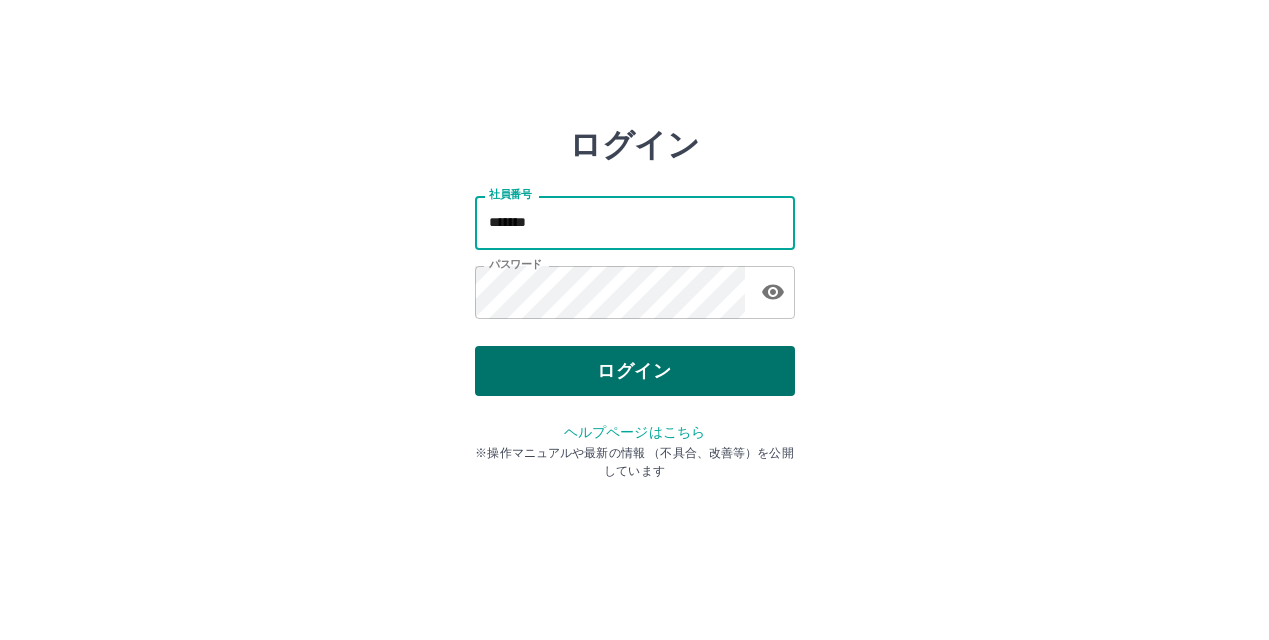 click on "ログイン" at bounding box center [635, 371] 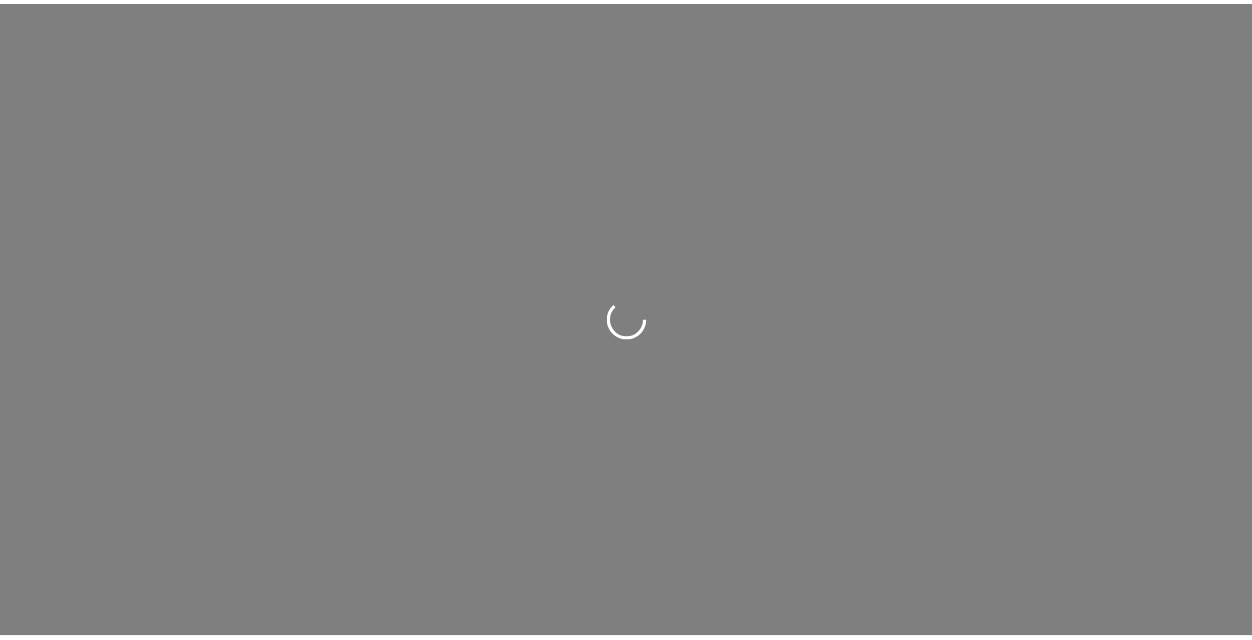 scroll, scrollTop: 0, scrollLeft: 0, axis: both 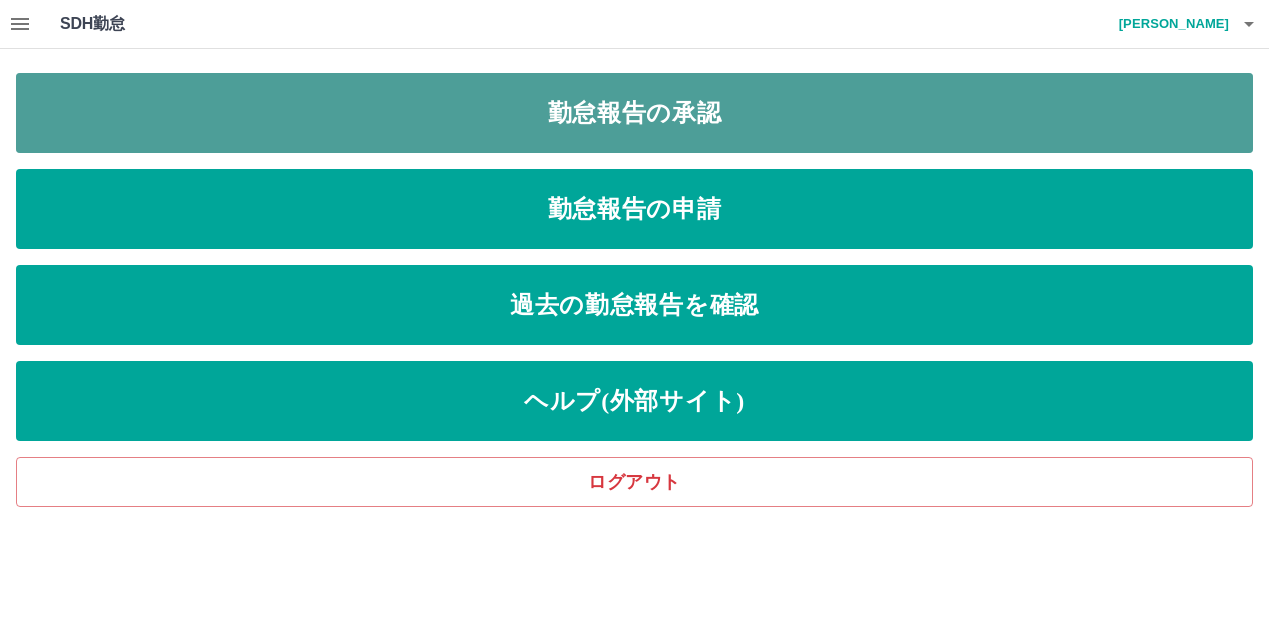 click on "勤怠報告の承認" at bounding box center [634, 113] 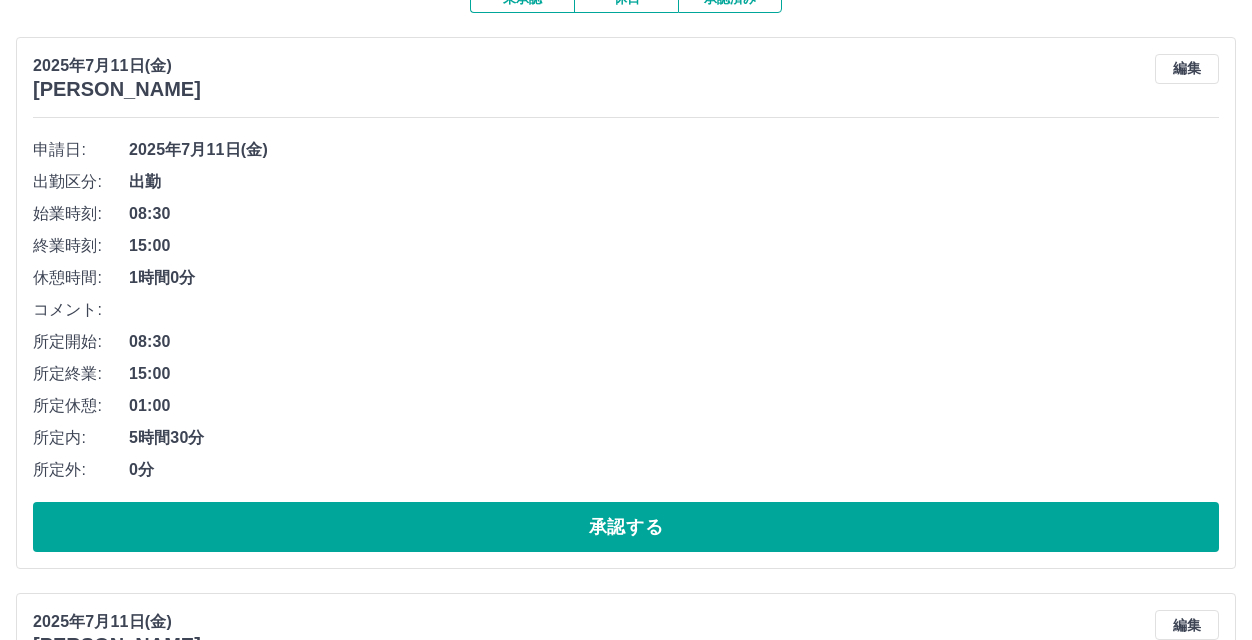 scroll, scrollTop: 200, scrollLeft: 0, axis: vertical 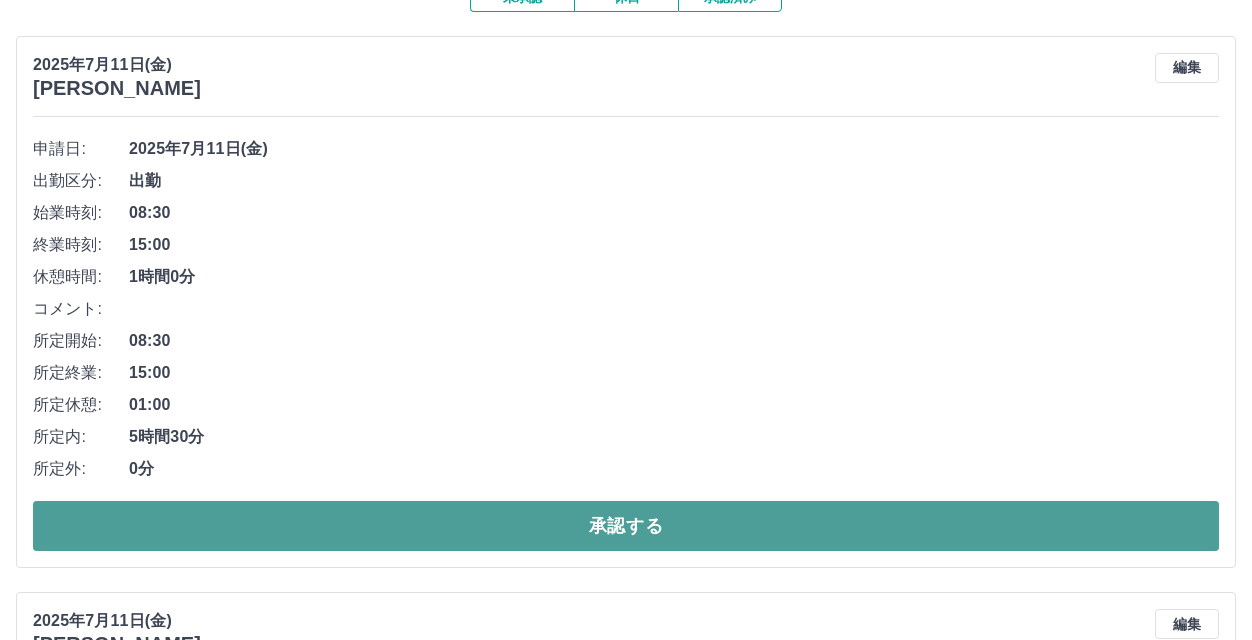 click on "承認する" at bounding box center [626, 526] 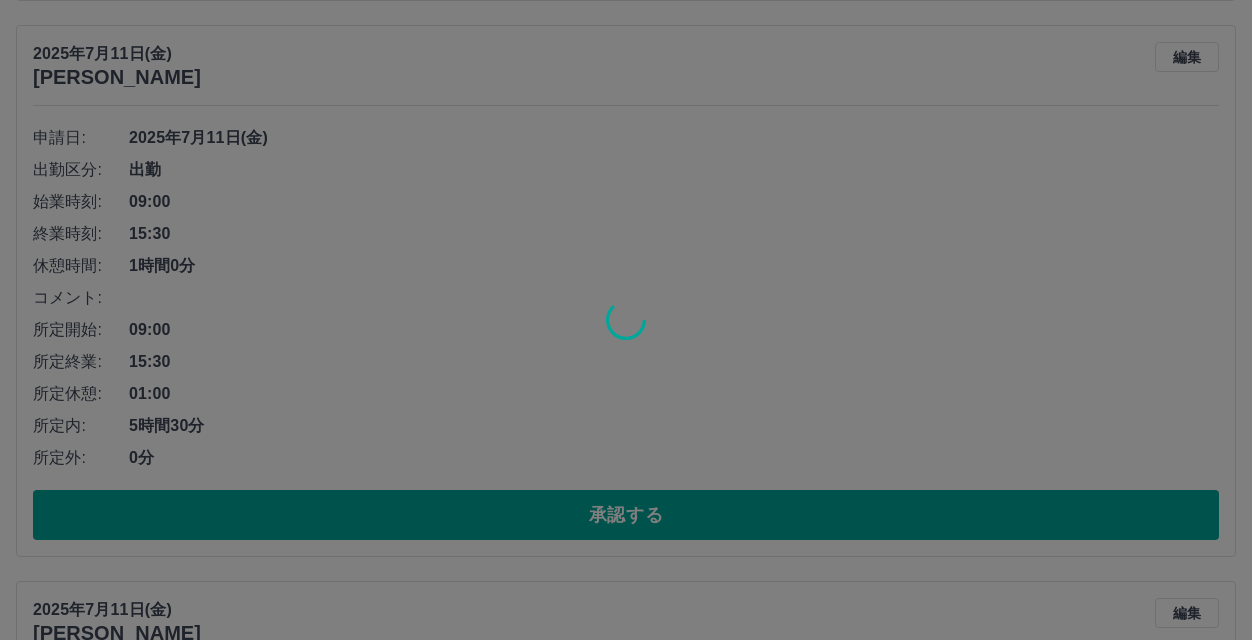 scroll, scrollTop: 800, scrollLeft: 0, axis: vertical 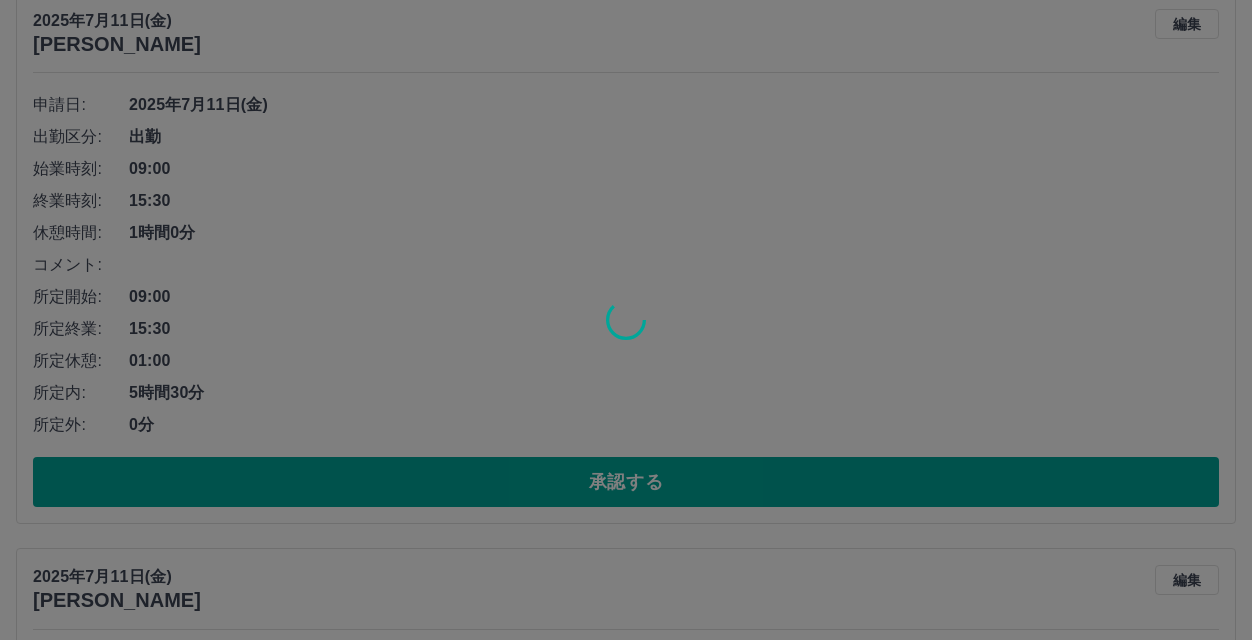 click at bounding box center (626, 320) 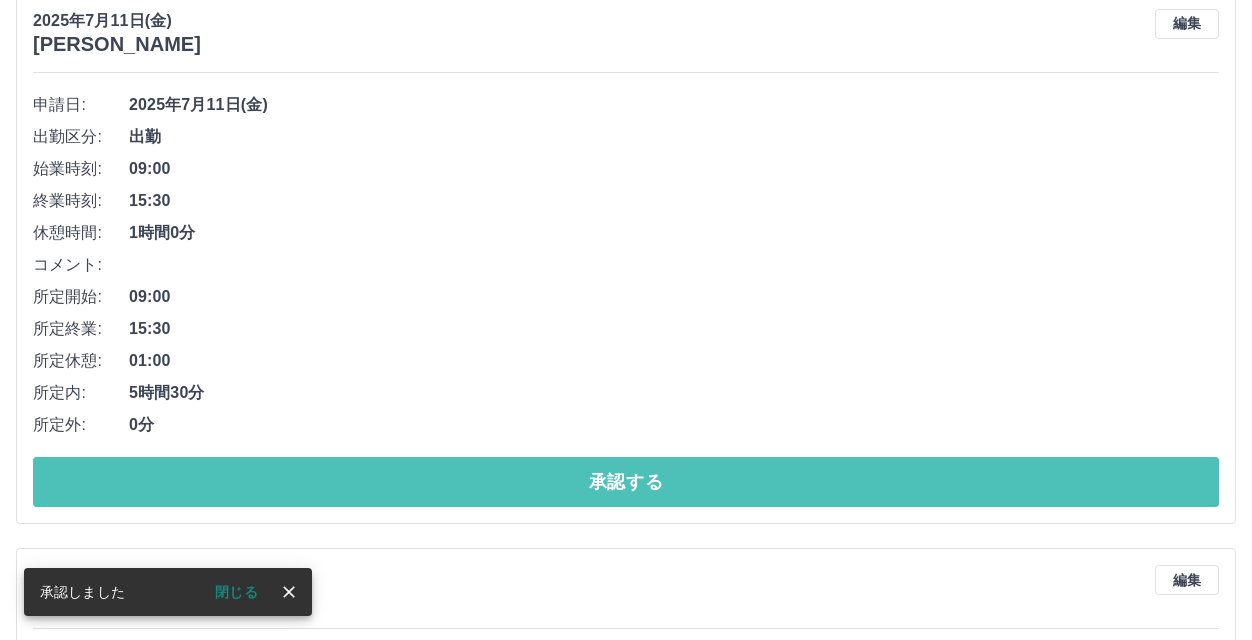 click on "承認する" at bounding box center [626, 482] 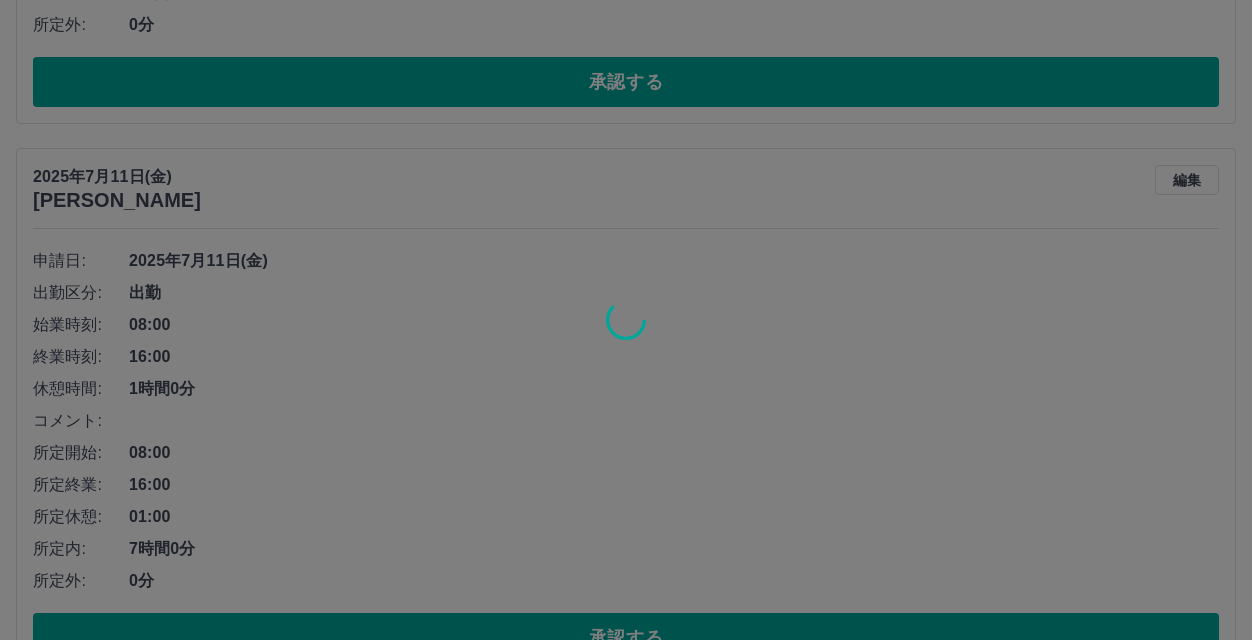 scroll, scrollTop: 744, scrollLeft: 0, axis: vertical 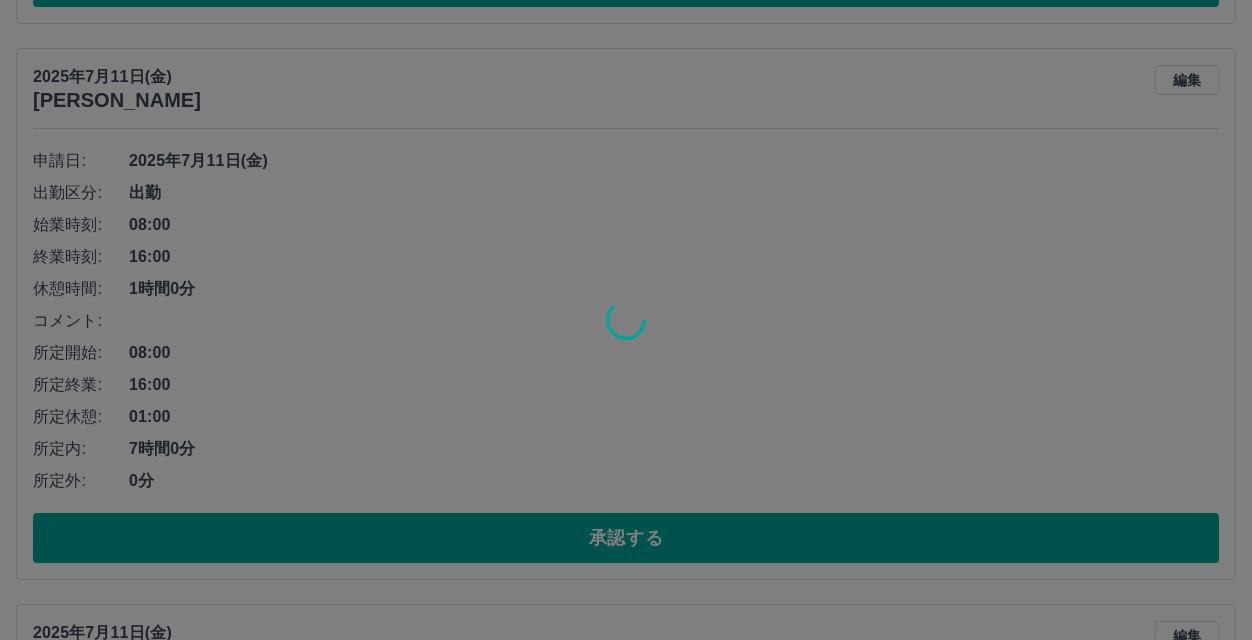 click at bounding box center (626, 320) 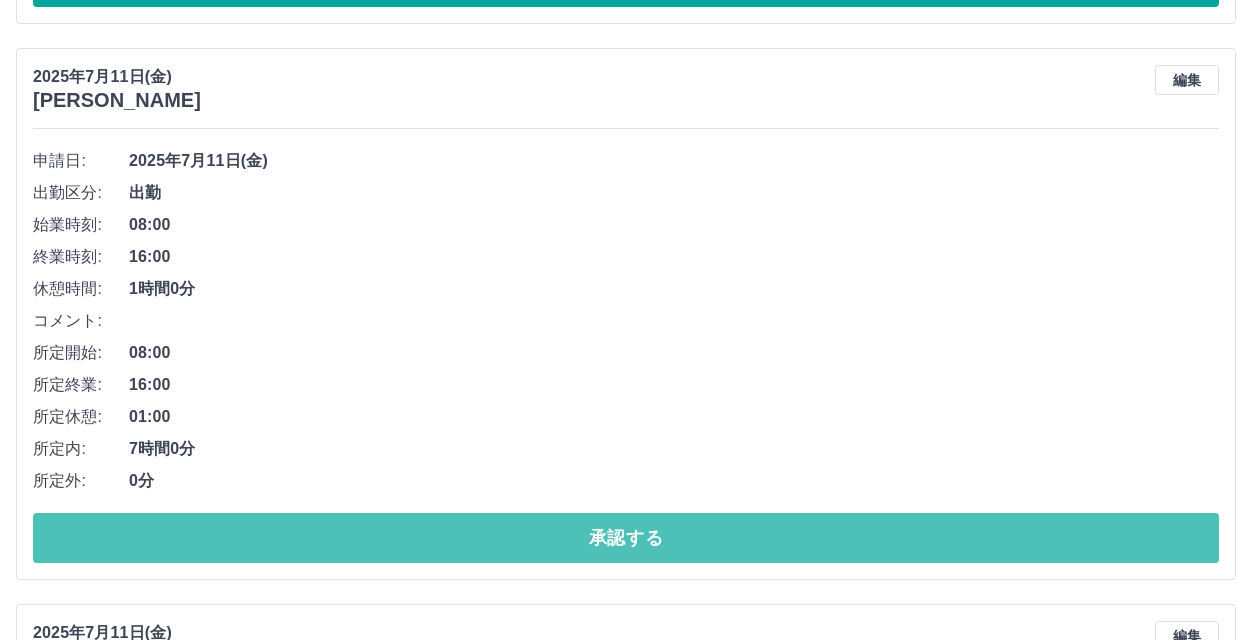 click on "承認する" at bounding box center (626, 538) 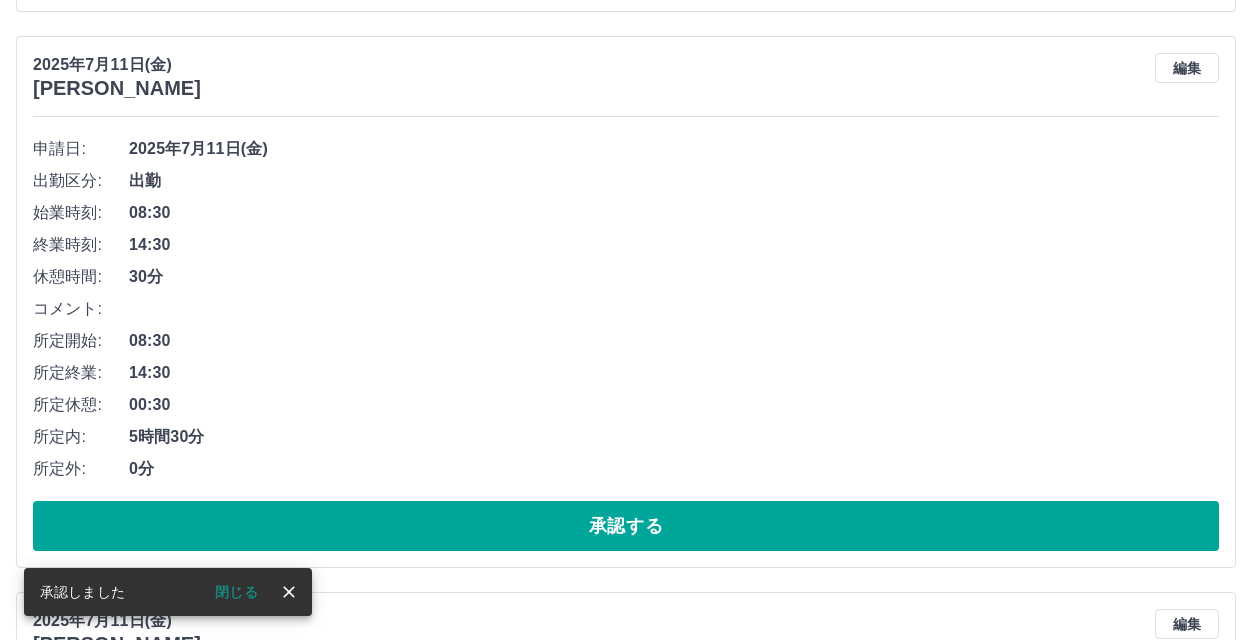 scroll, scrollTop: 788, scrollLeft: 0, axis: vertical 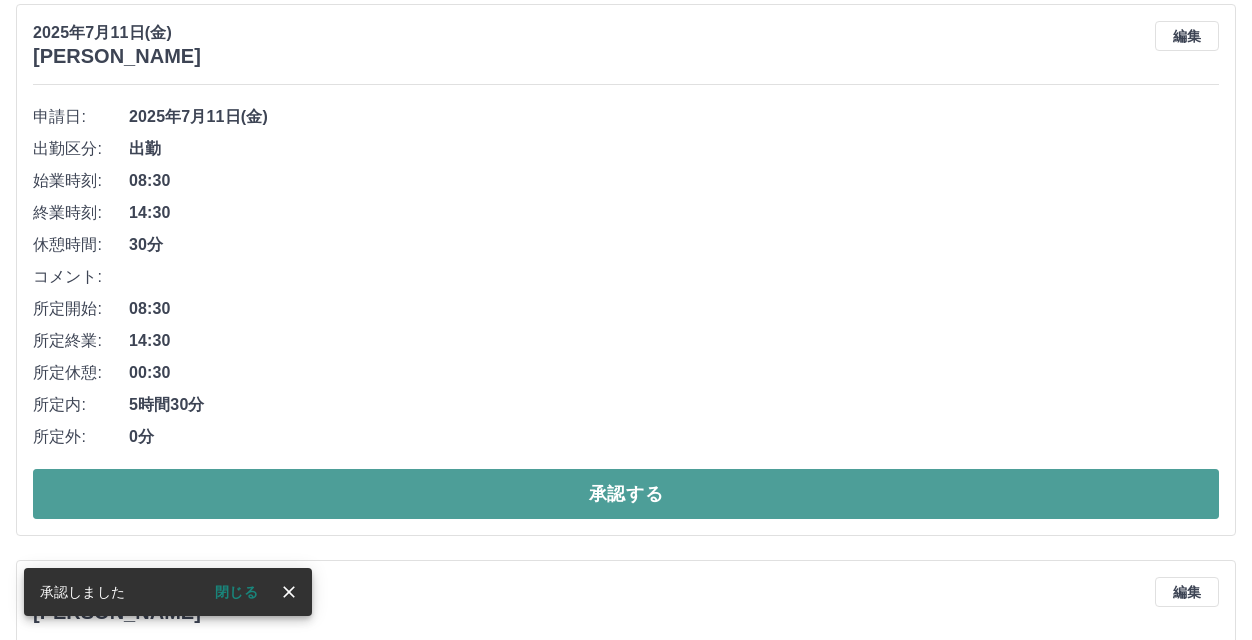click on "承認する" at bounding box center [626, 494] 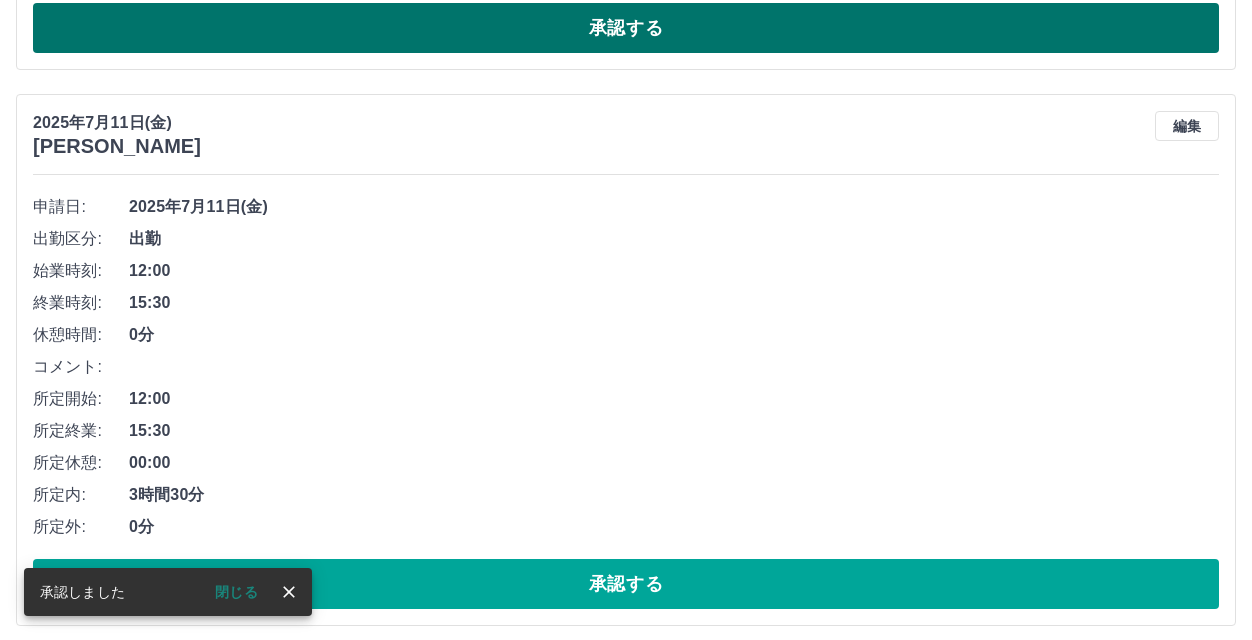 scroll, scrollTop: 732, scrollLeft: 0, axis: vertical 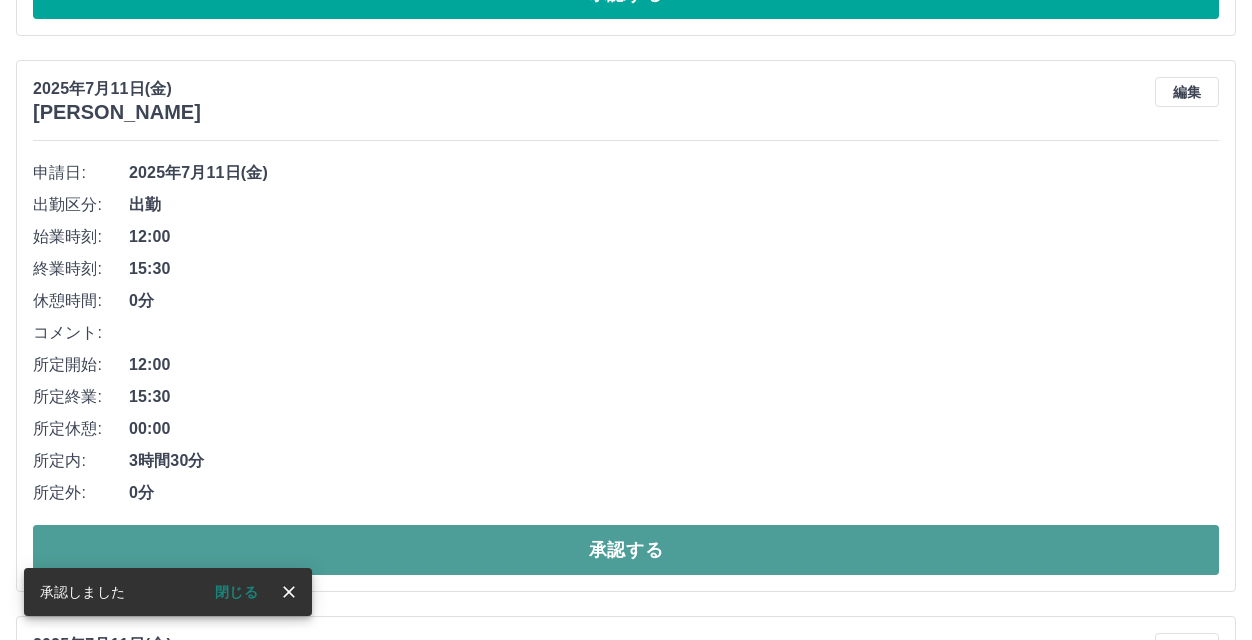 click on "承認する" at bounding box center (626, 550) 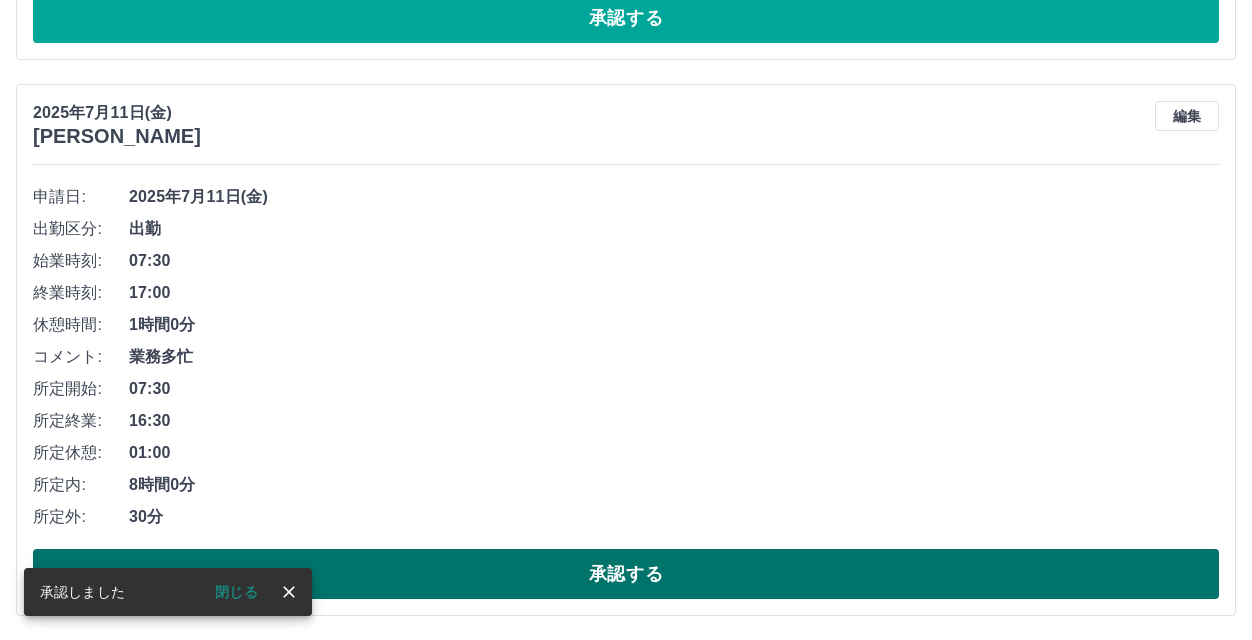 scroll, scrollTop: 154, scrollLeft: 0, axis: vertical 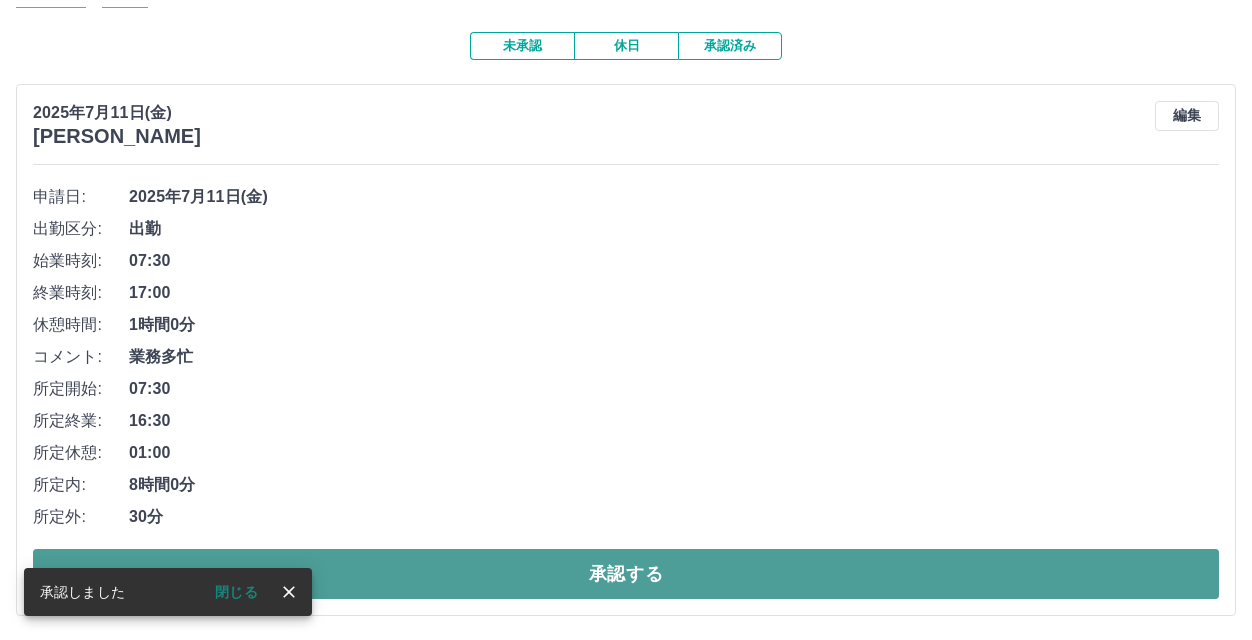 click on "承認する" at bounding box center (626, 574) 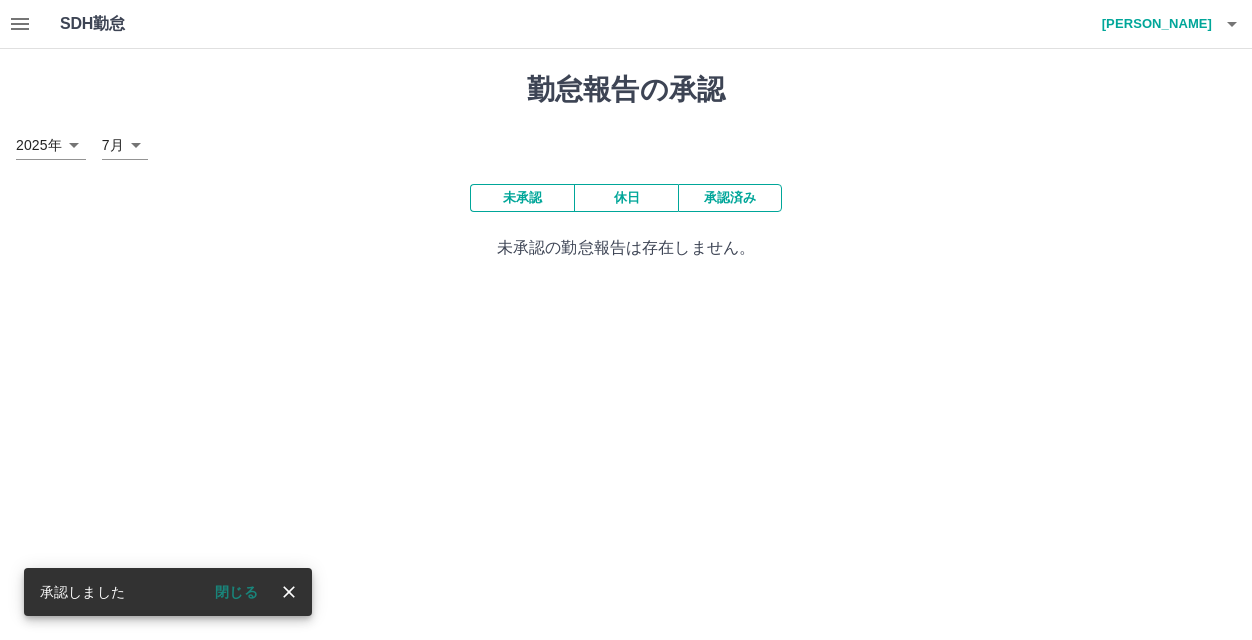 scroll, scrollTop: 0, scrollLeft: 0, axis: both 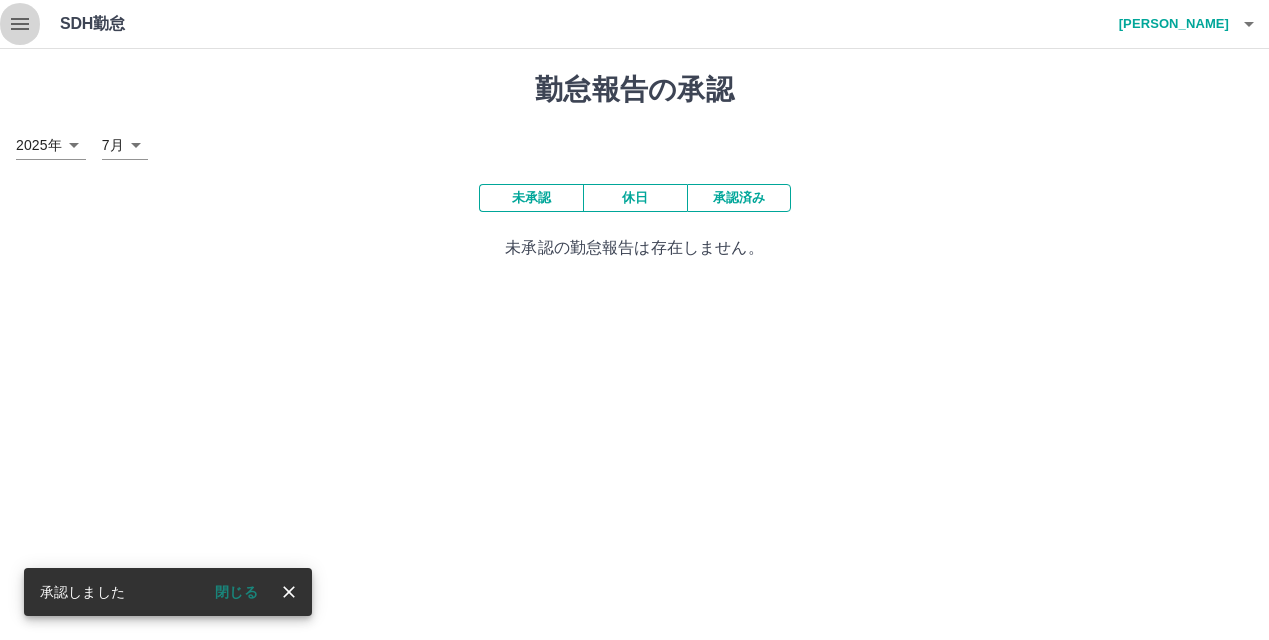 click 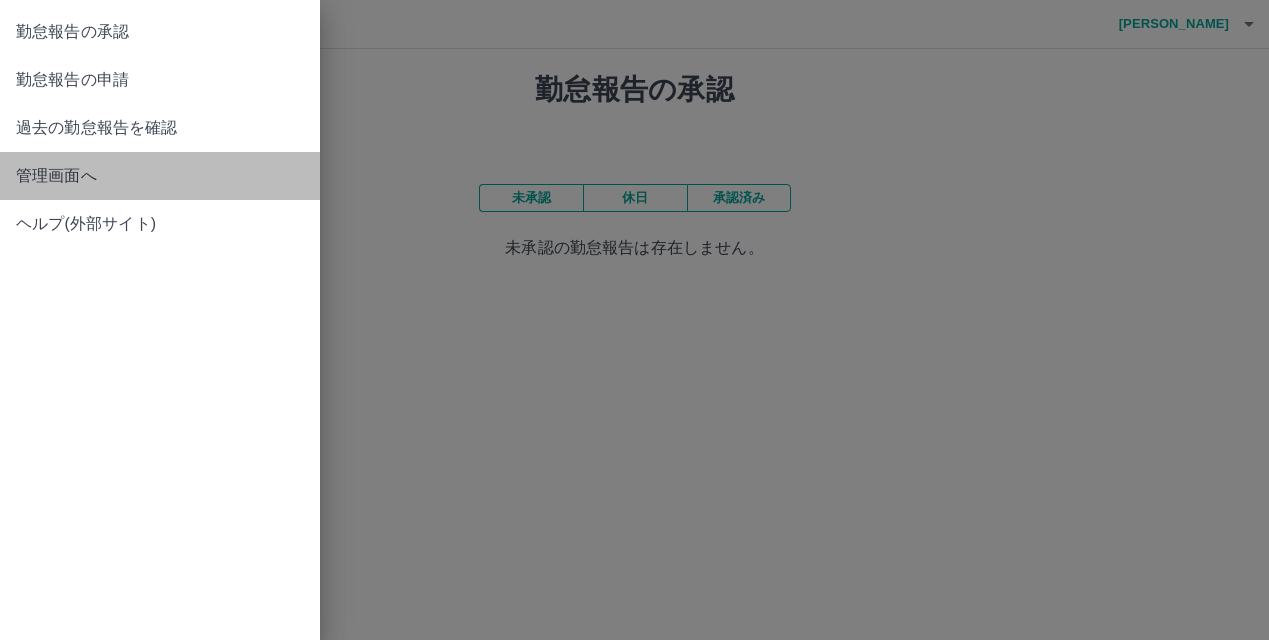 click on "管理画面へ" at bounding box center (160, 176) 